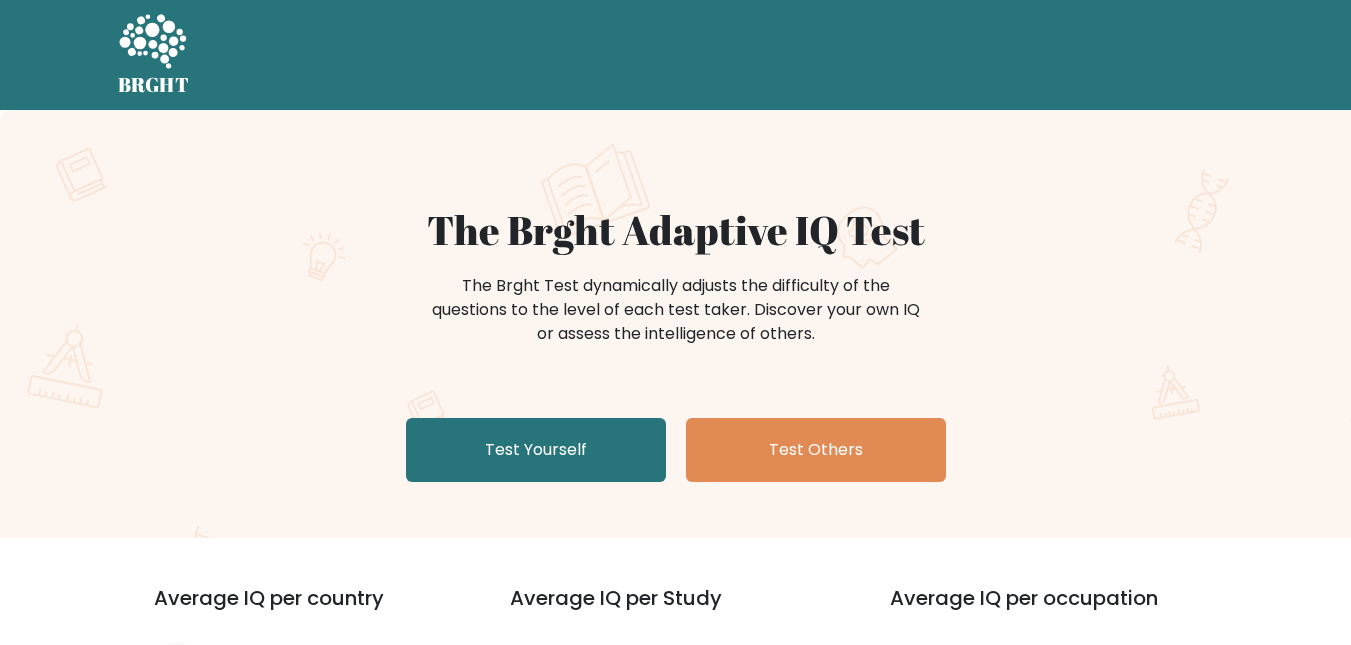 scroll, scrollTop: 0, scrollLeft: 0, axis: both 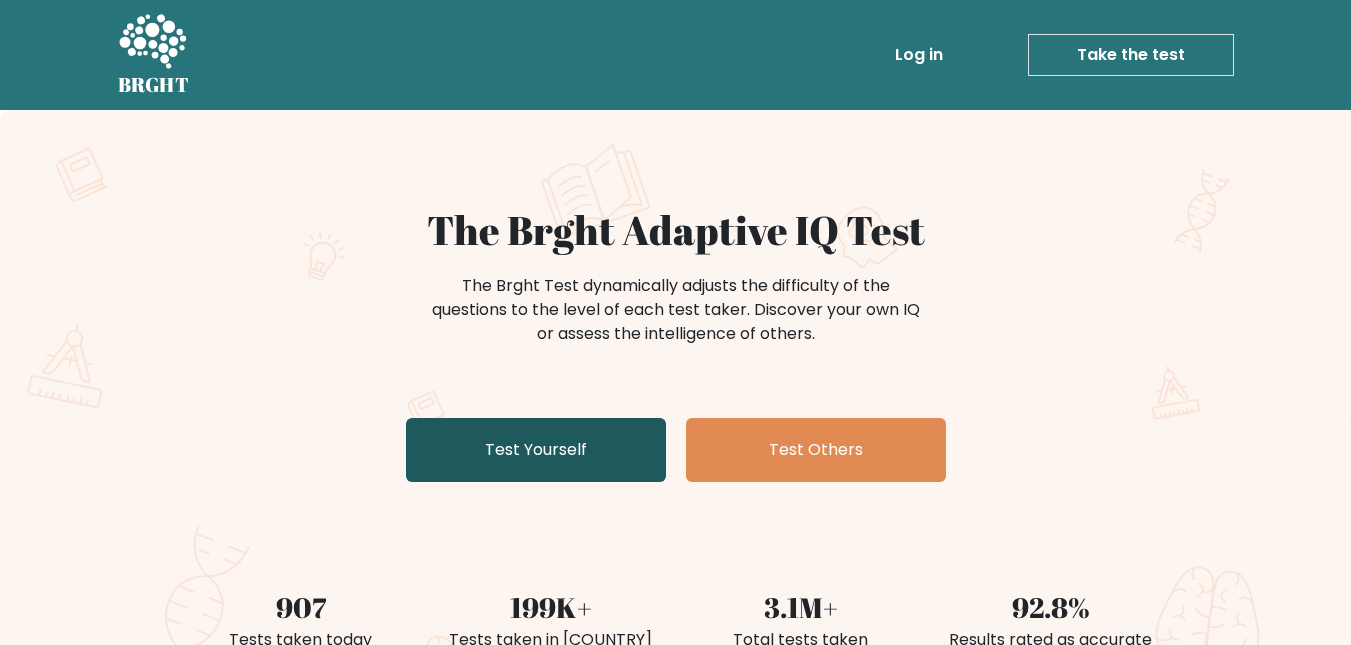 click on "Test Yourself" at bounding box center (536, 450) 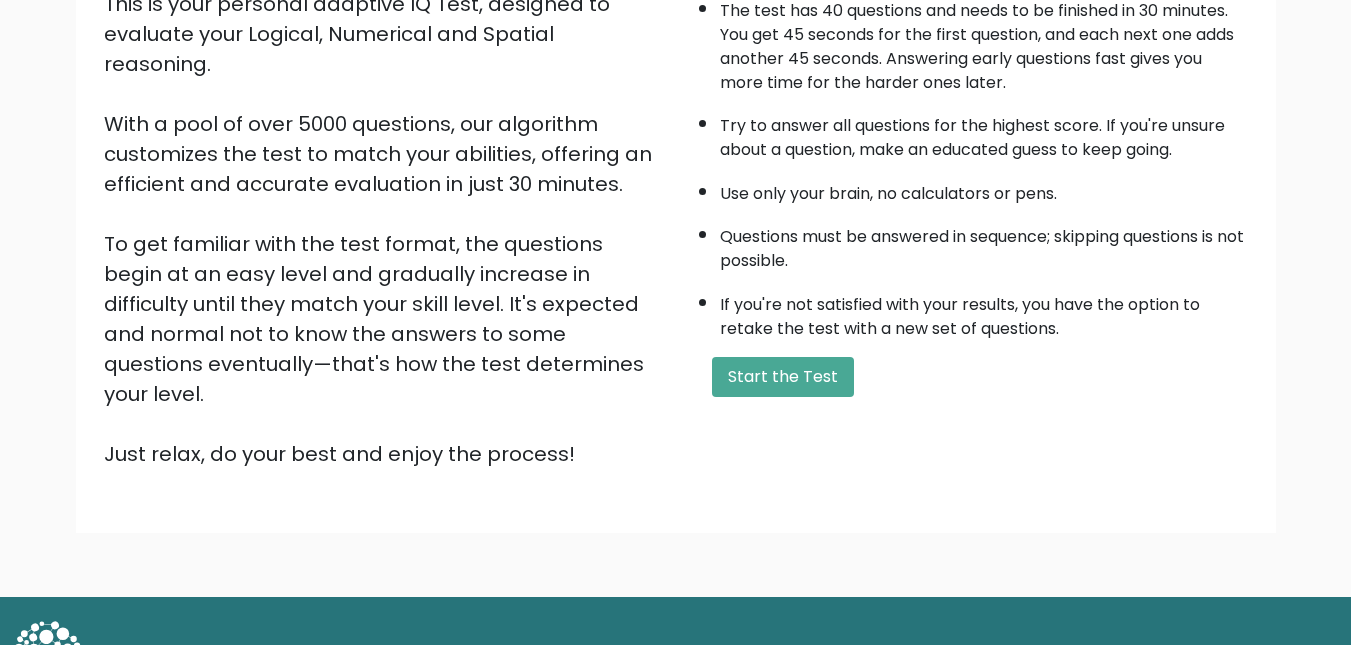scroll, scrollTop: 271, scrollLeft: 0, axis: vertical 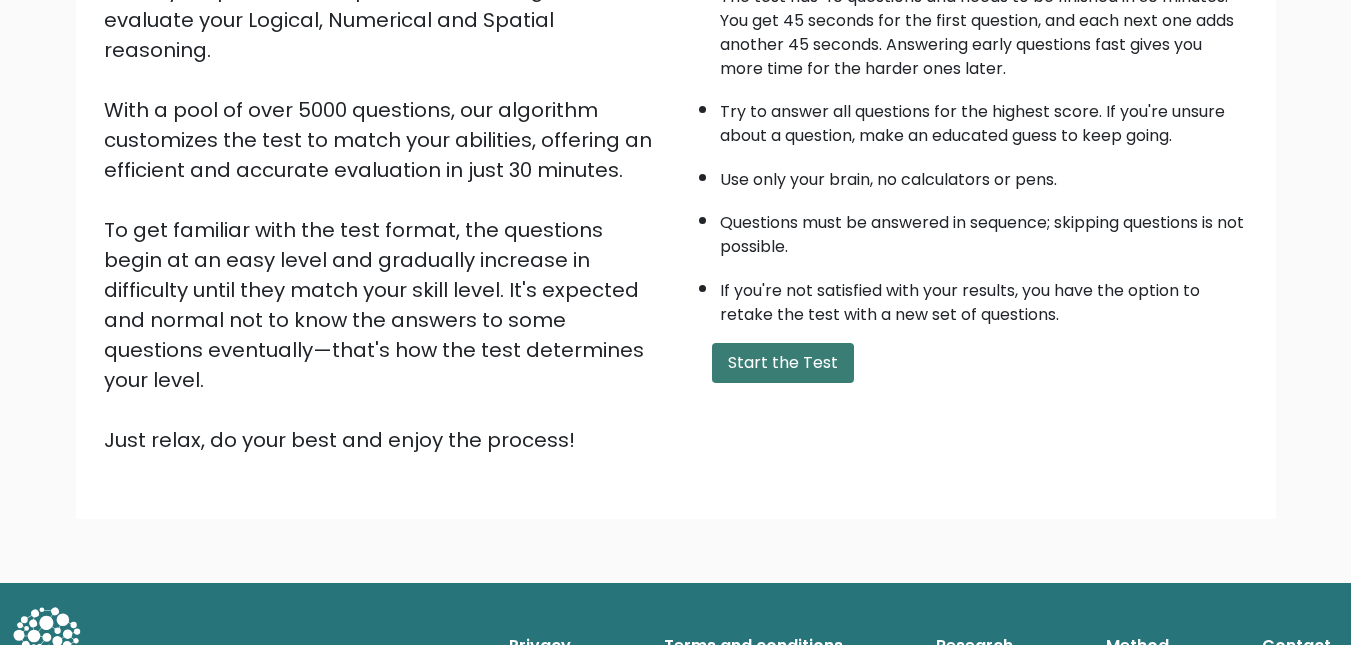click on "Start the Test" at bounding box center [783, 363] 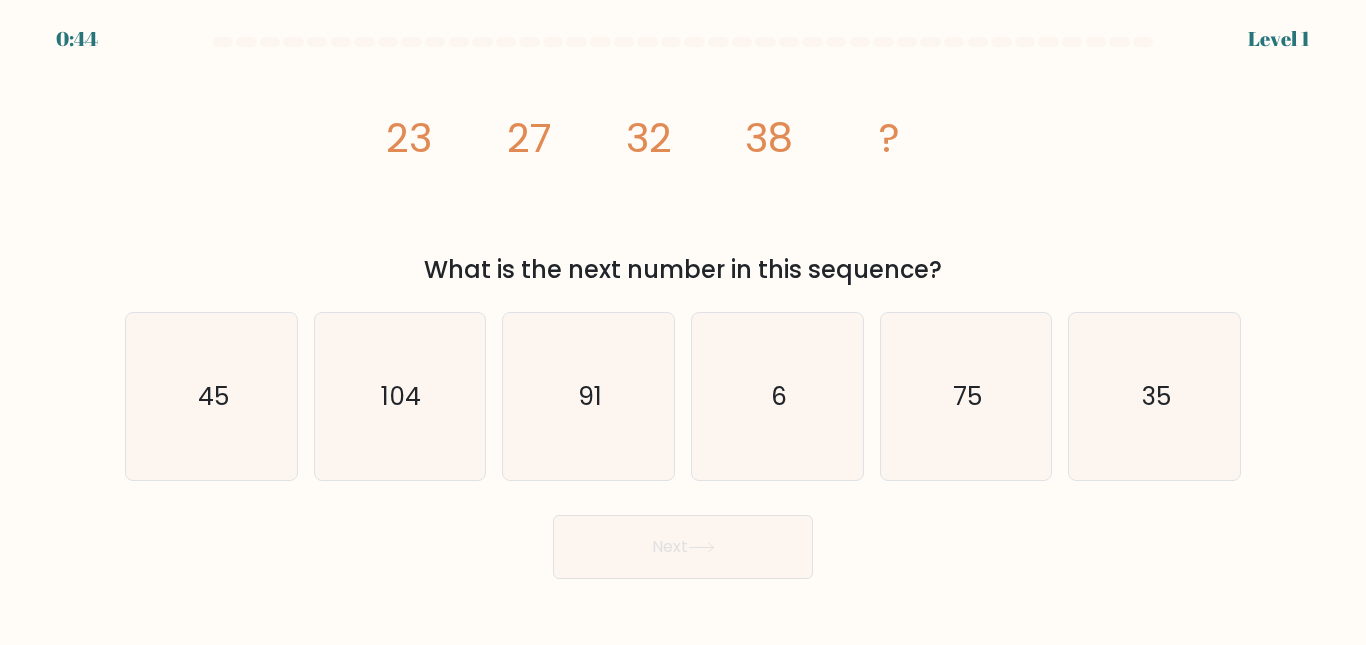 scroll, scrollTop: 0, scrollLeft: 0, axis: both 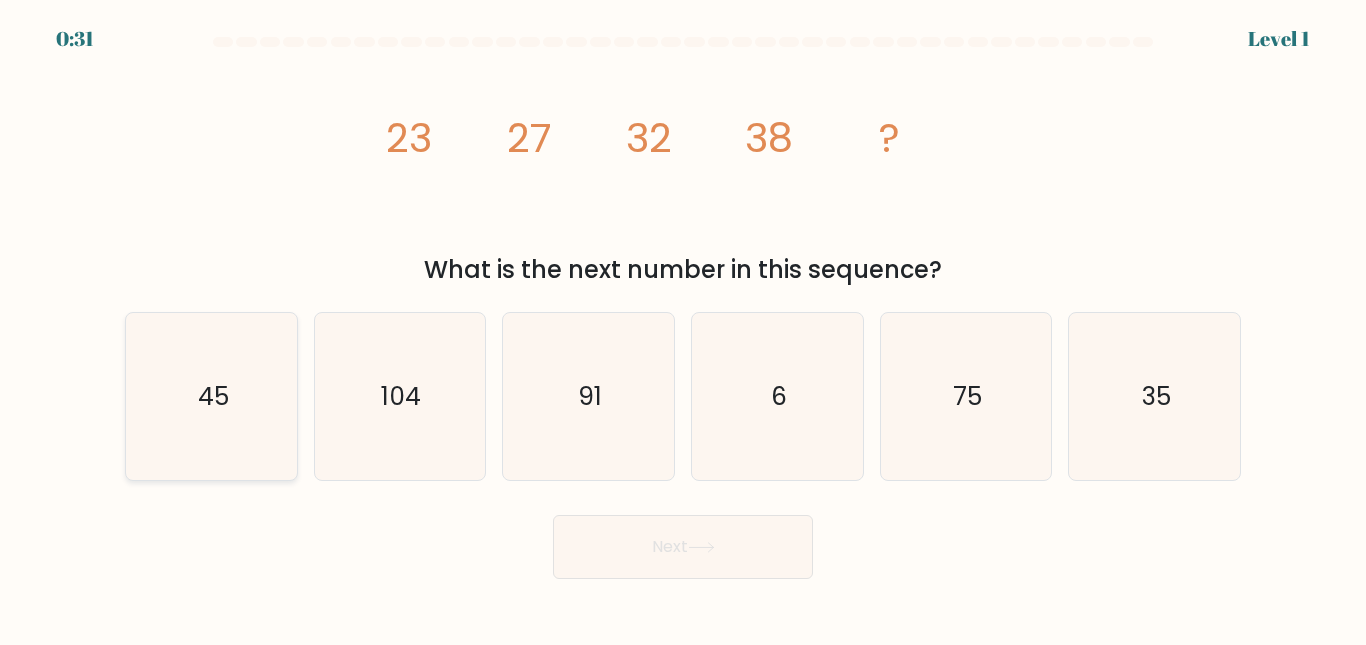 click on "45" 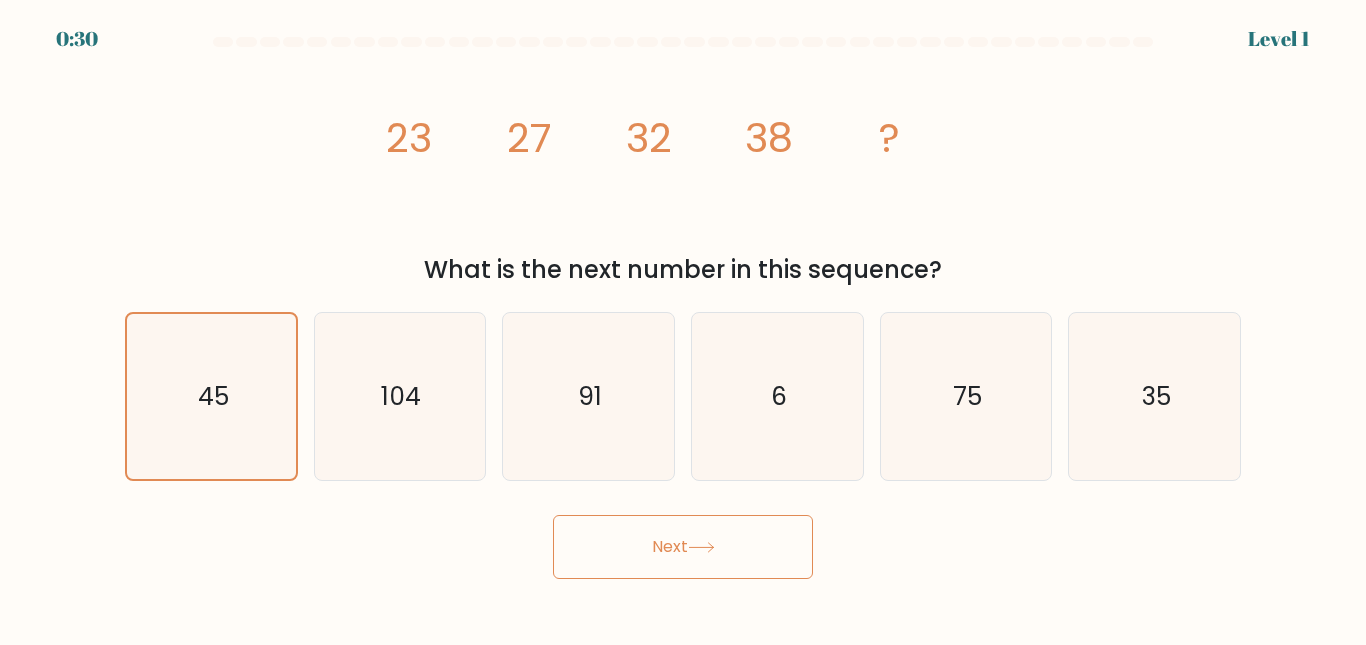 click on "Next" at bounding box center [683, 547] 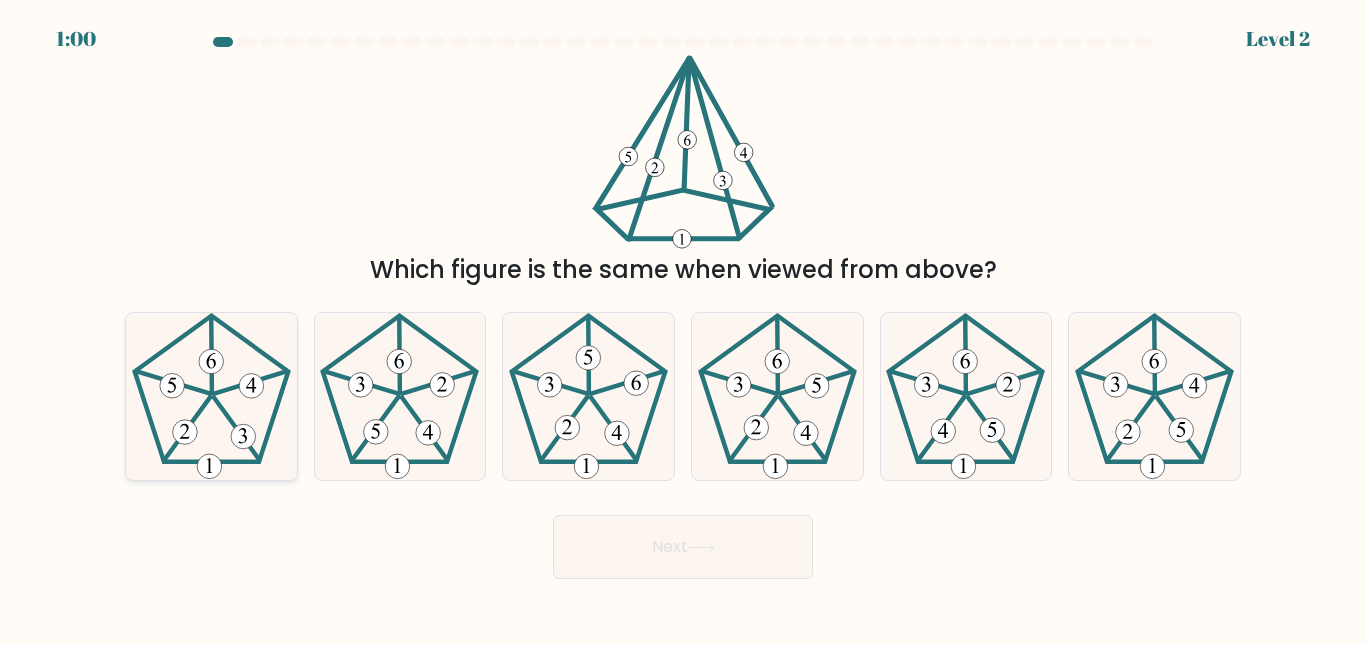 click 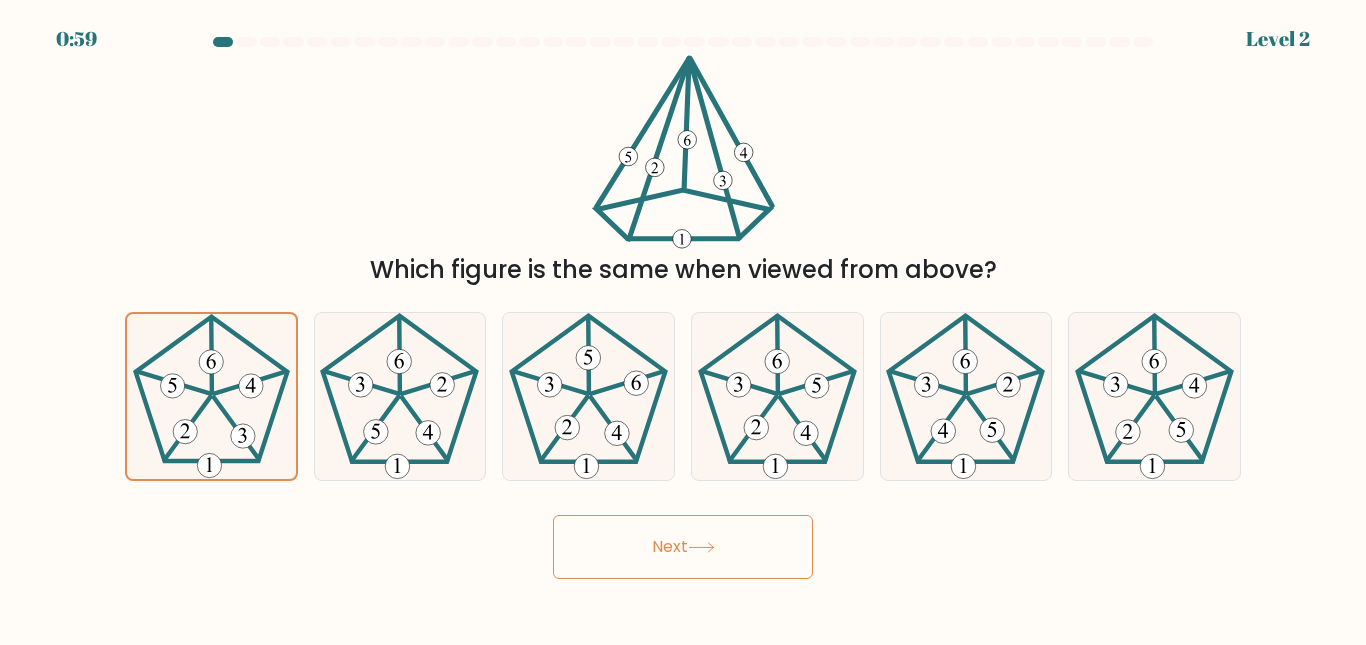 click on "Next" at bounding box center (683, 547) 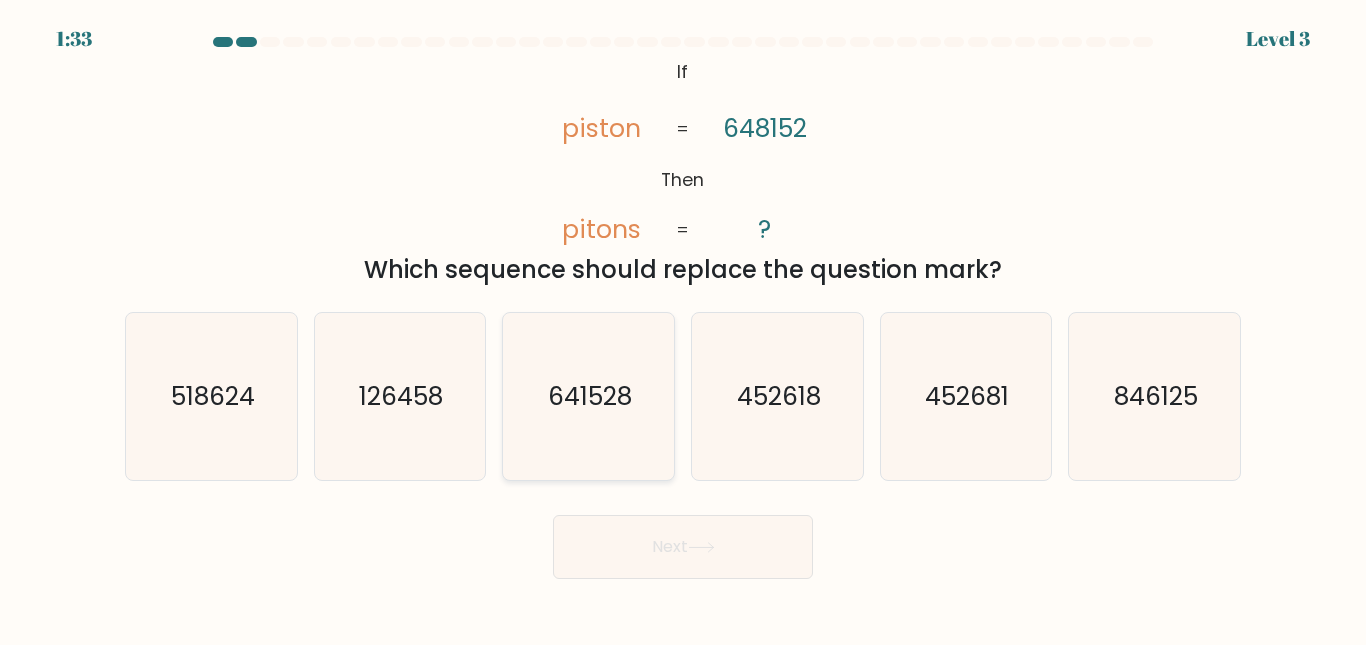 click on "641528" 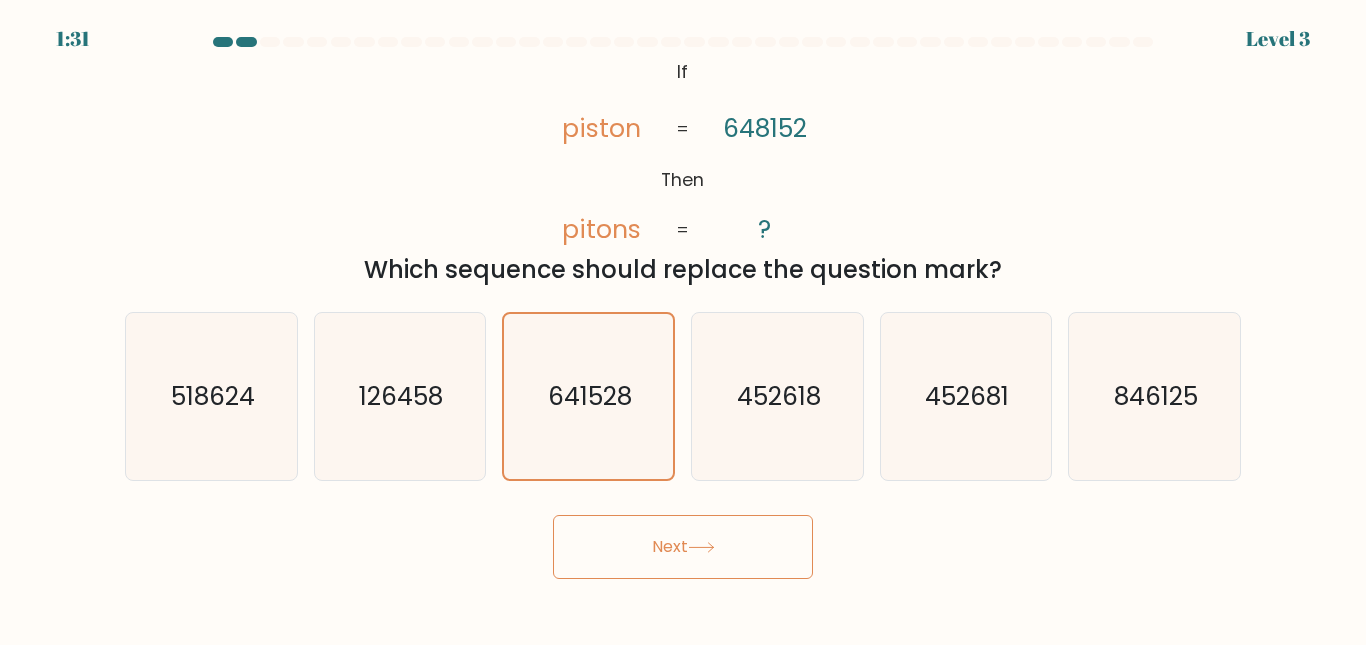 click on "Next" at bounding box center (683, 547) 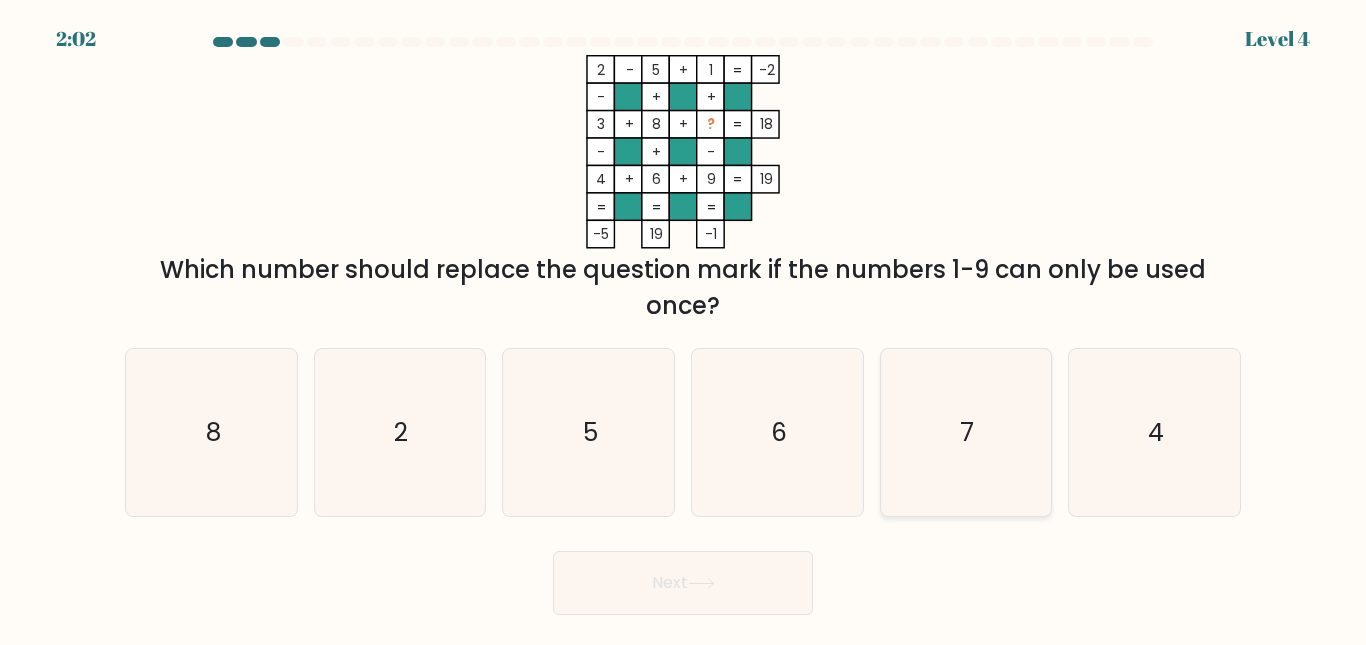 click on "7" 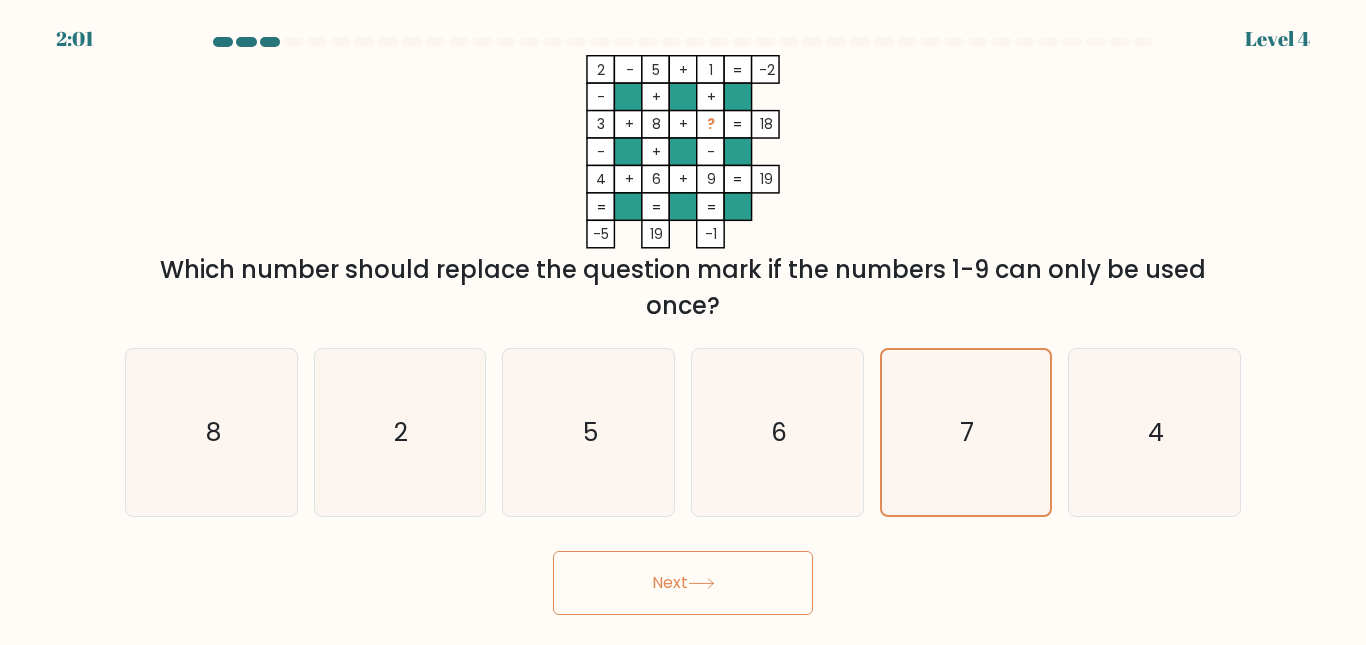 click 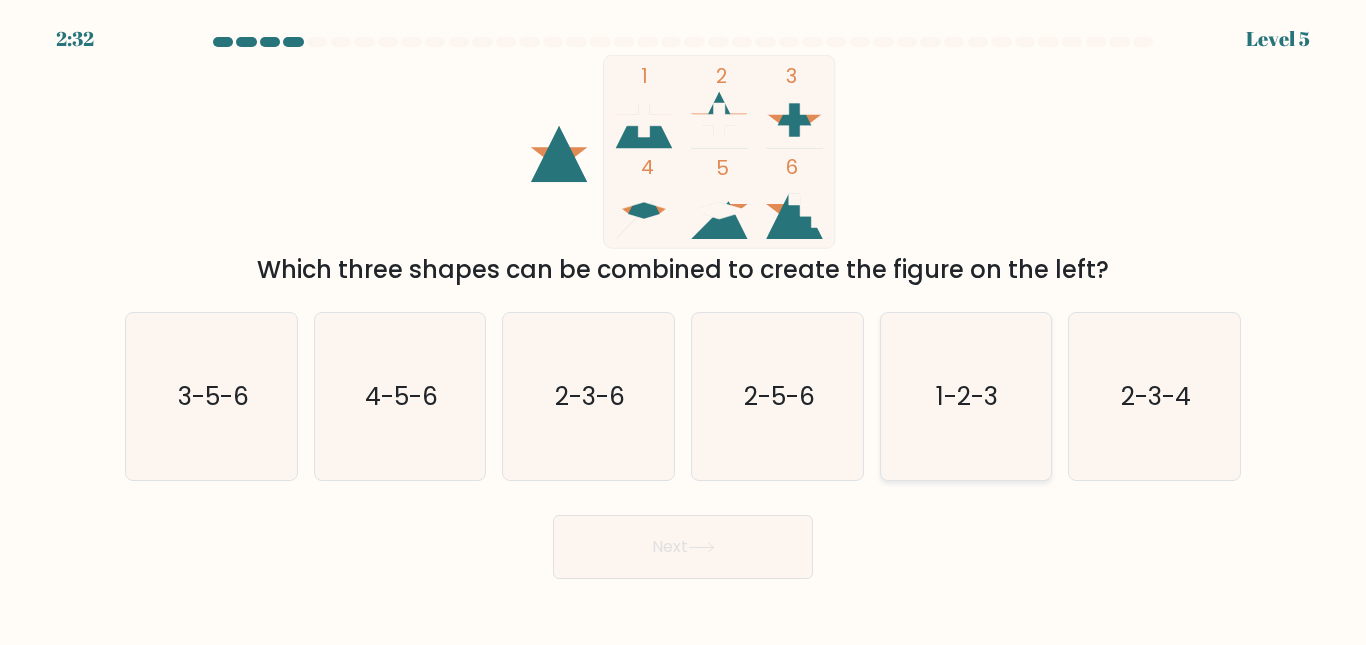 click on "1-2-3" 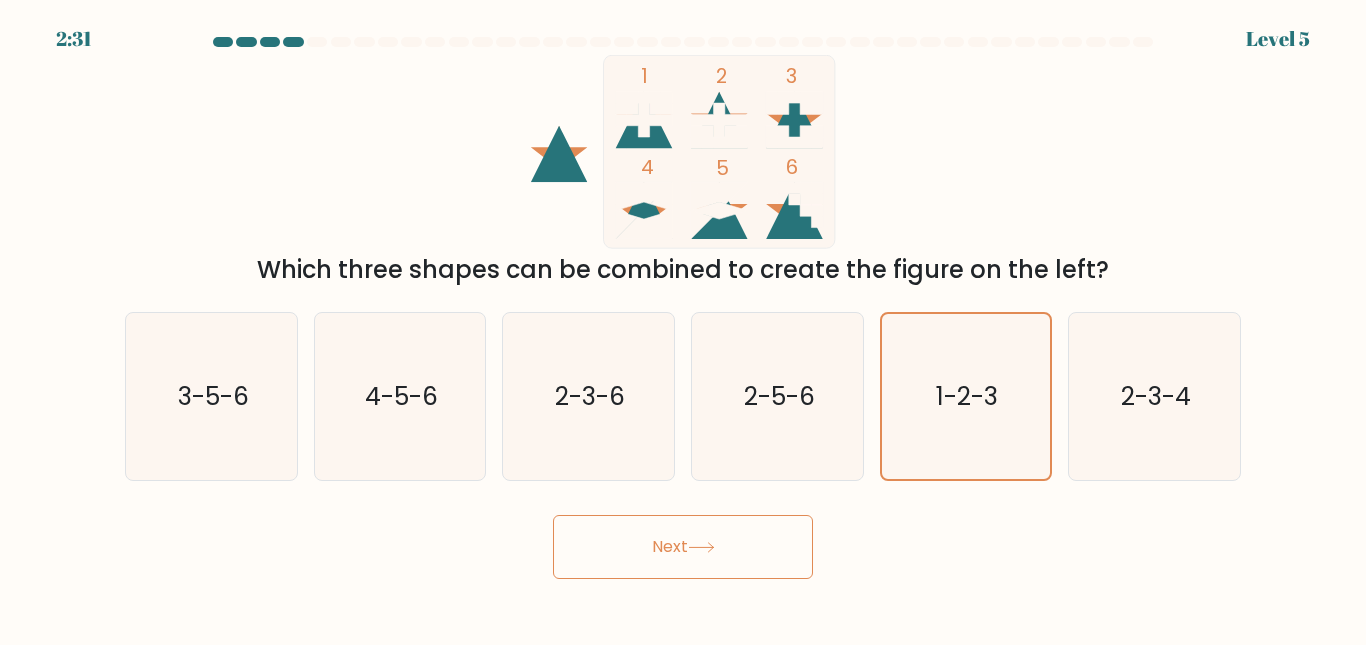 click on "Next" at bounding box center (683, 547) 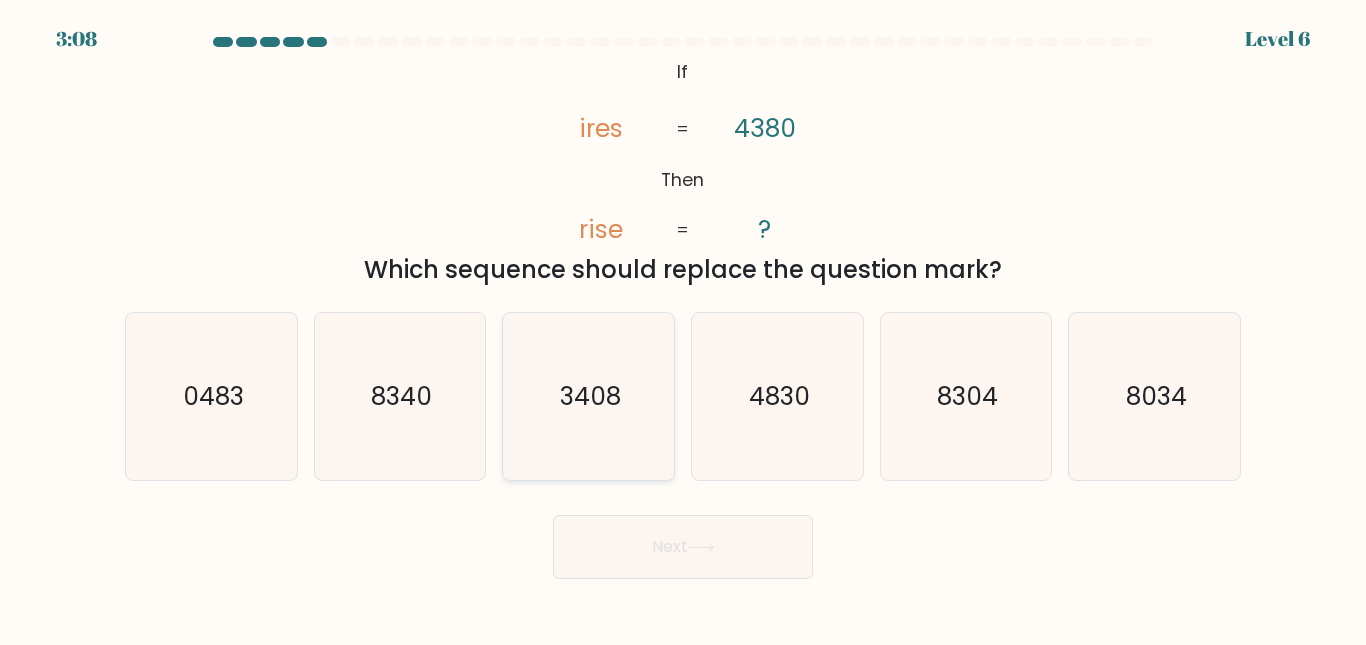 click on "3408" 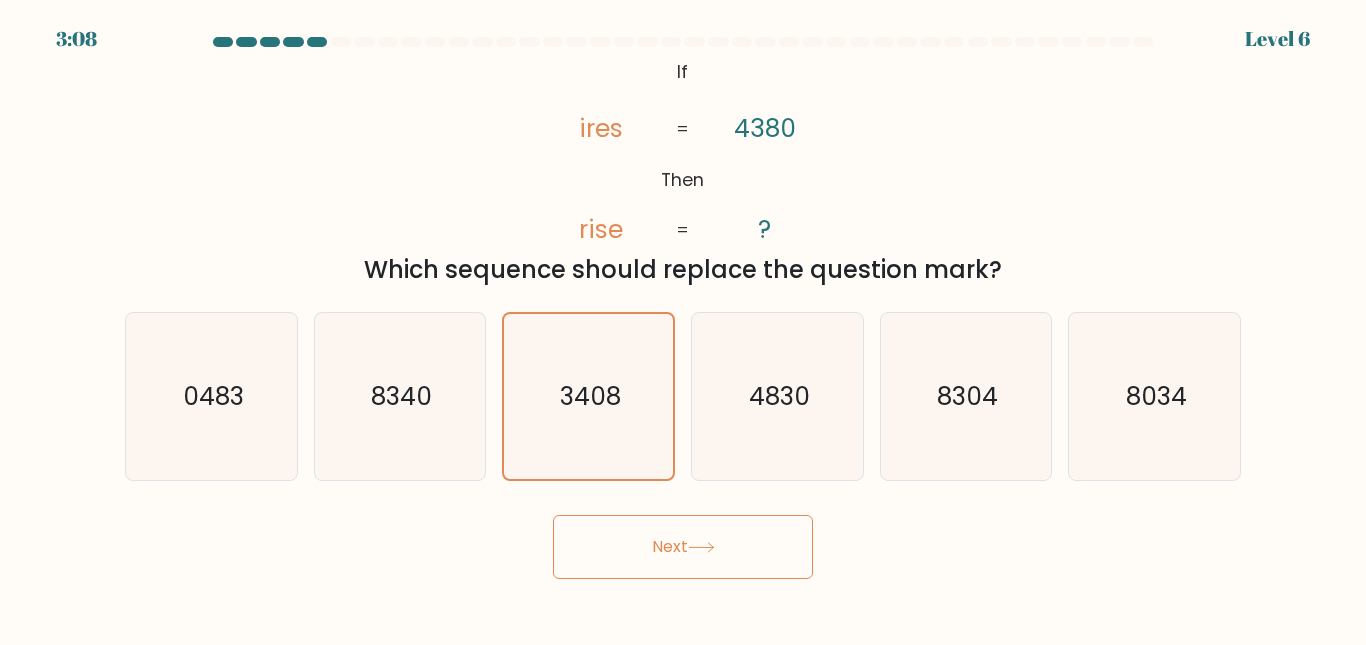 click 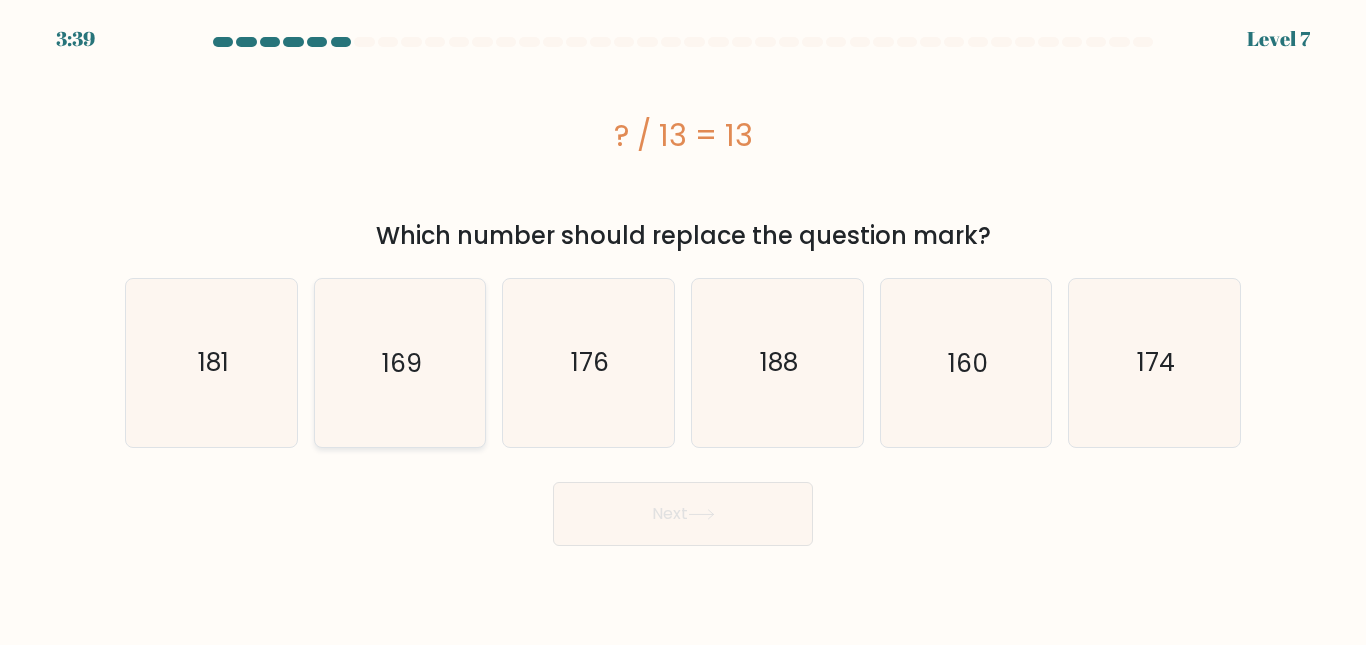 click on "169" 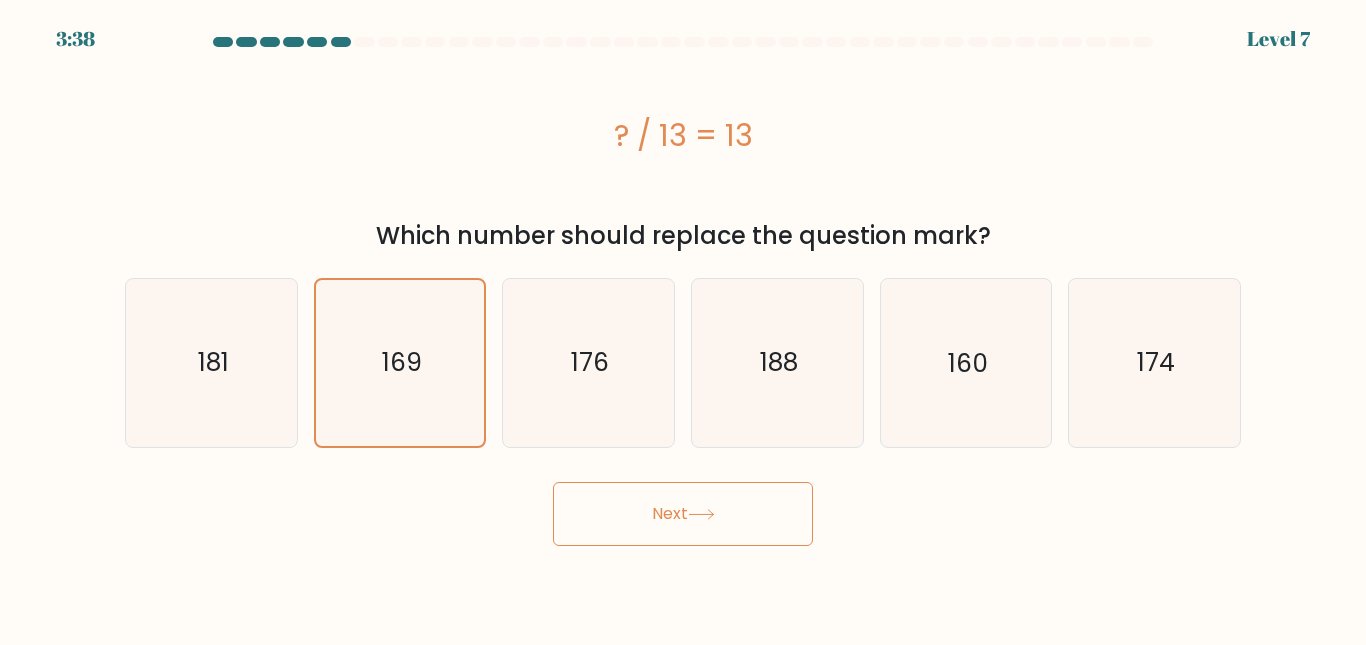 click on "Next" at bounding box center (683, 514) 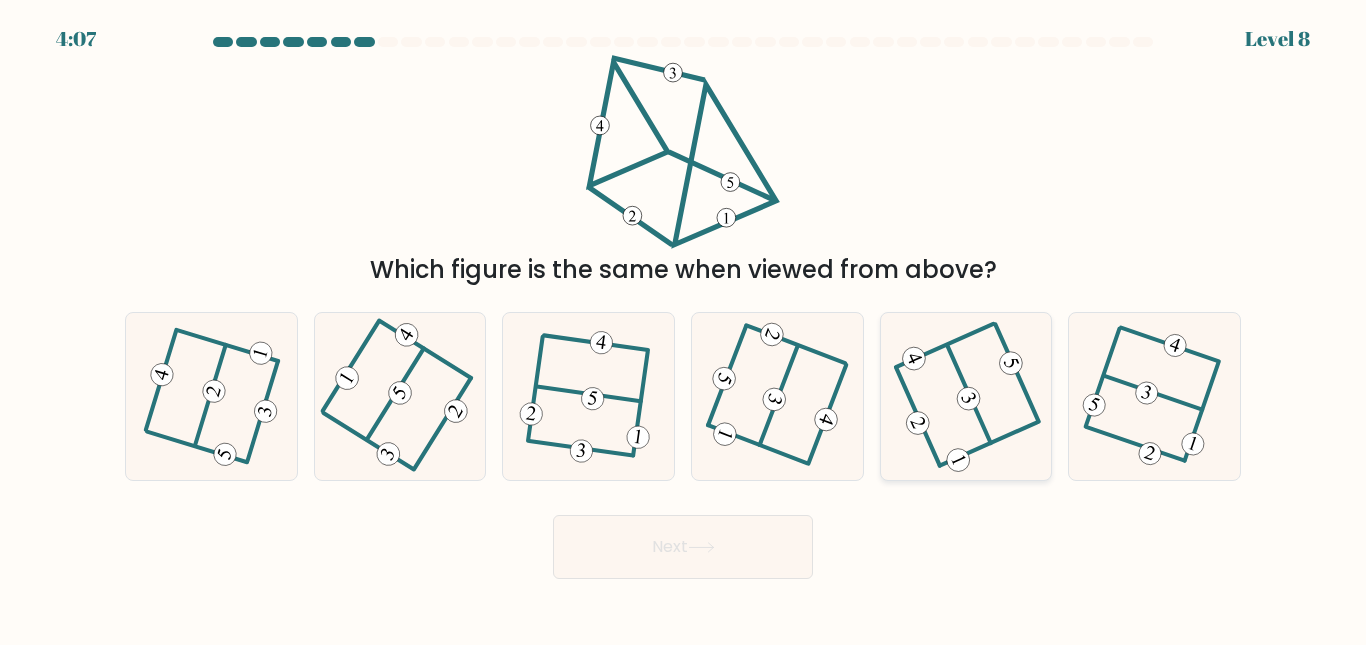 click 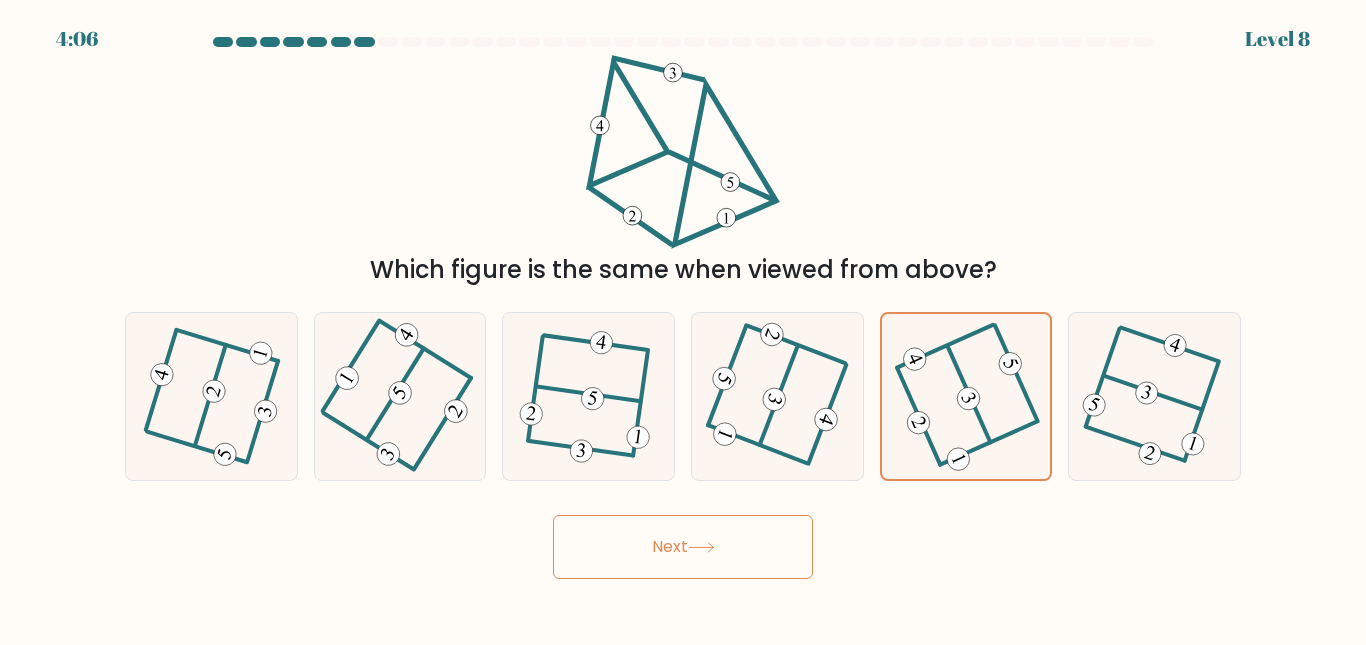 click on "Next" at bounding box center (683, 547) 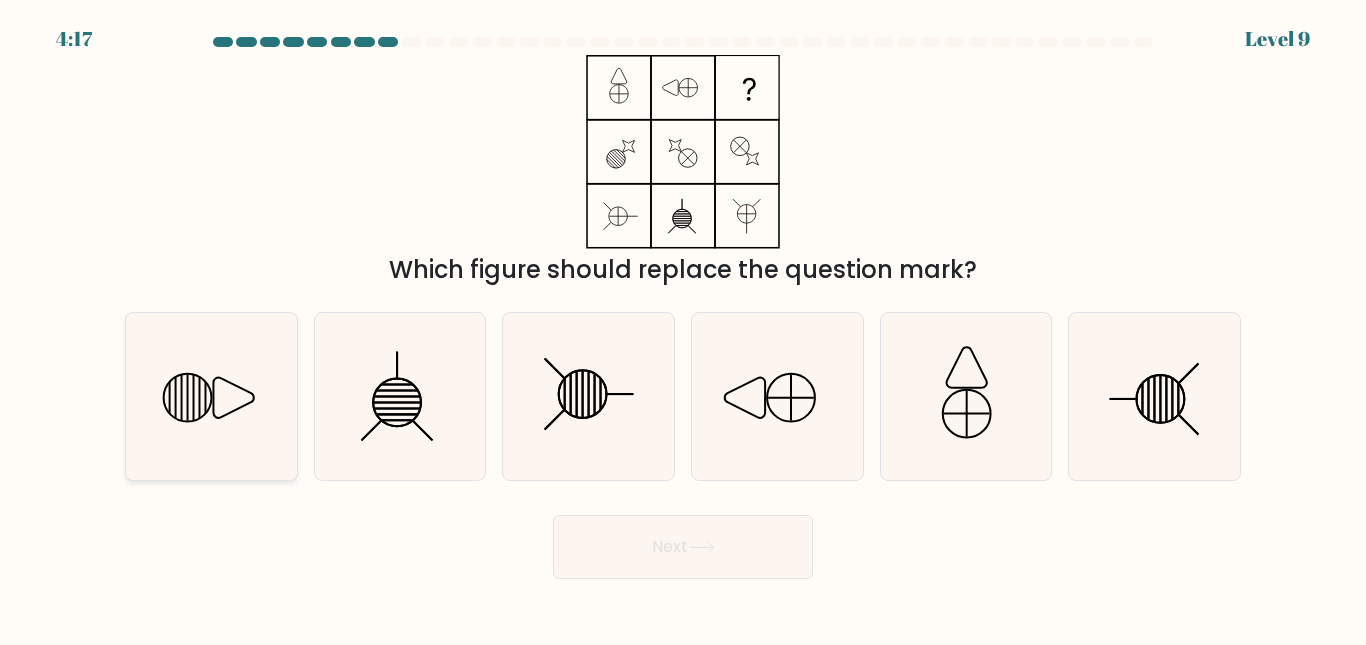 click 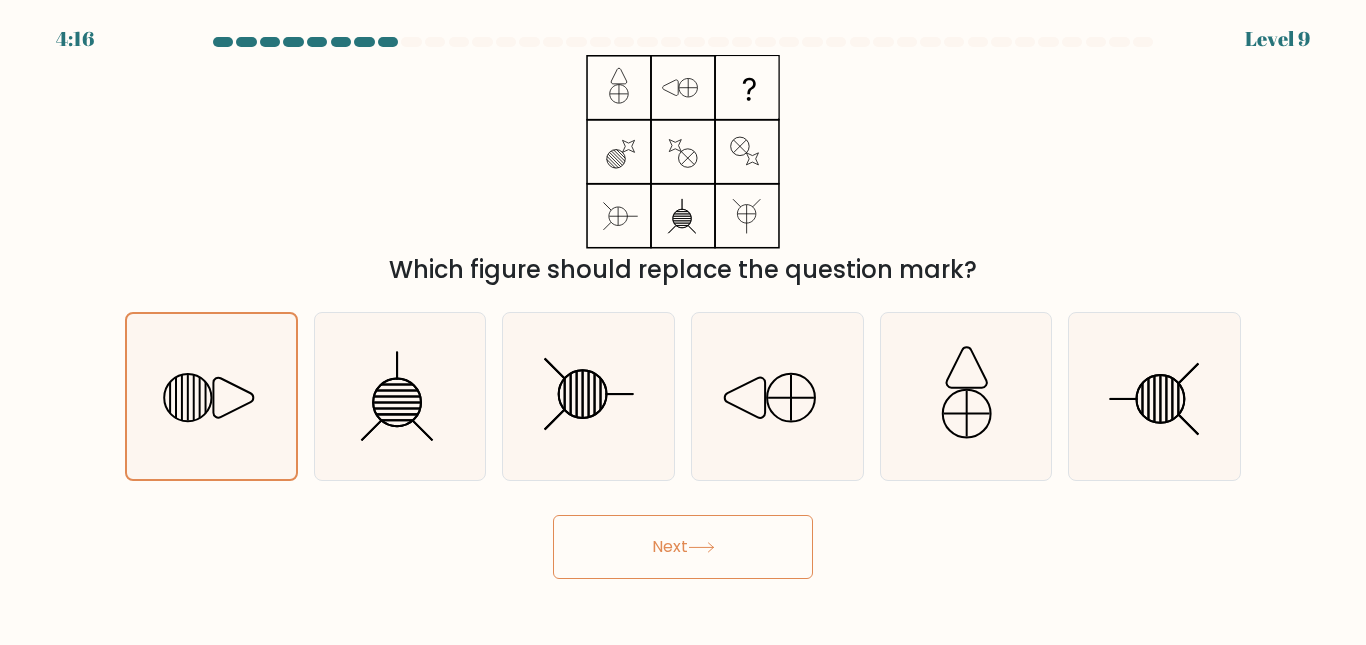 click on "Next" at bounding box center [683, 547] 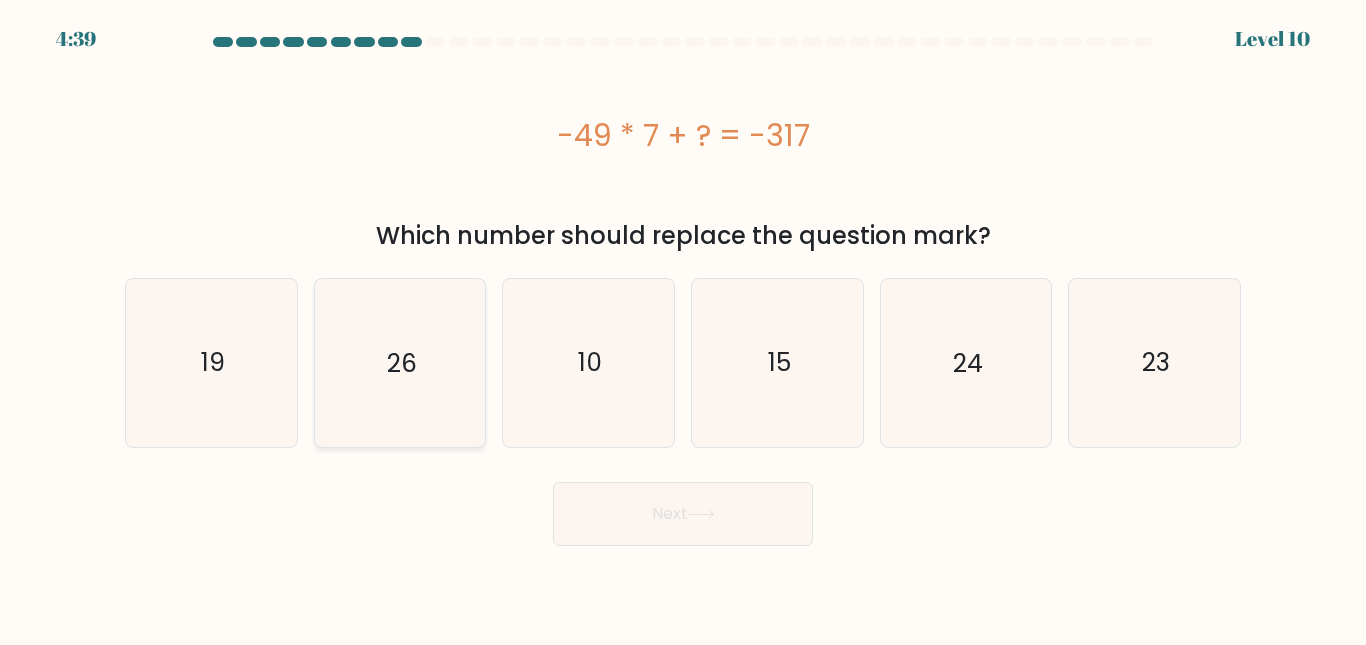 click on "26" 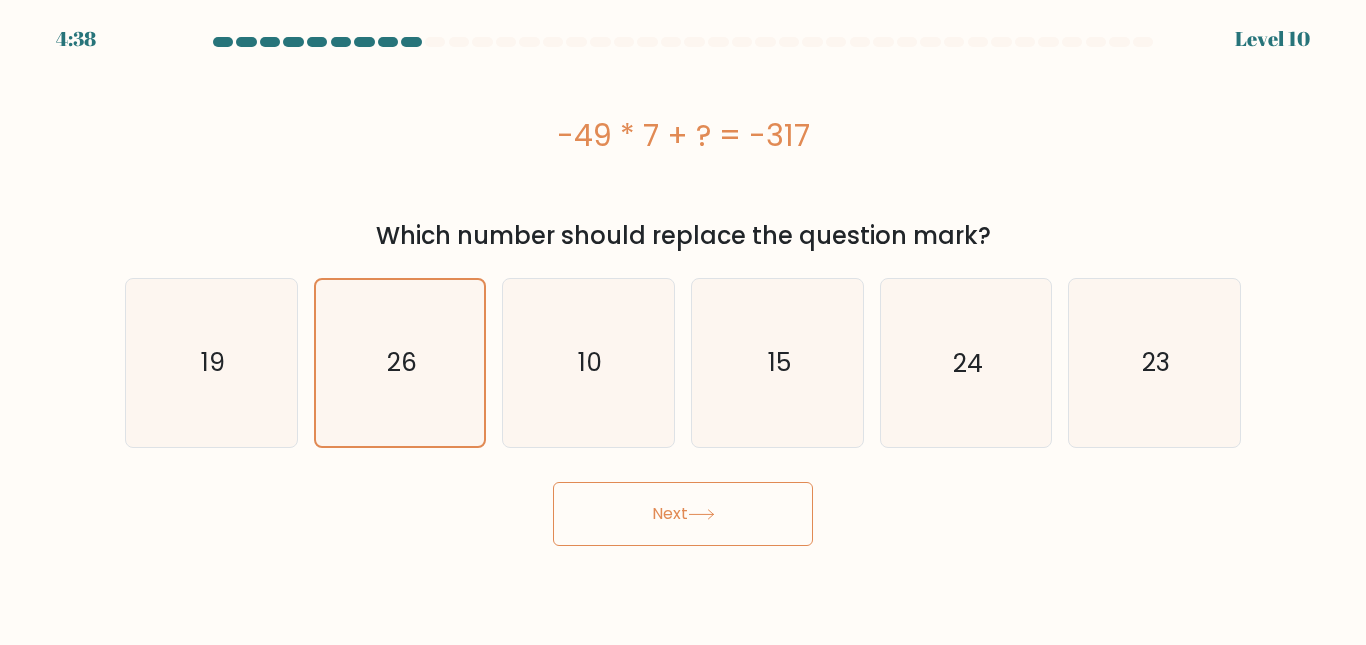 click on "Next" at bounding box center [683, 514] 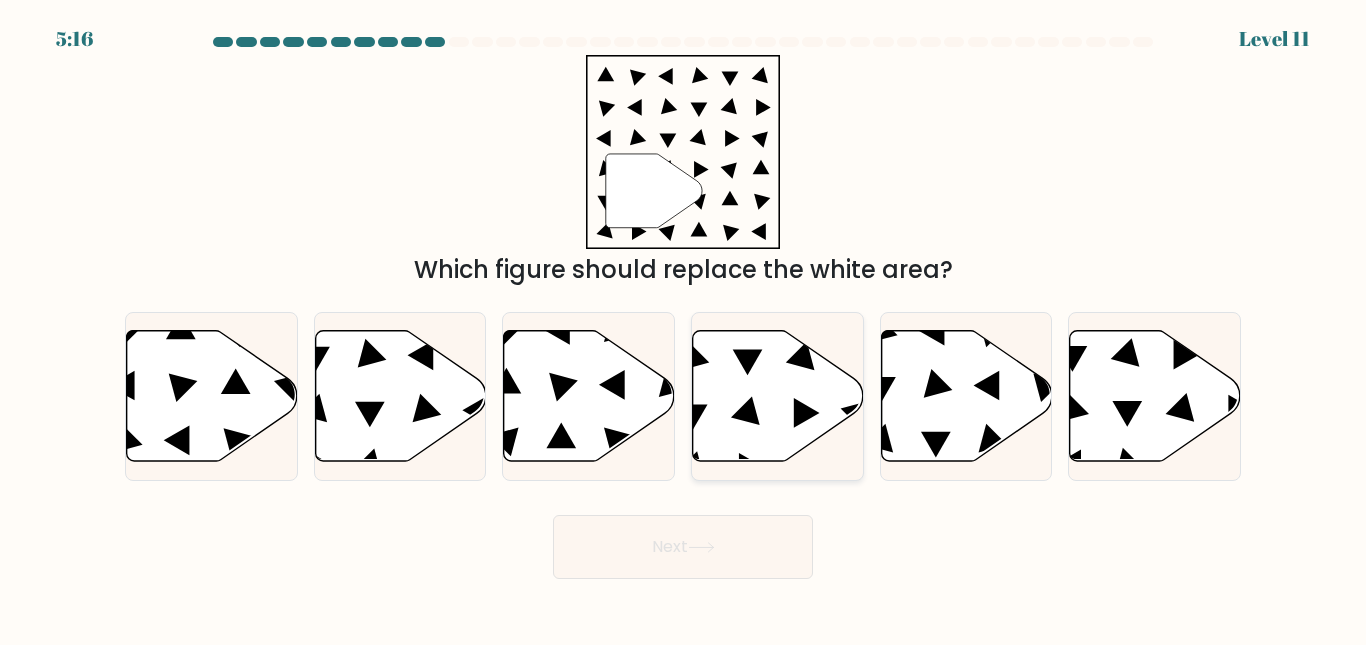 click 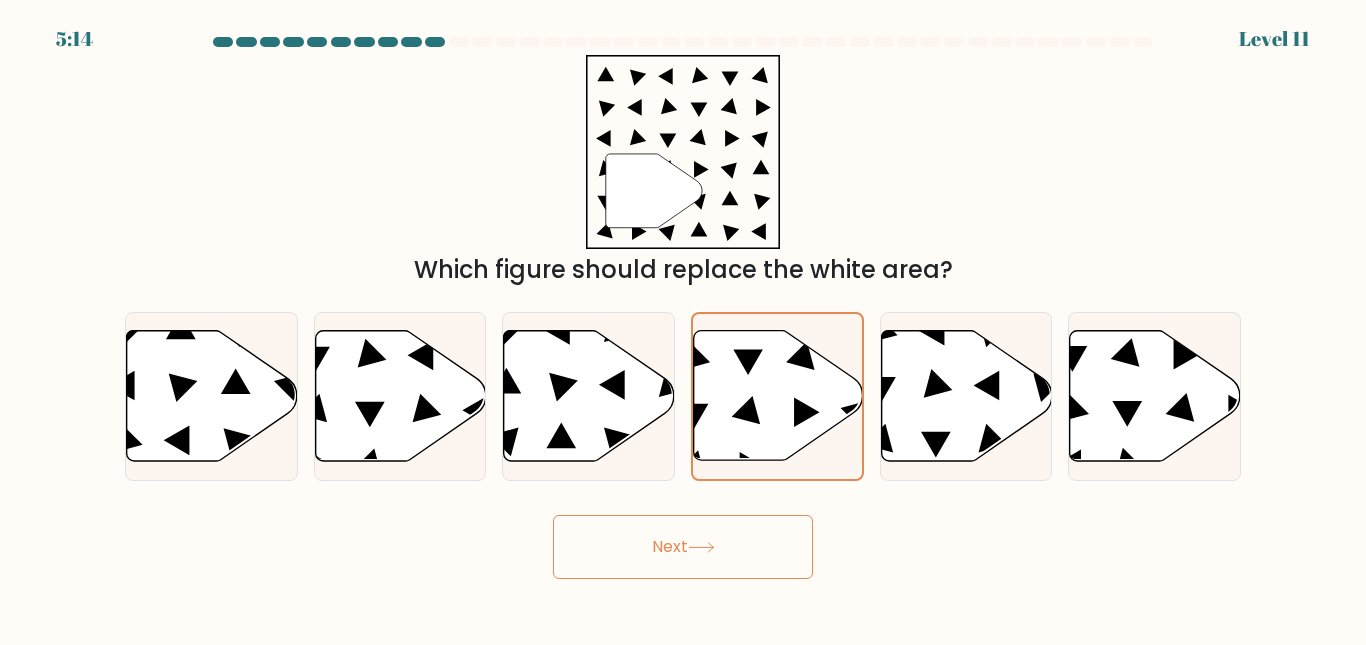 click on "Next" at bounding box center (683, 547) 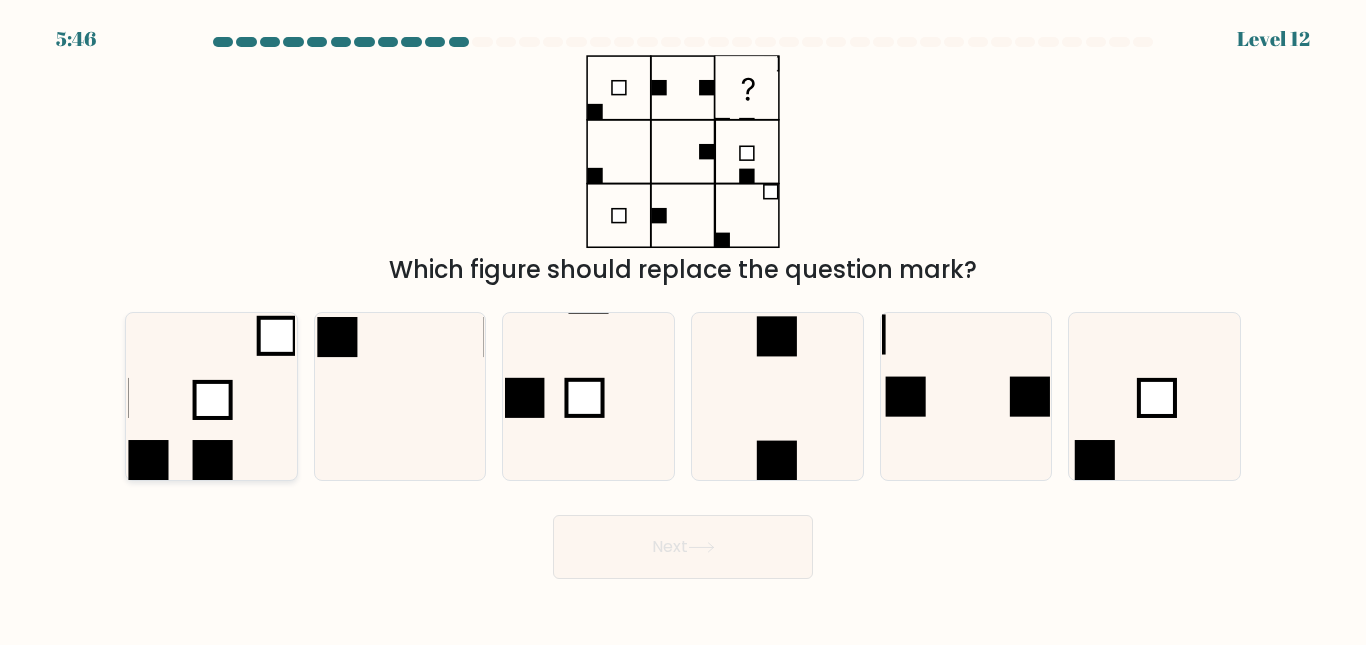 click 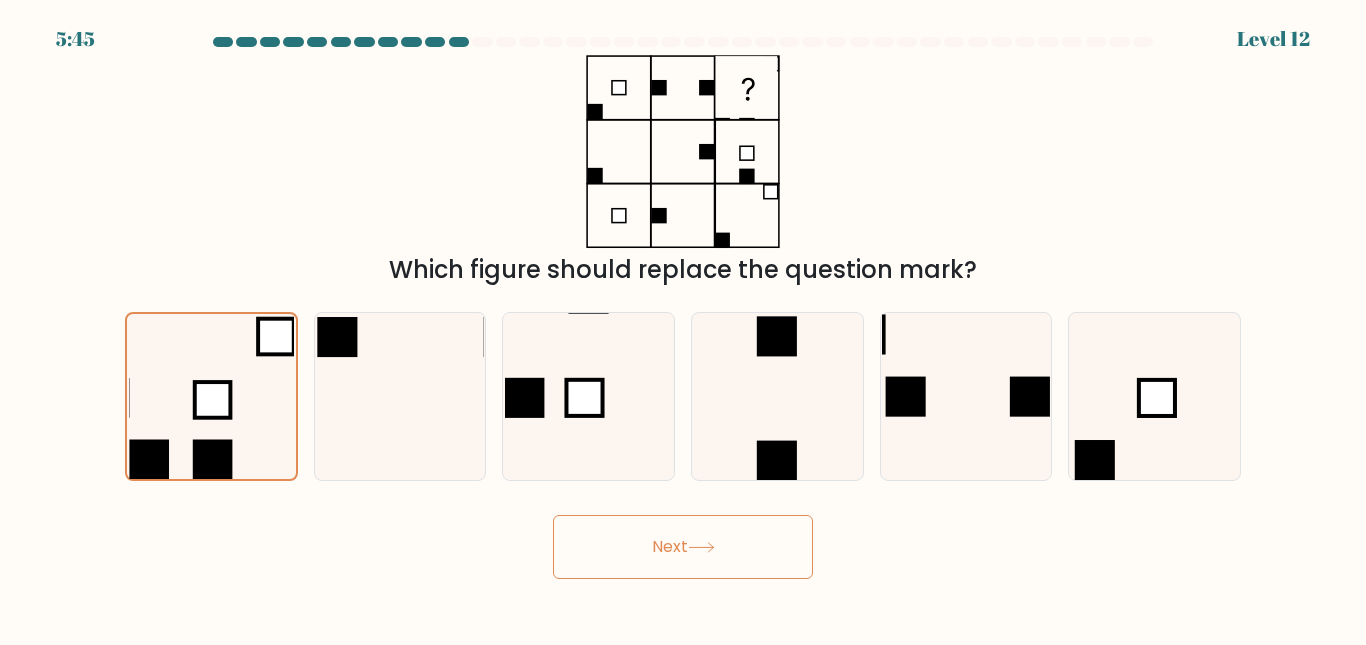 click on "Next" at bounding box center [683, 547] 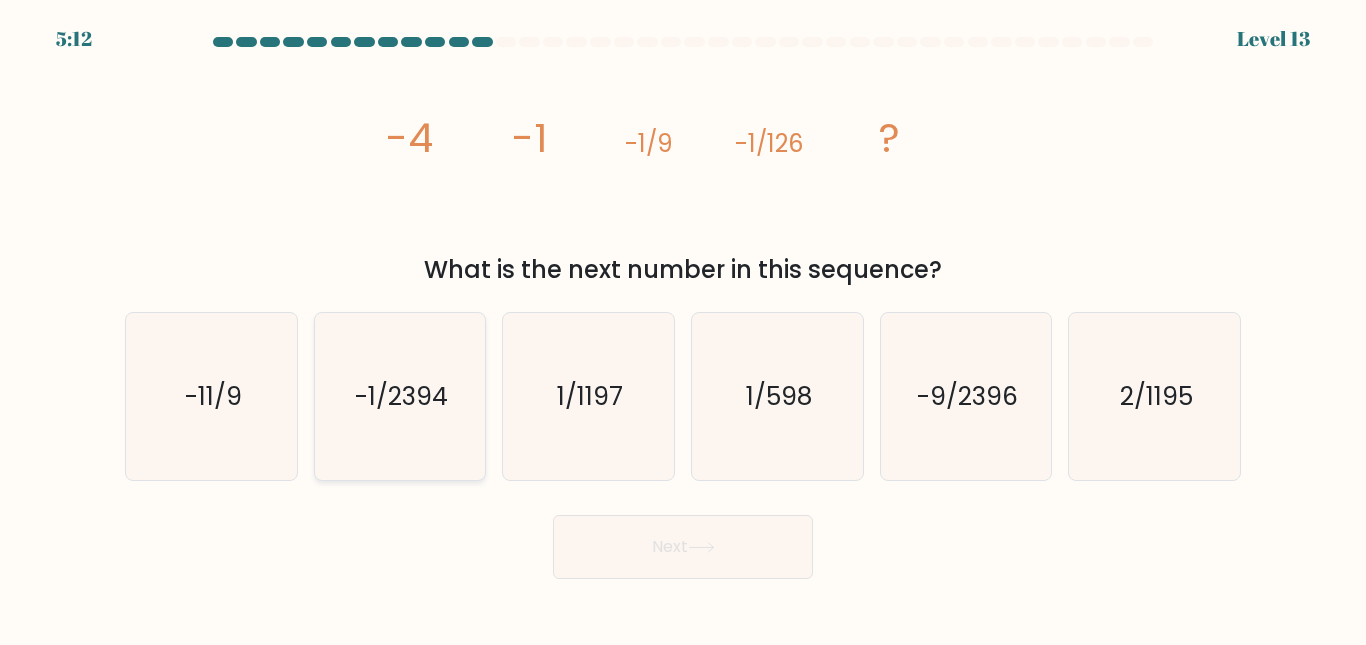 click on "-1/2394" 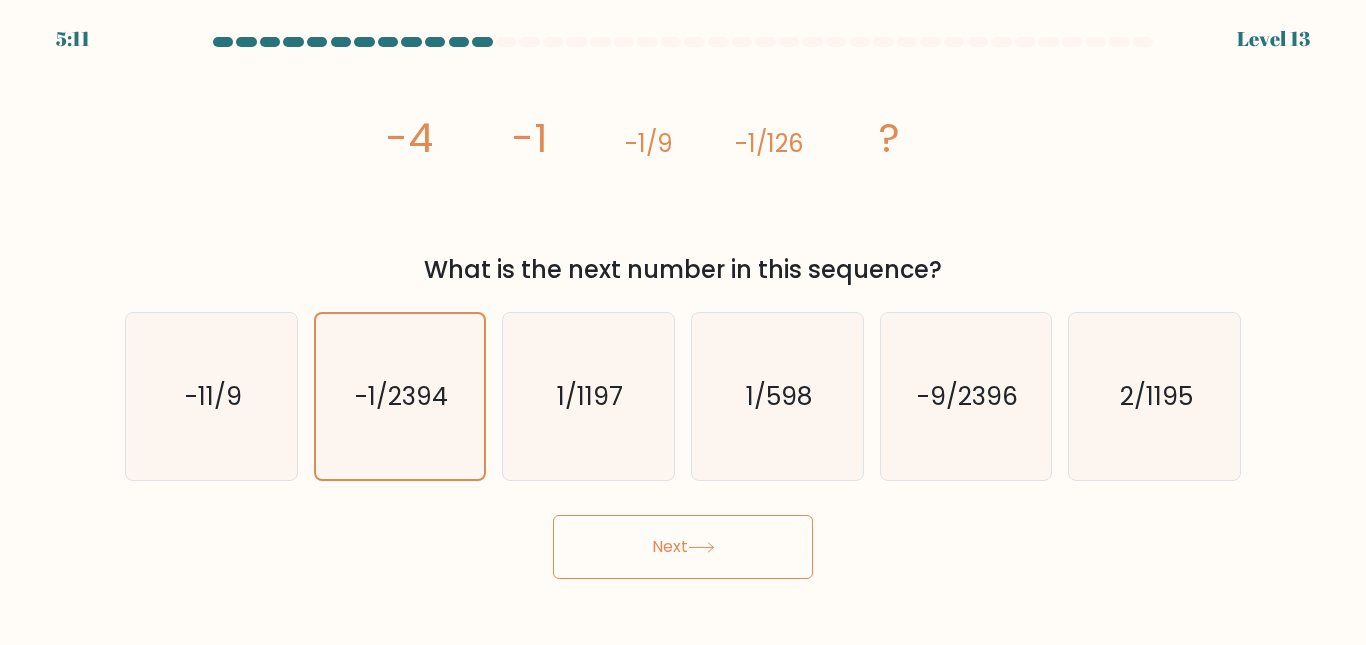 click on "Next" at bounding box center (683, 547) 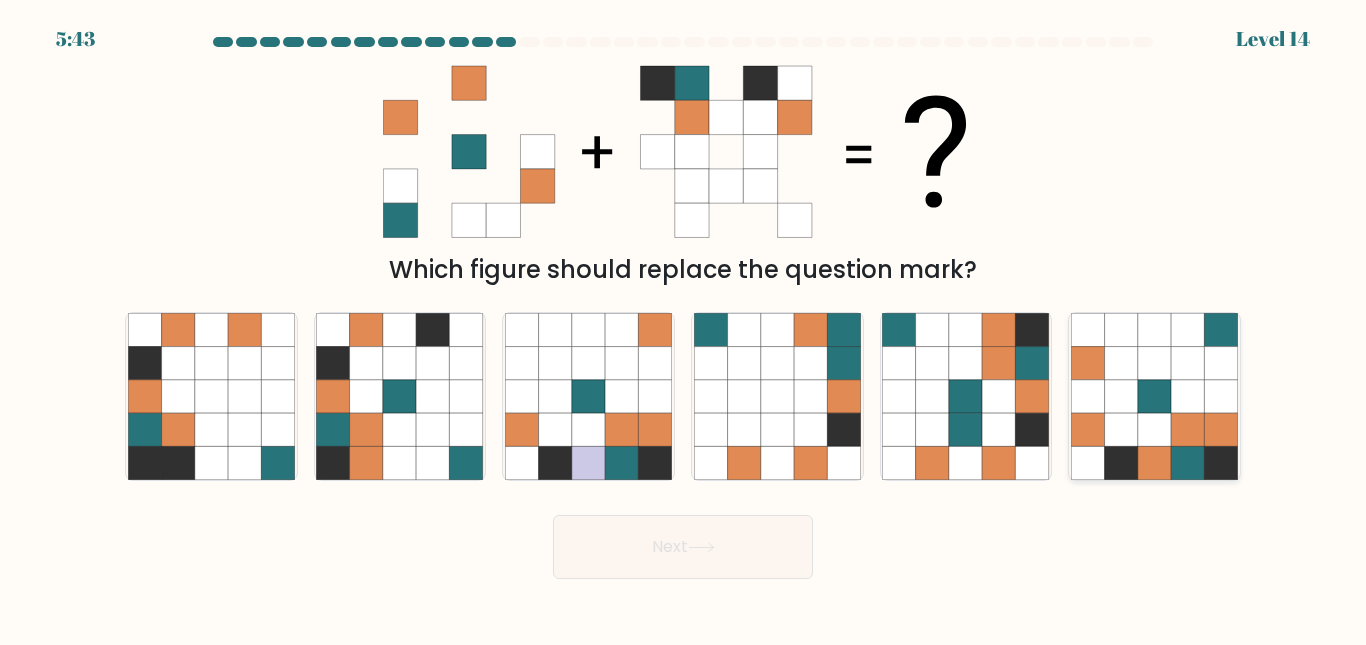click 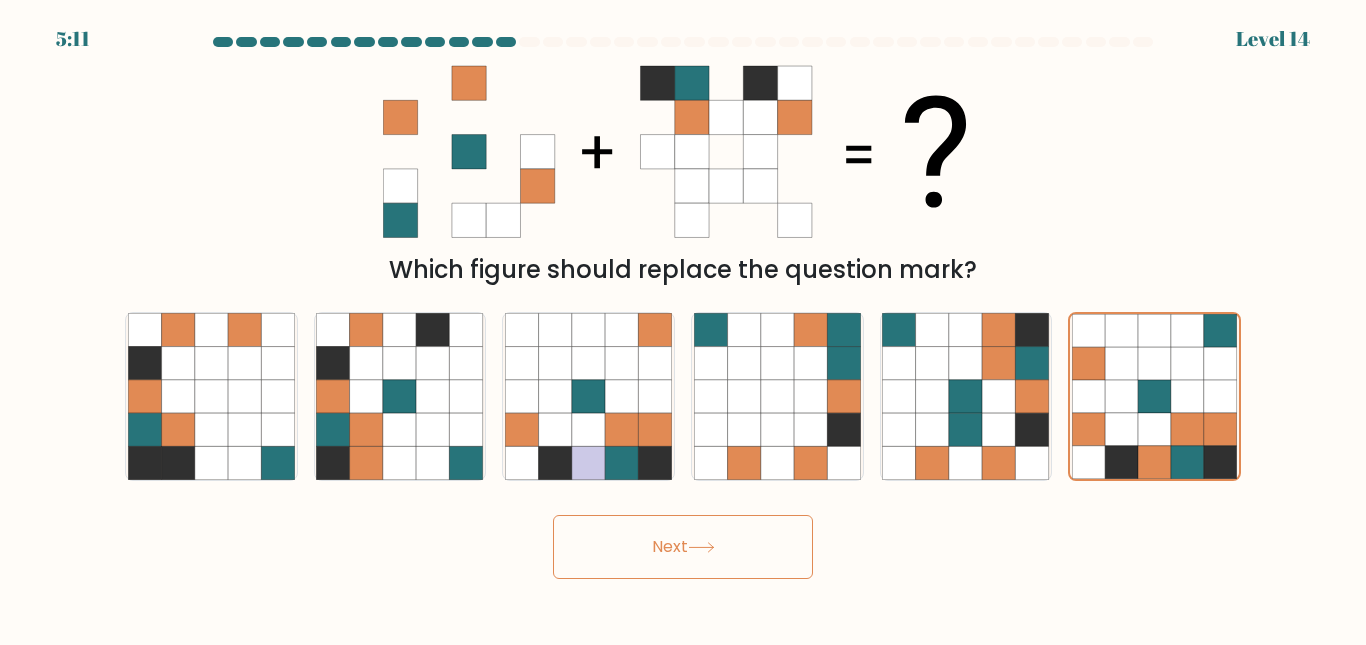click on "Next" at bounding box center (683, 547) 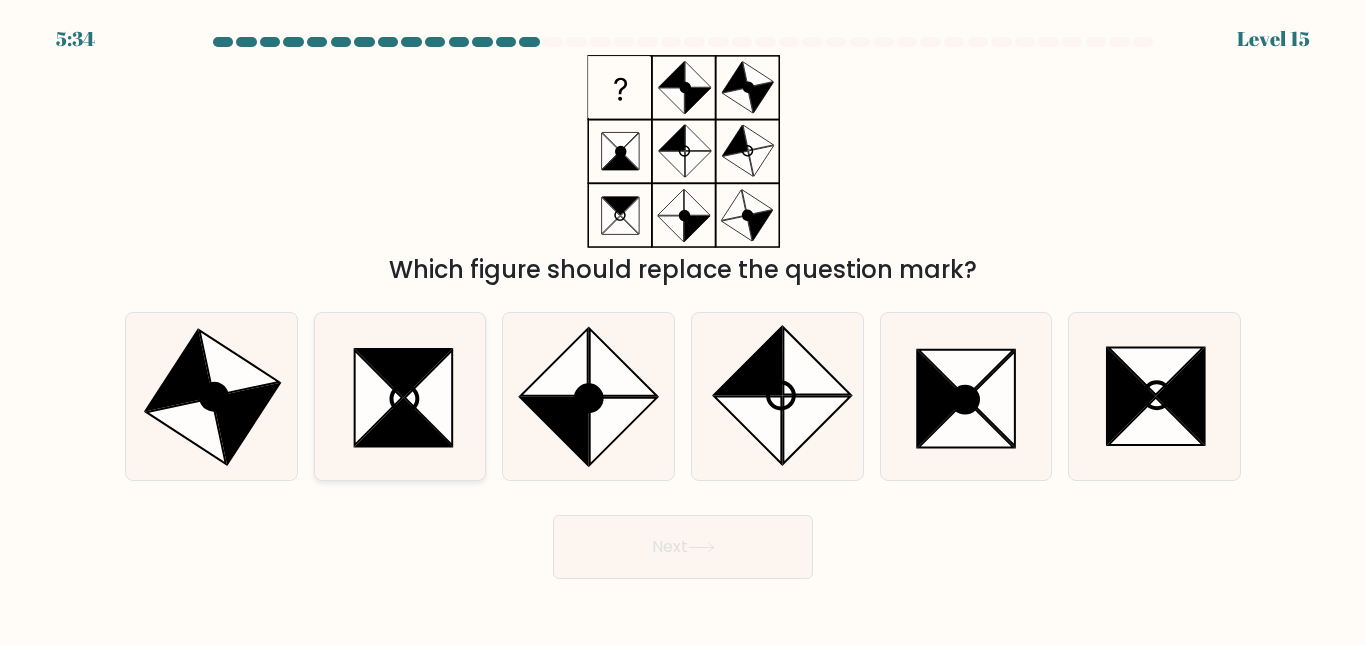 click 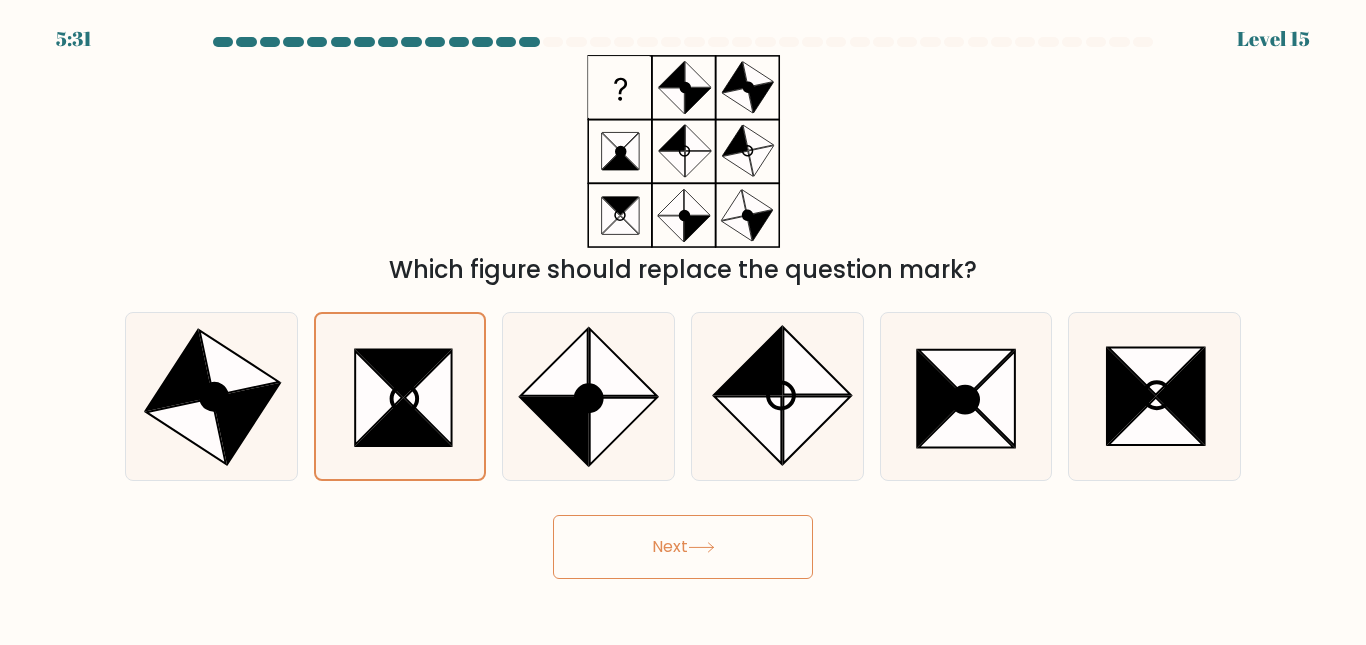 click on "Next" at bounding box center [683, 547] 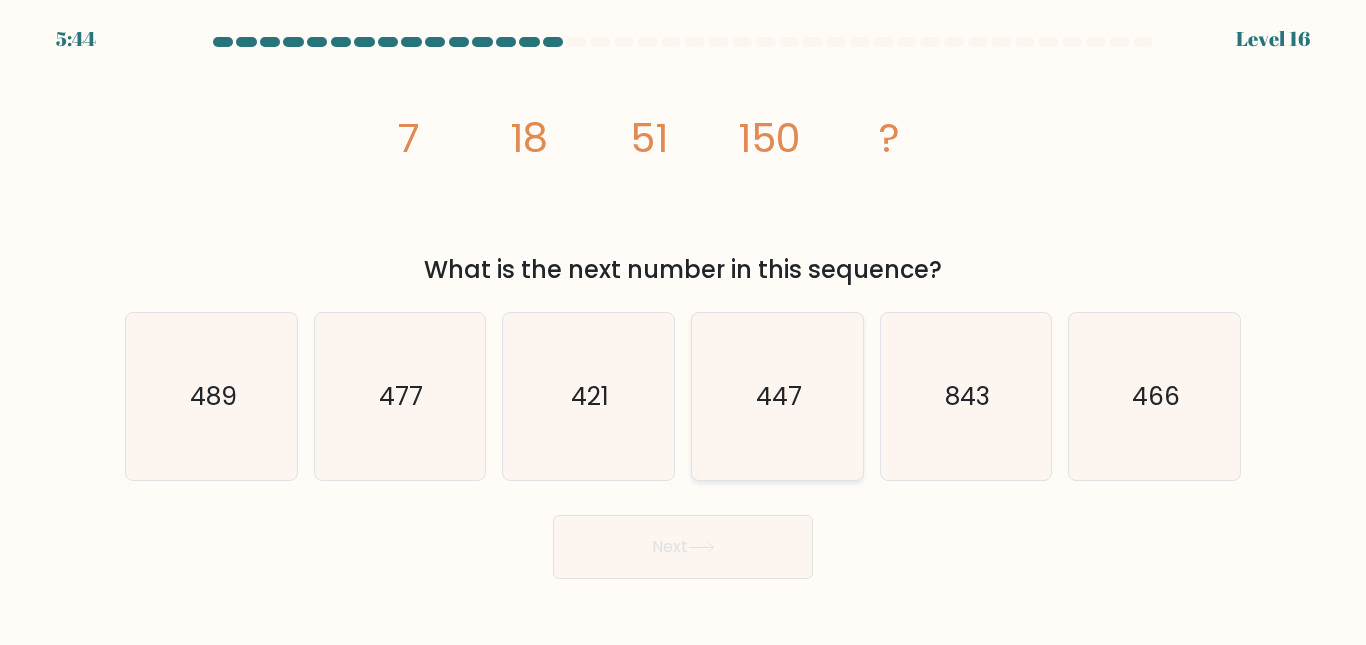 click on "447" 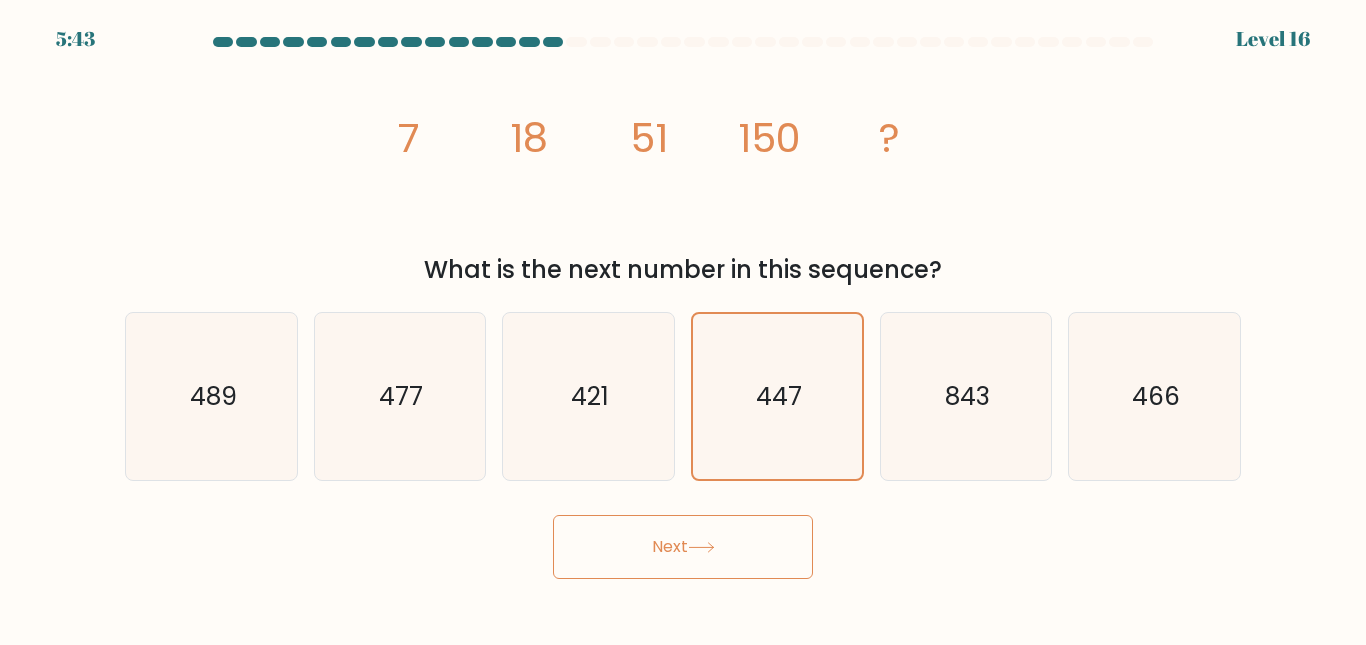 click on "Next" at bounding box center (683, 547) 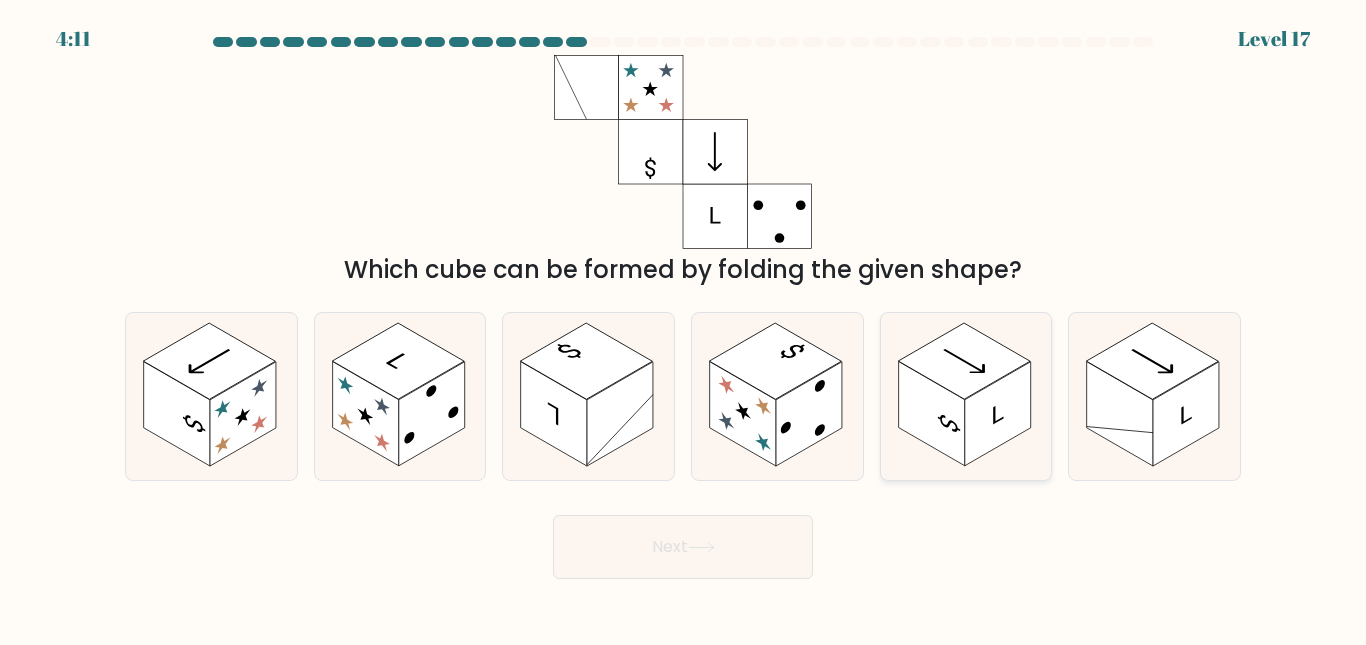 click 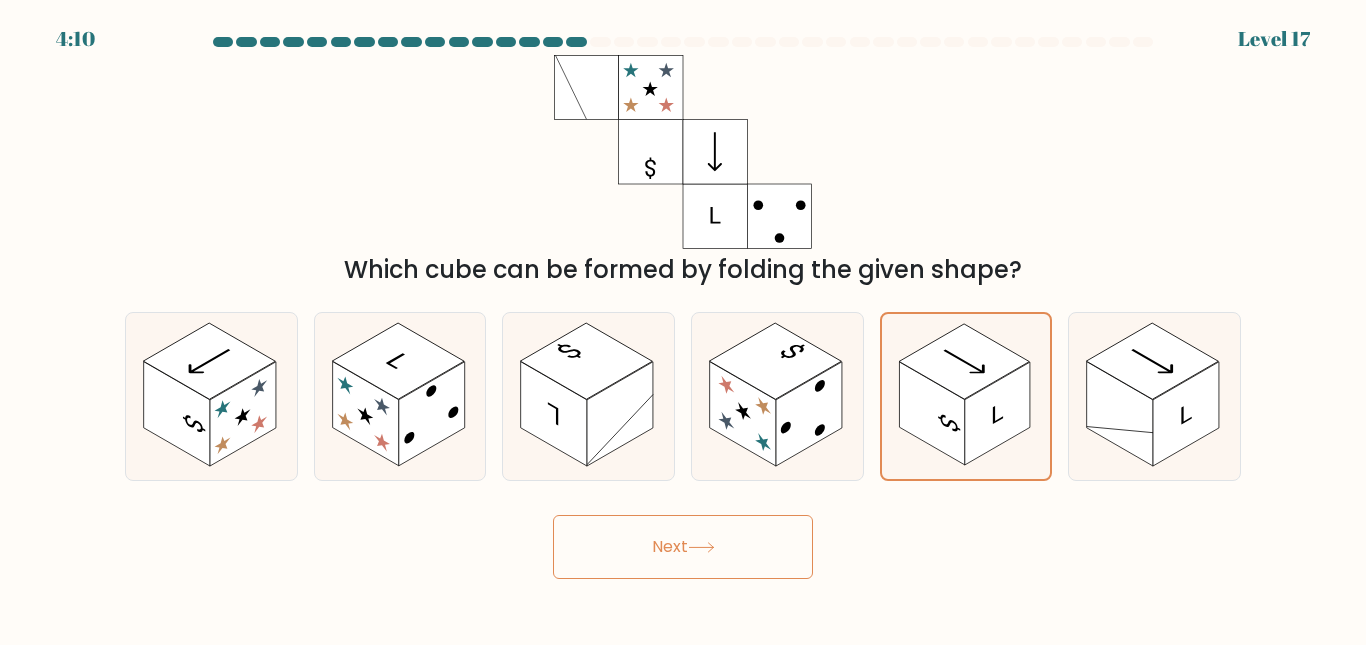 click on "Next" at bounding box center [683, 547] 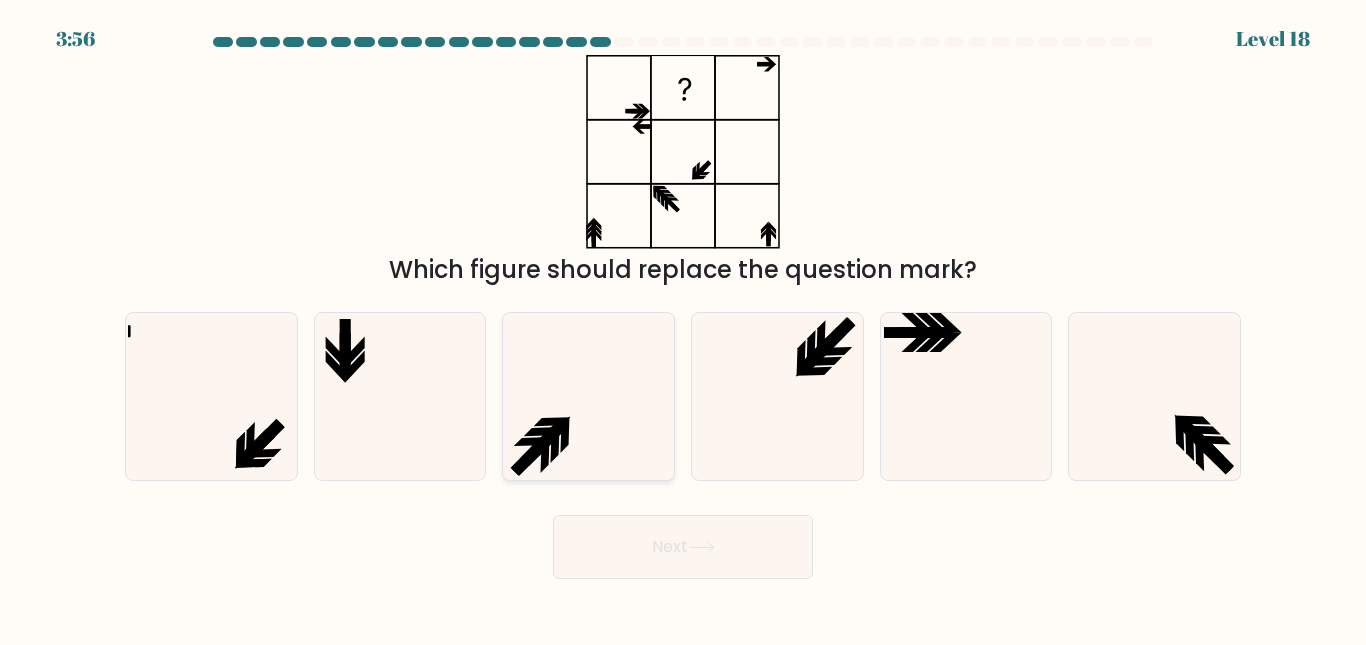 click 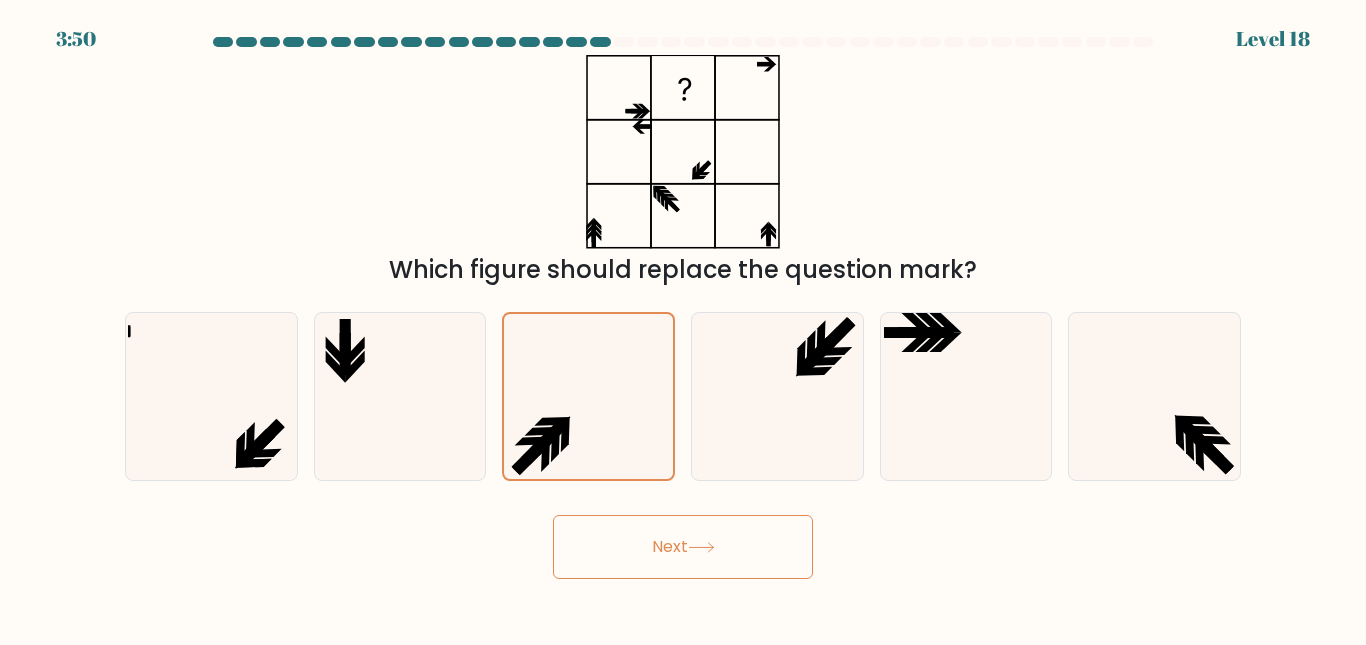 click on "Next" at bounding box center [683, 547] 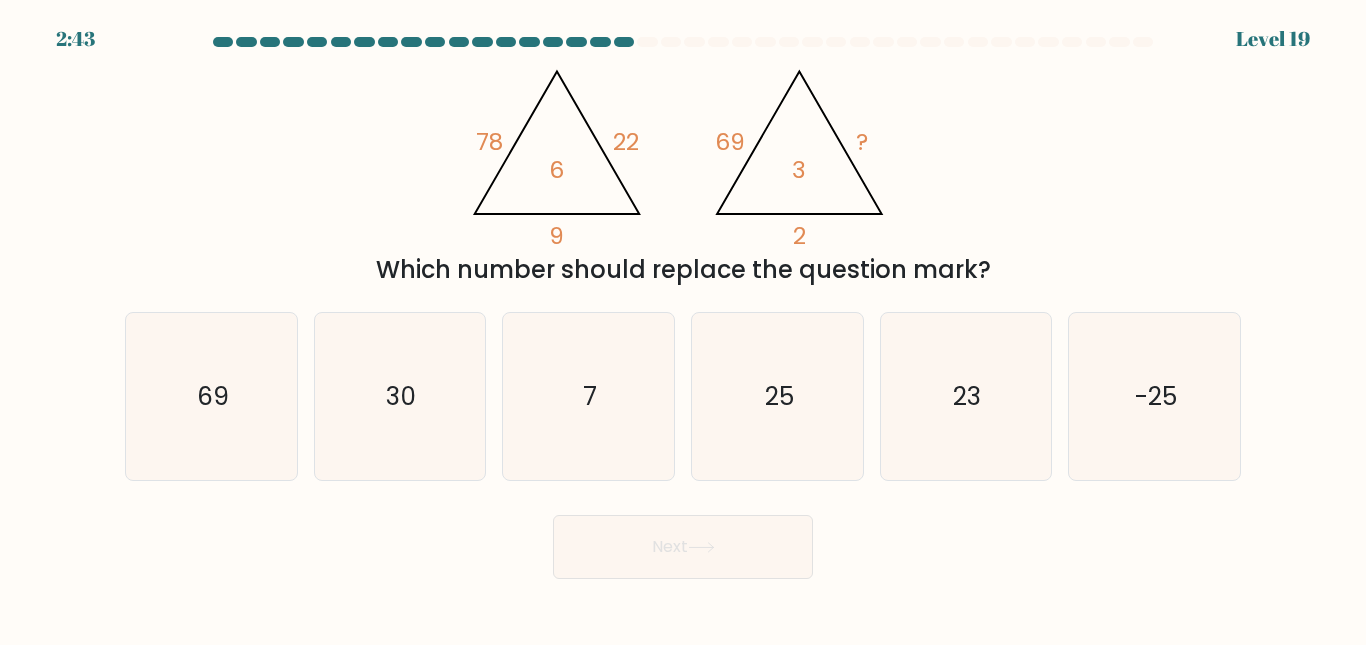 type 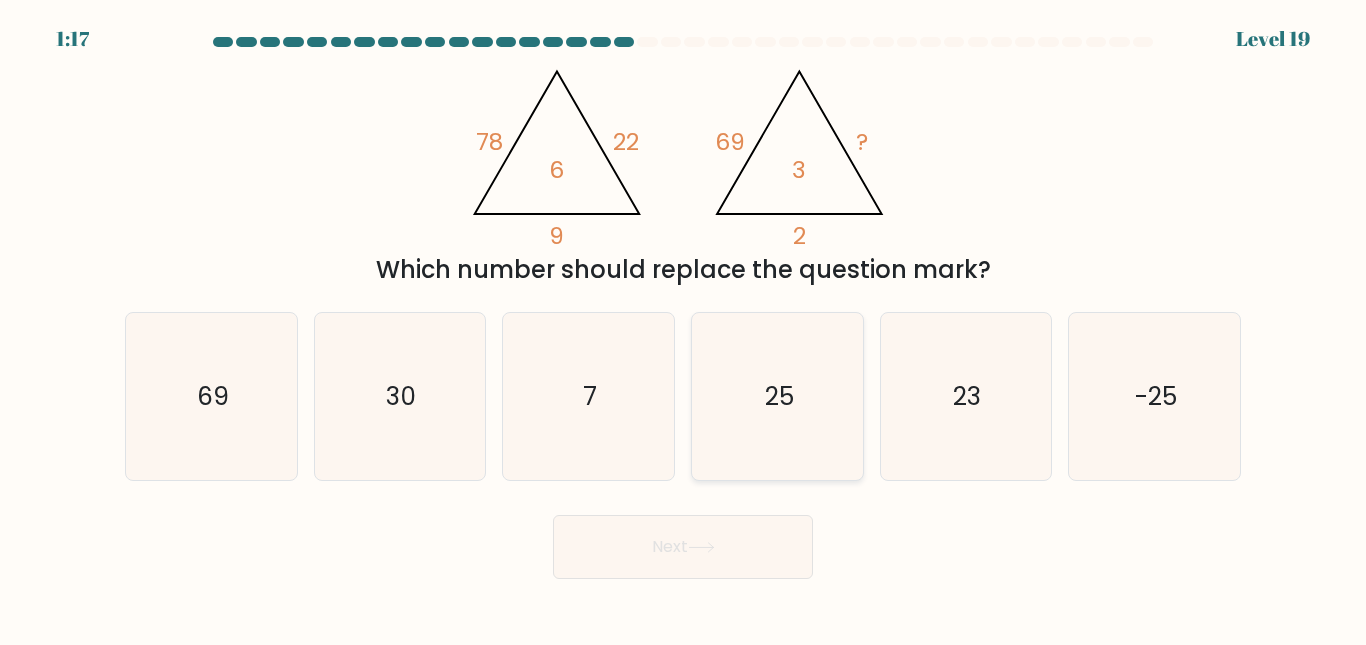 click on "25" 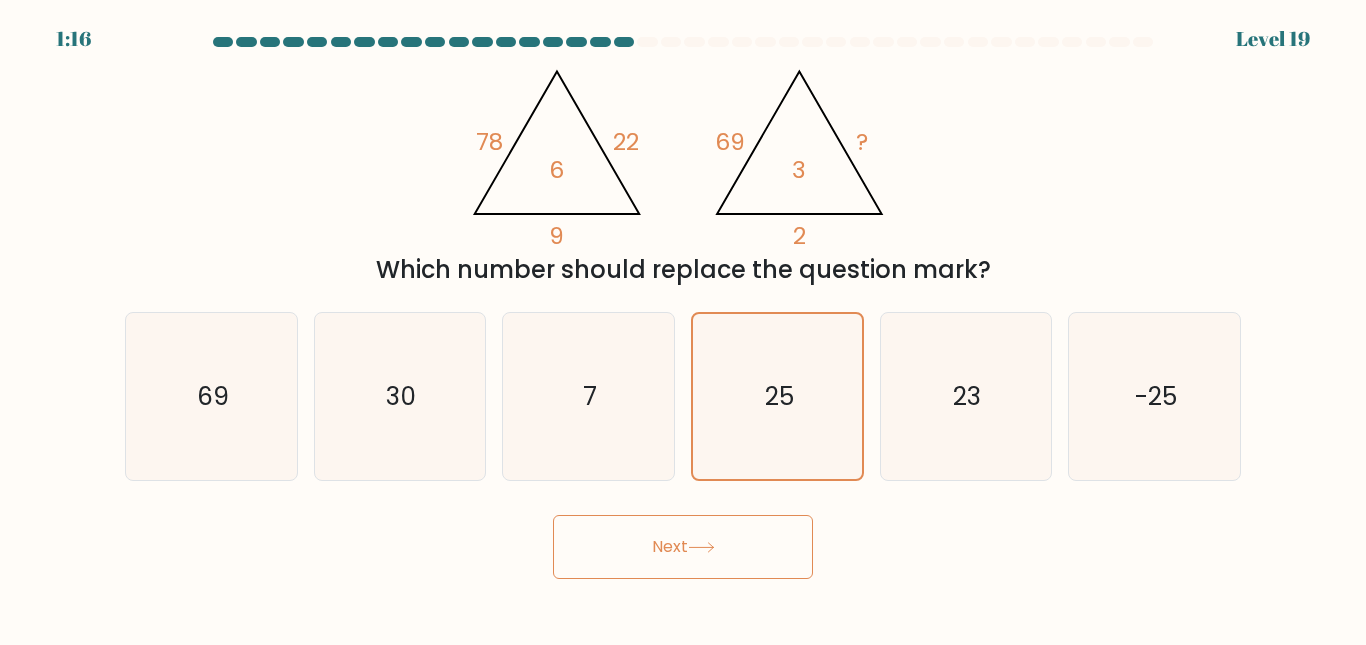 click on "Next" at bounding box center (683, 547) 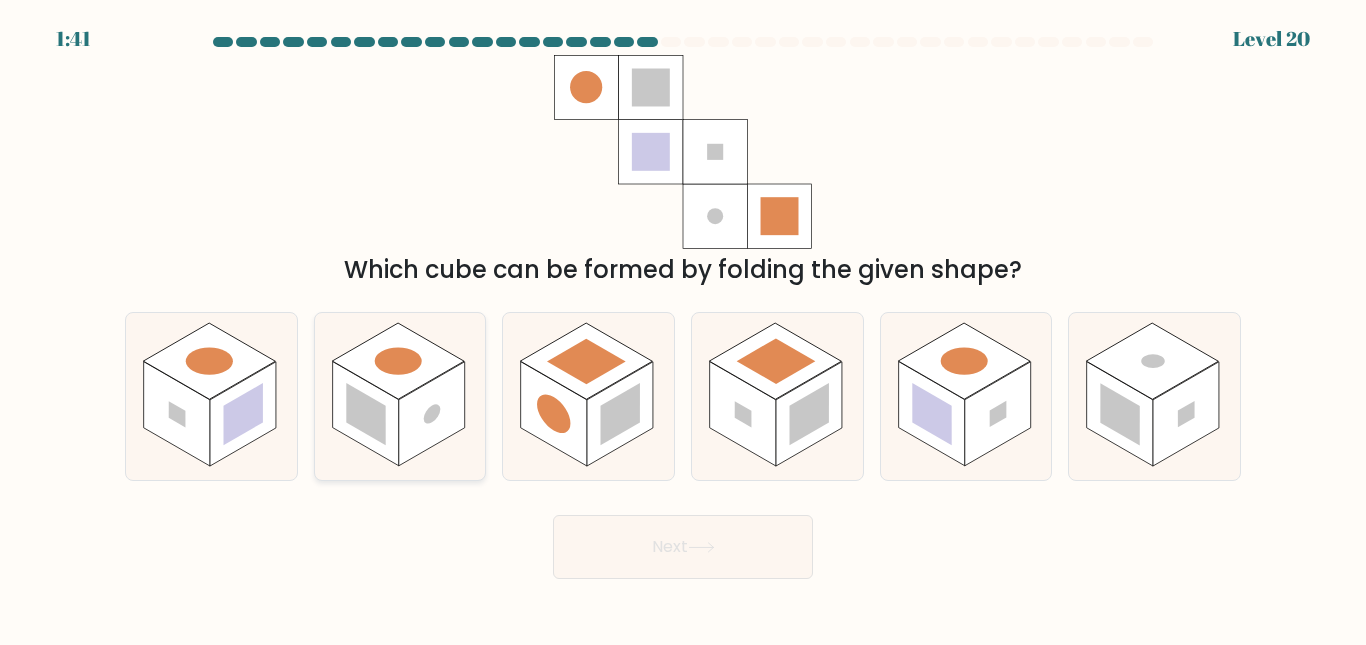 click 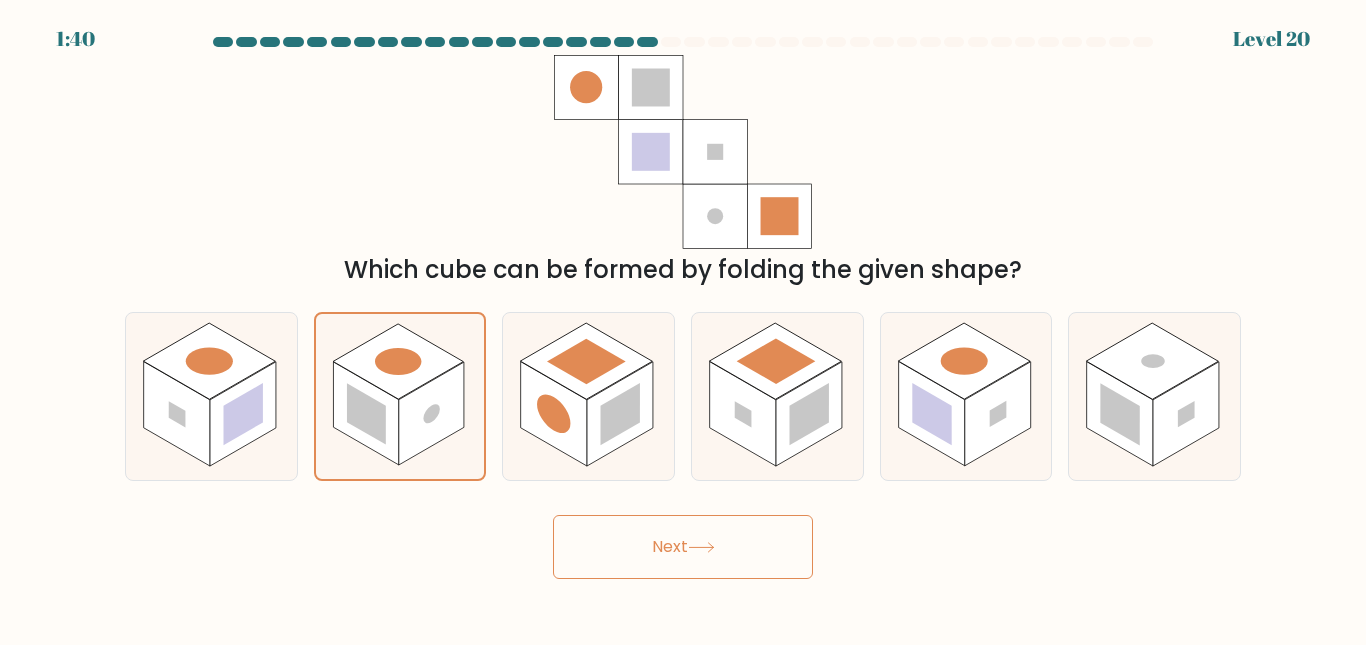 click on "Next" at bounding box center (683, 547) 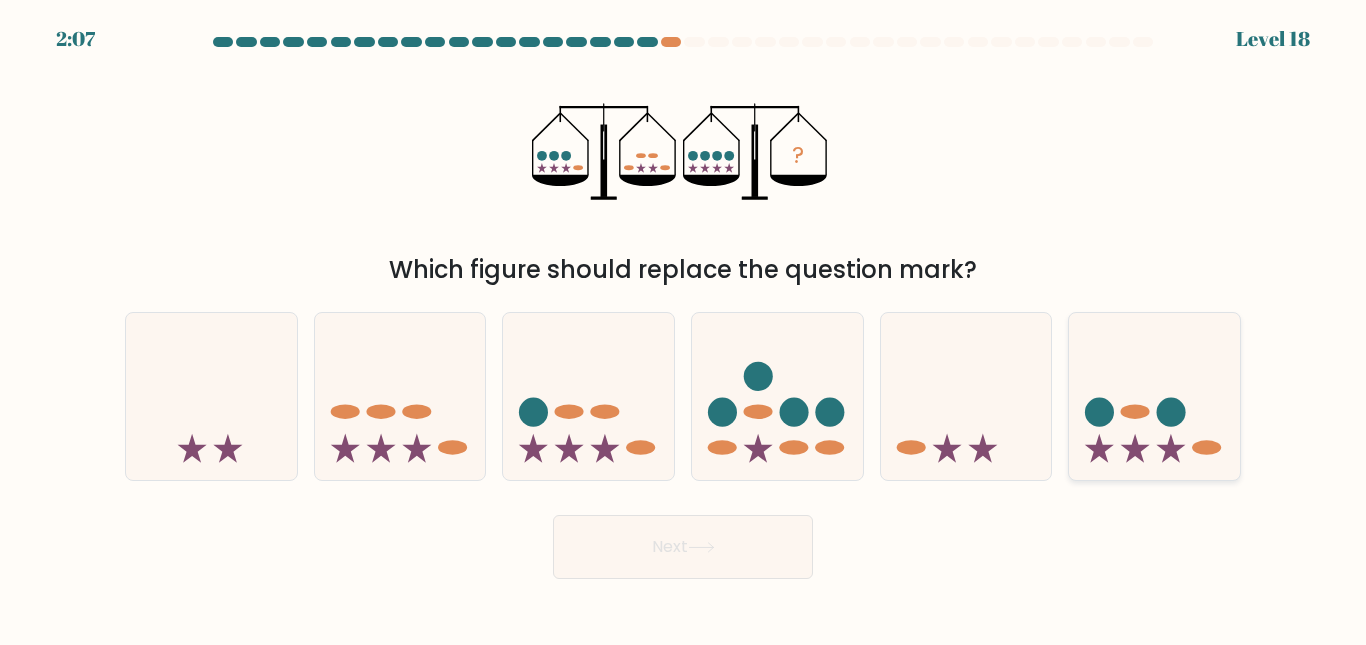 click 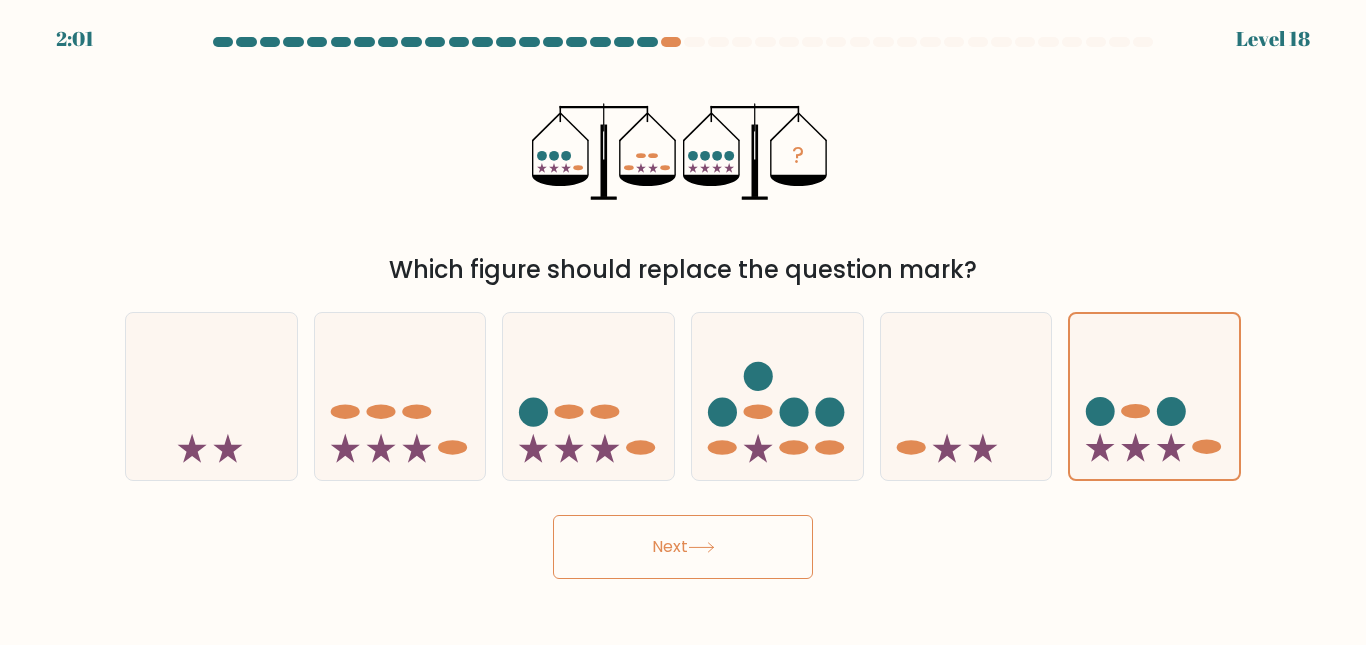 click on "Next" at bounding box center [683, 547] 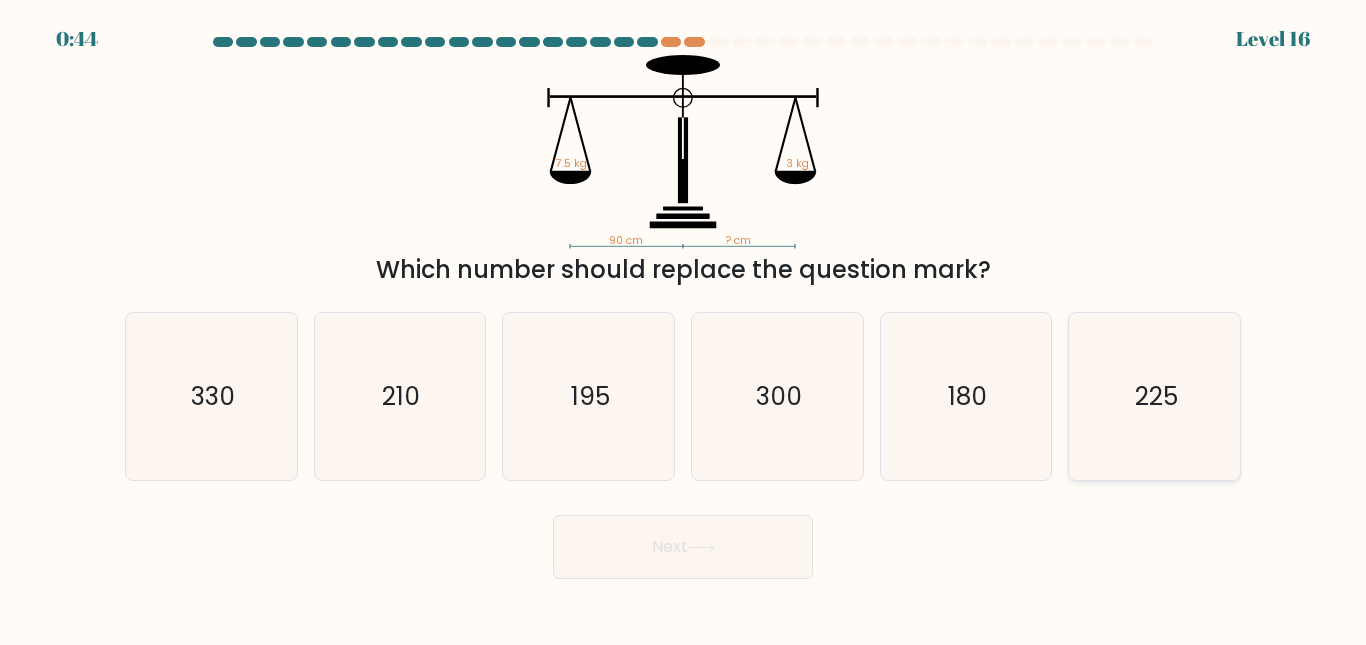 click on "225" 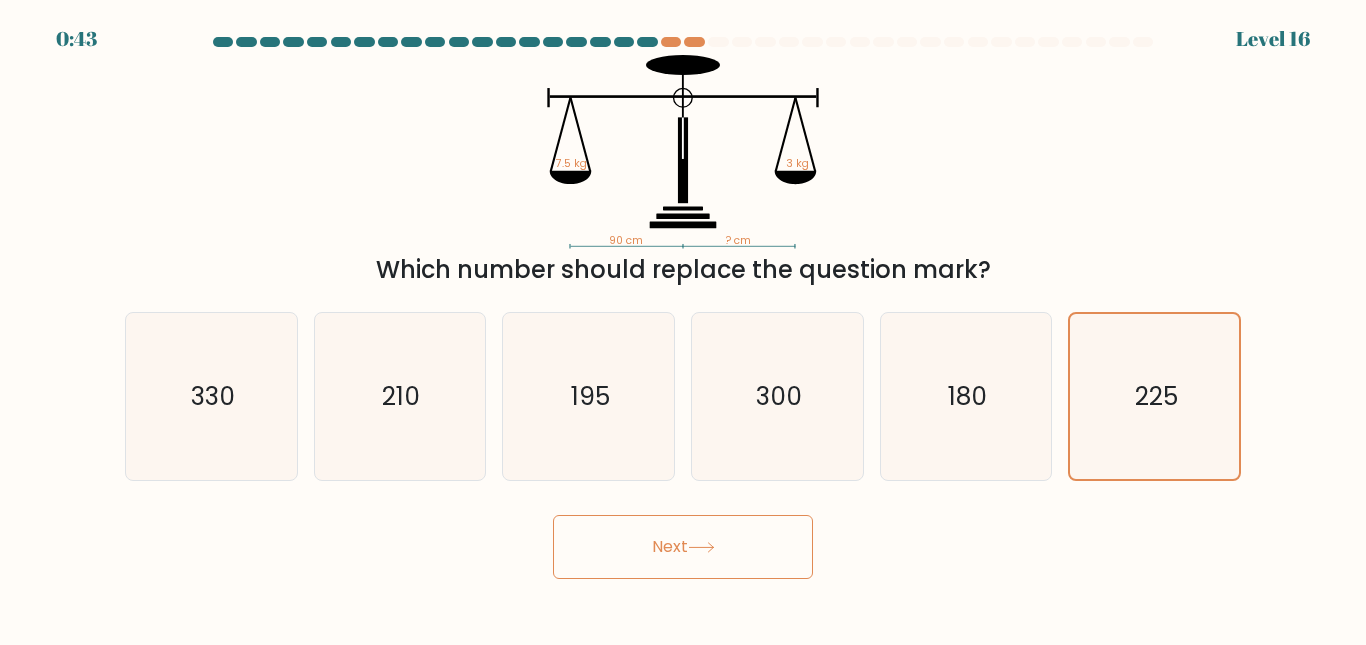 click on "Next" at bounding box center (683, 547) 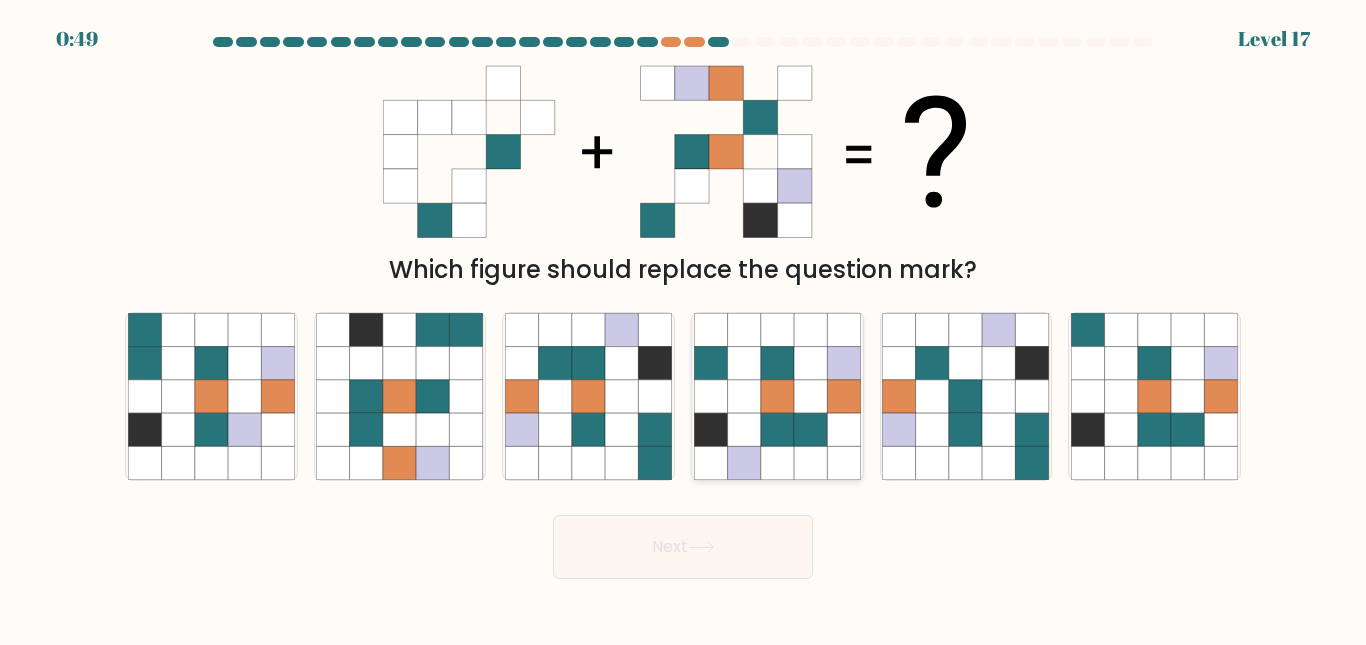 click 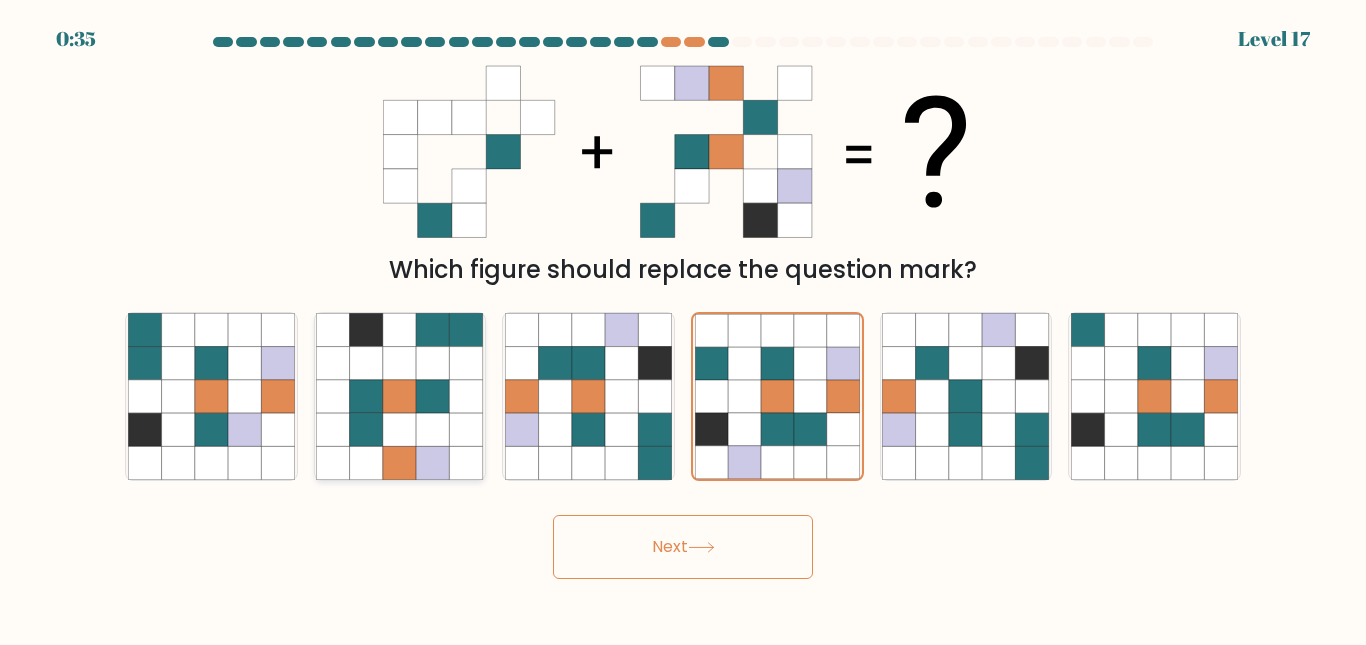 click 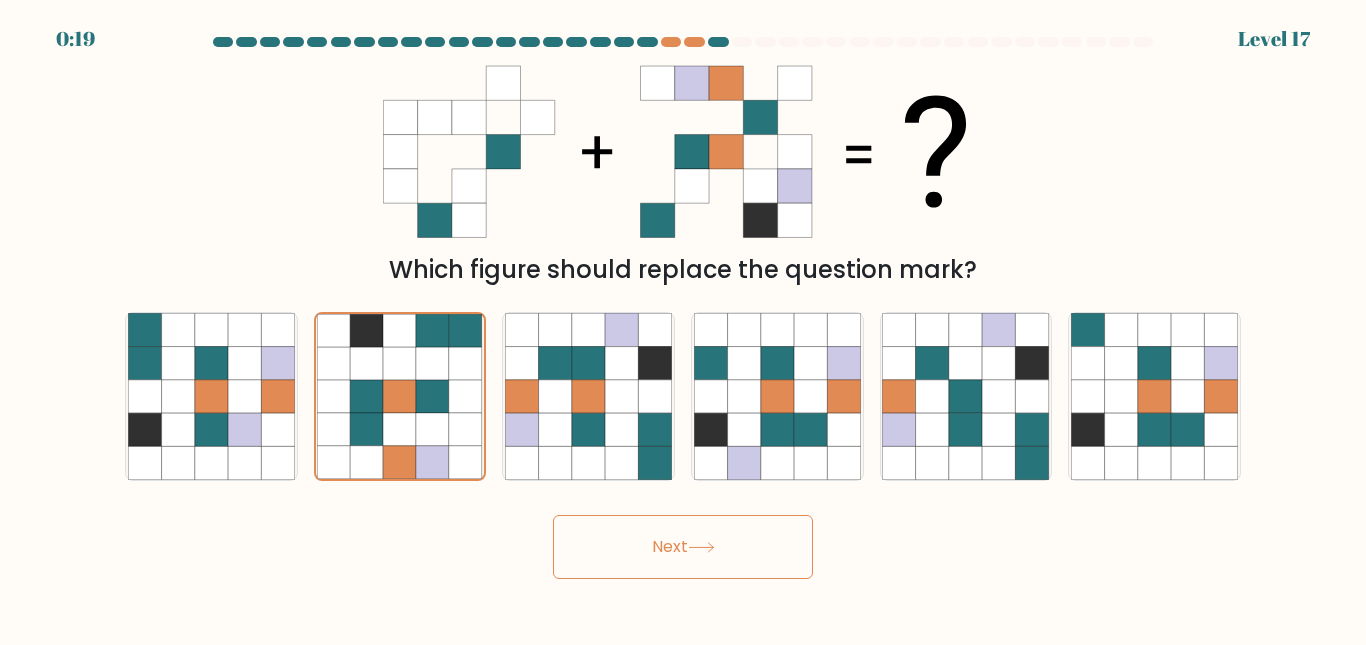 click on "Next" at bounding box center (683, 547) 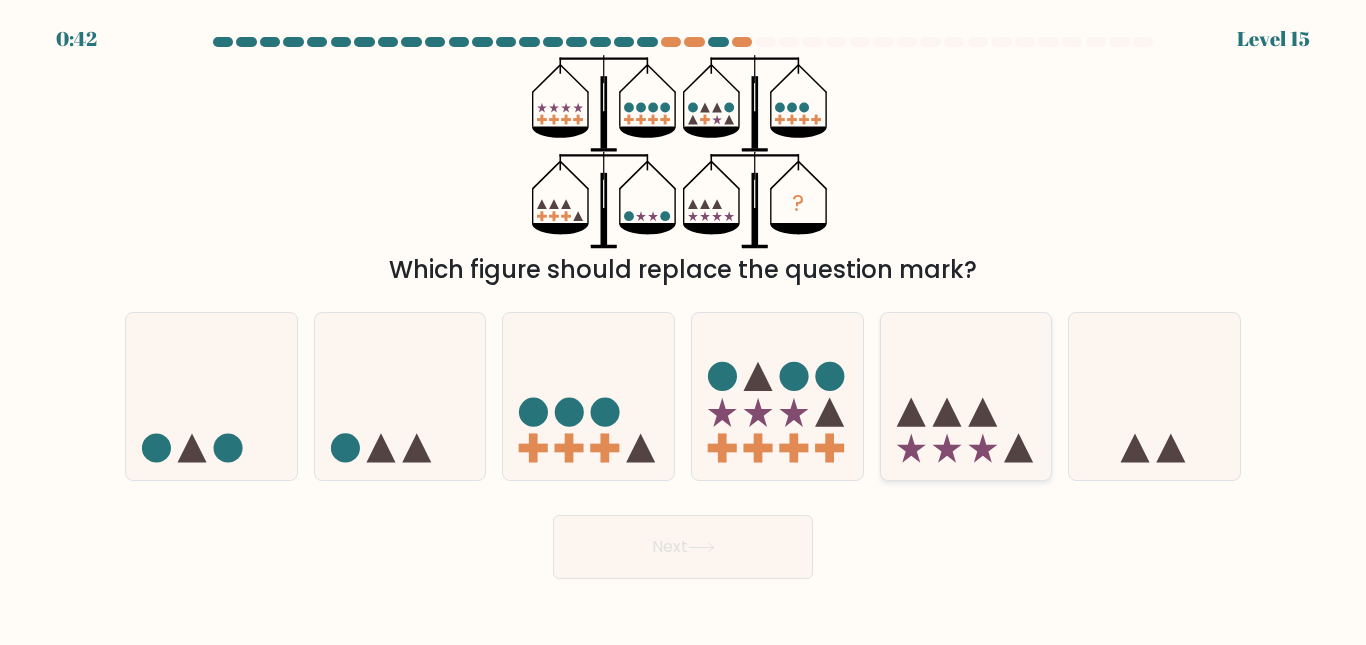 click 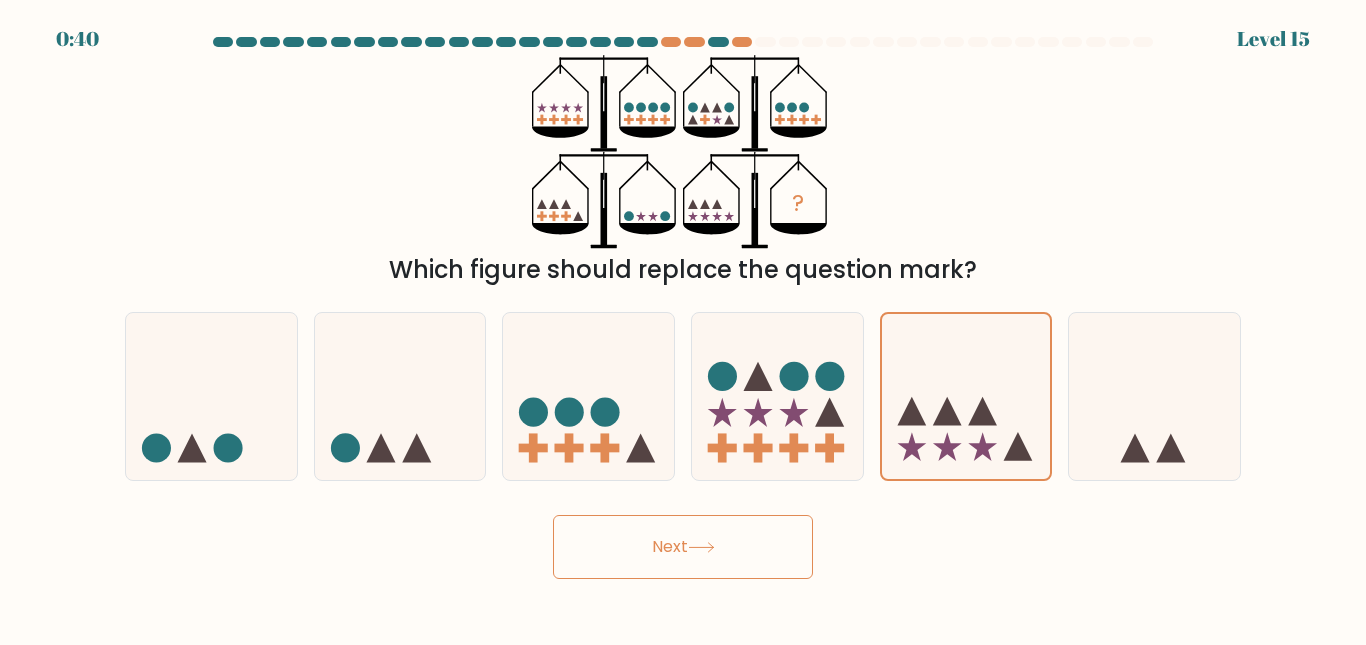 click on "Next" at bounding box center [683, 547] 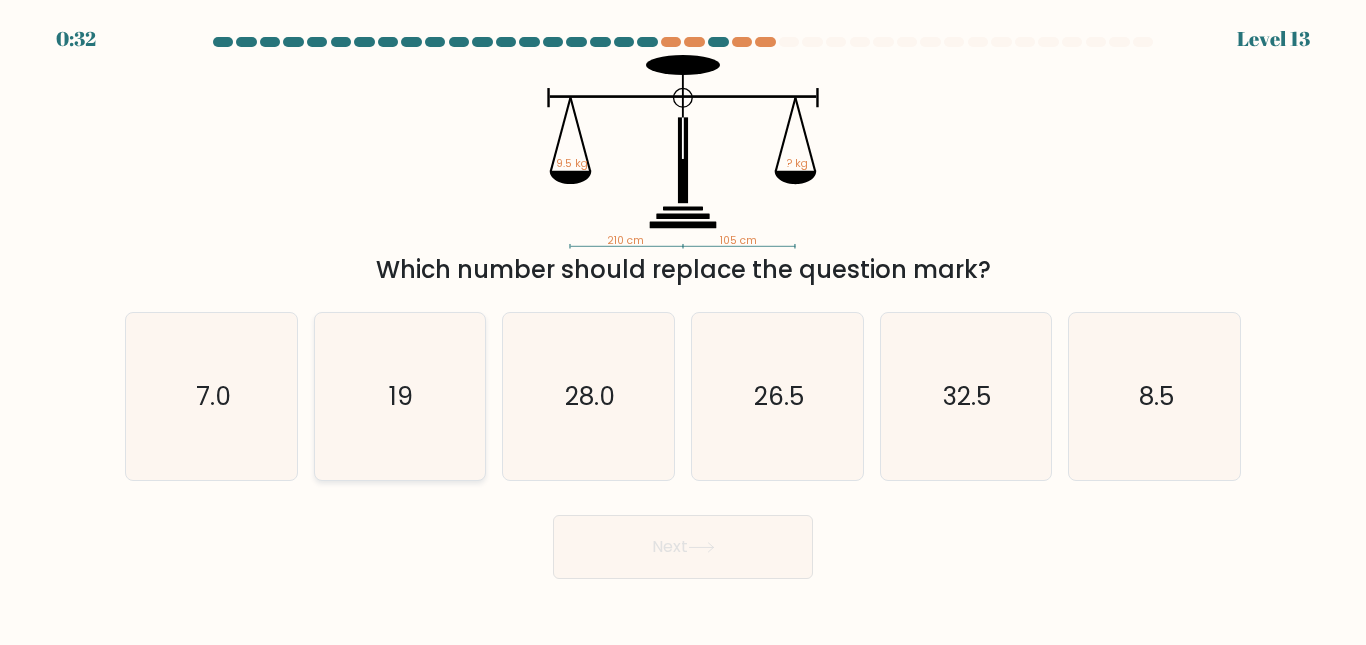 click on "19" 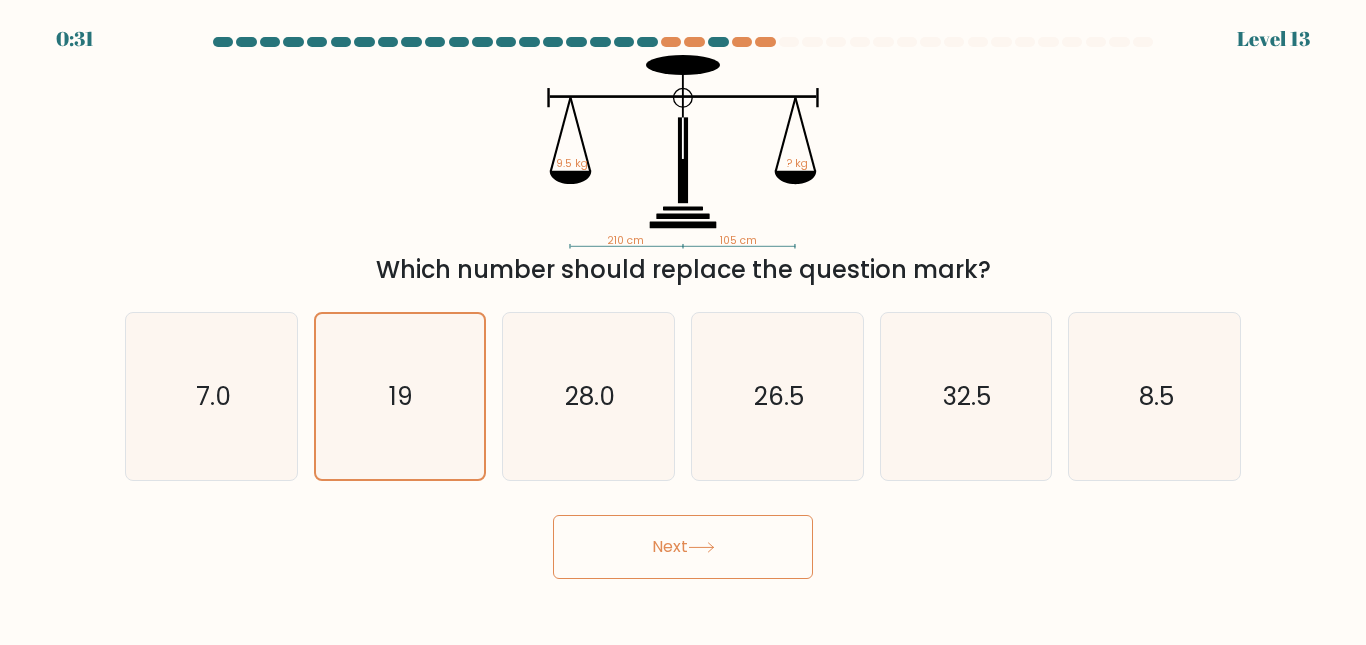 click on "Next" at bounding box center (683, 547) 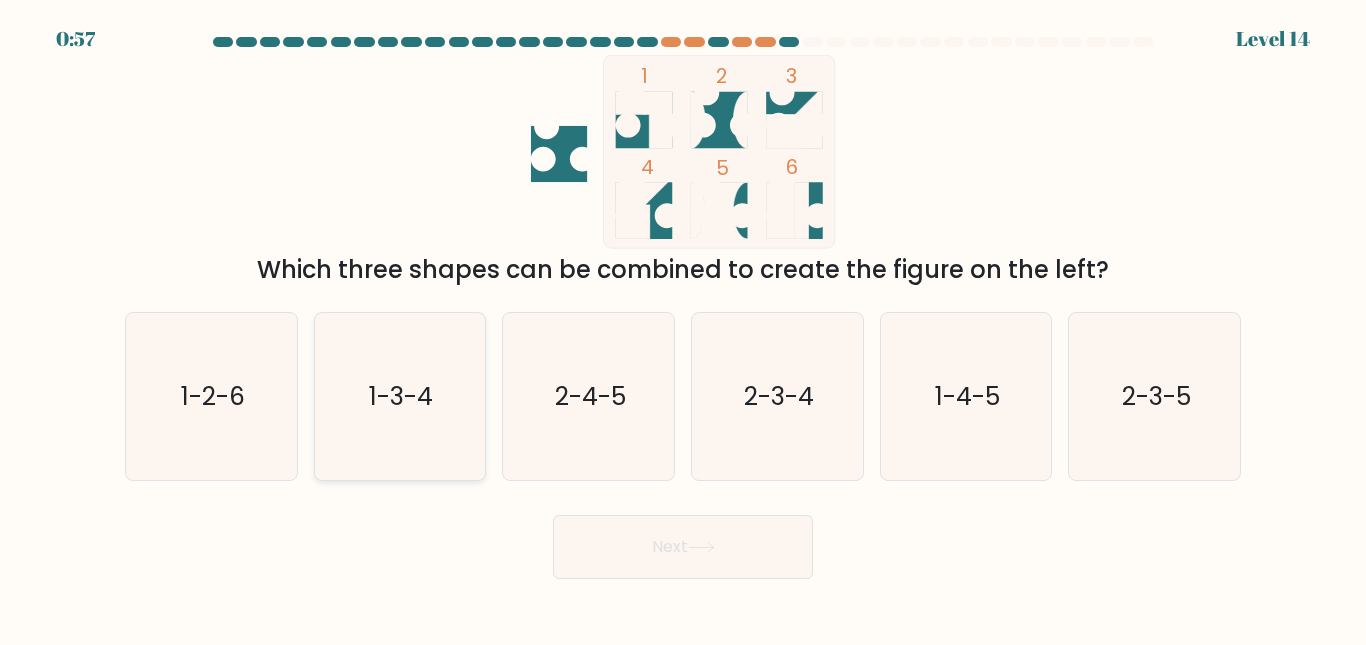 click on "1-3-4" 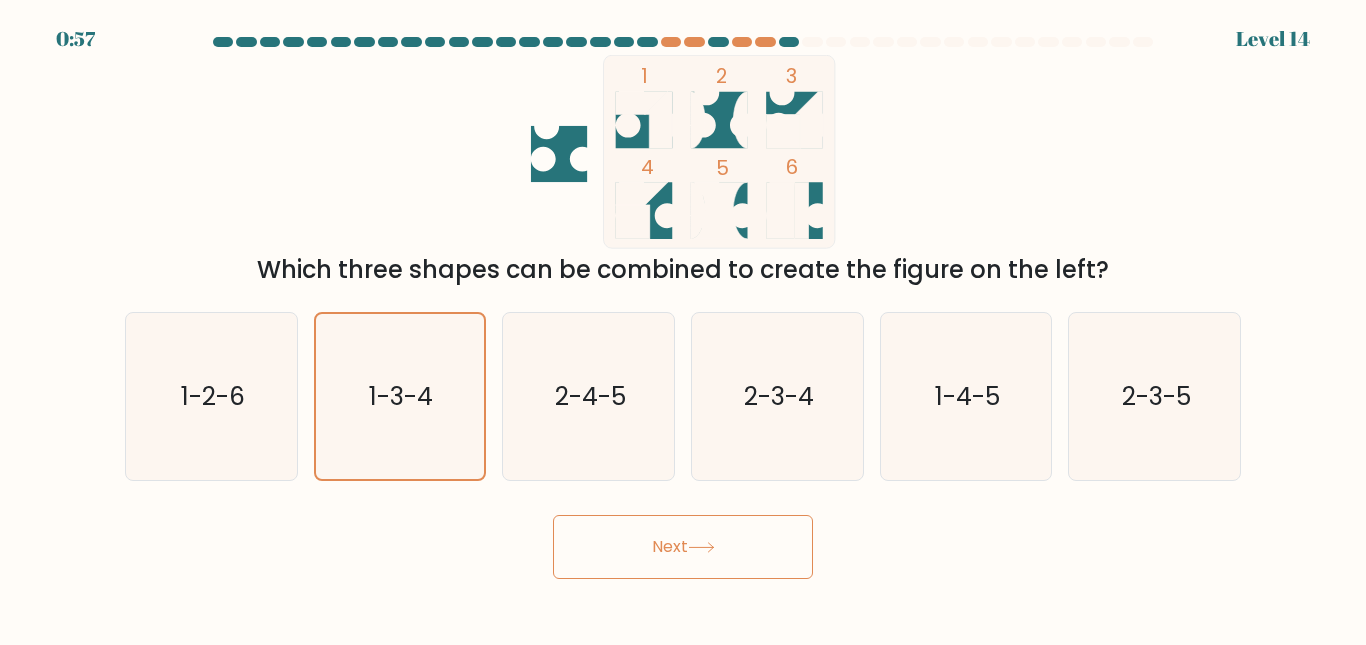 click on "Next" at bounding box center (683, 547) 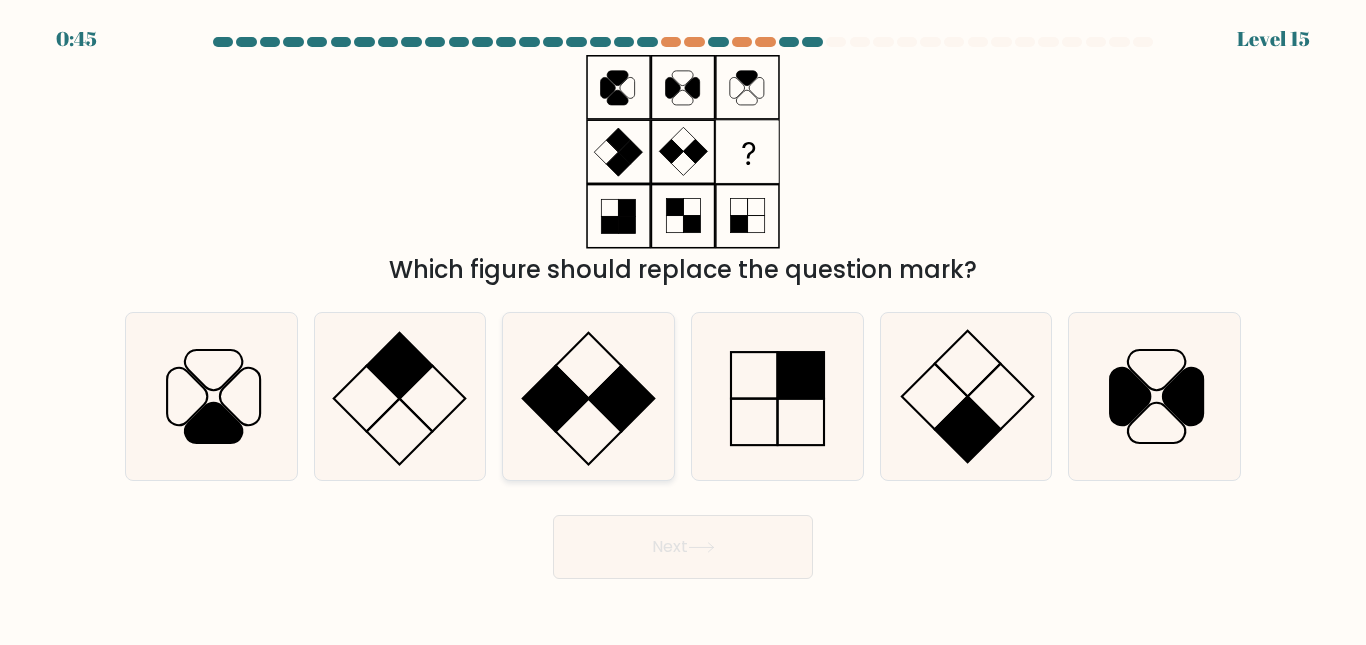 click 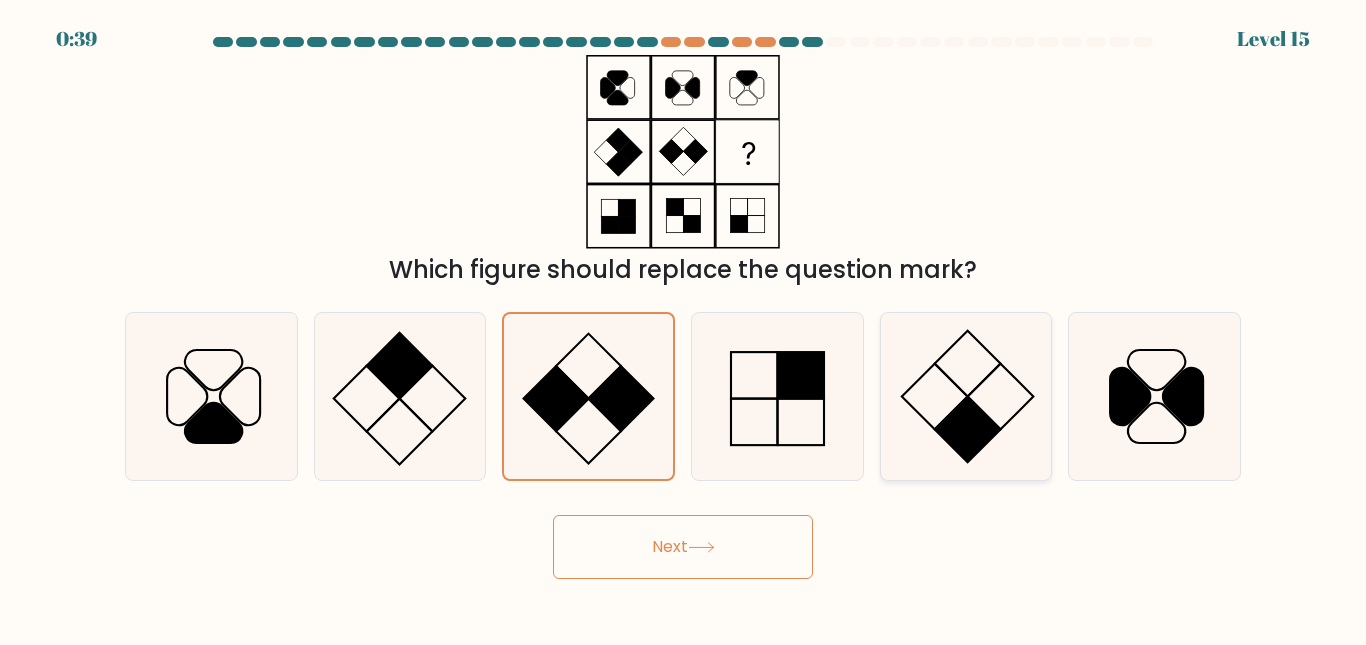 click 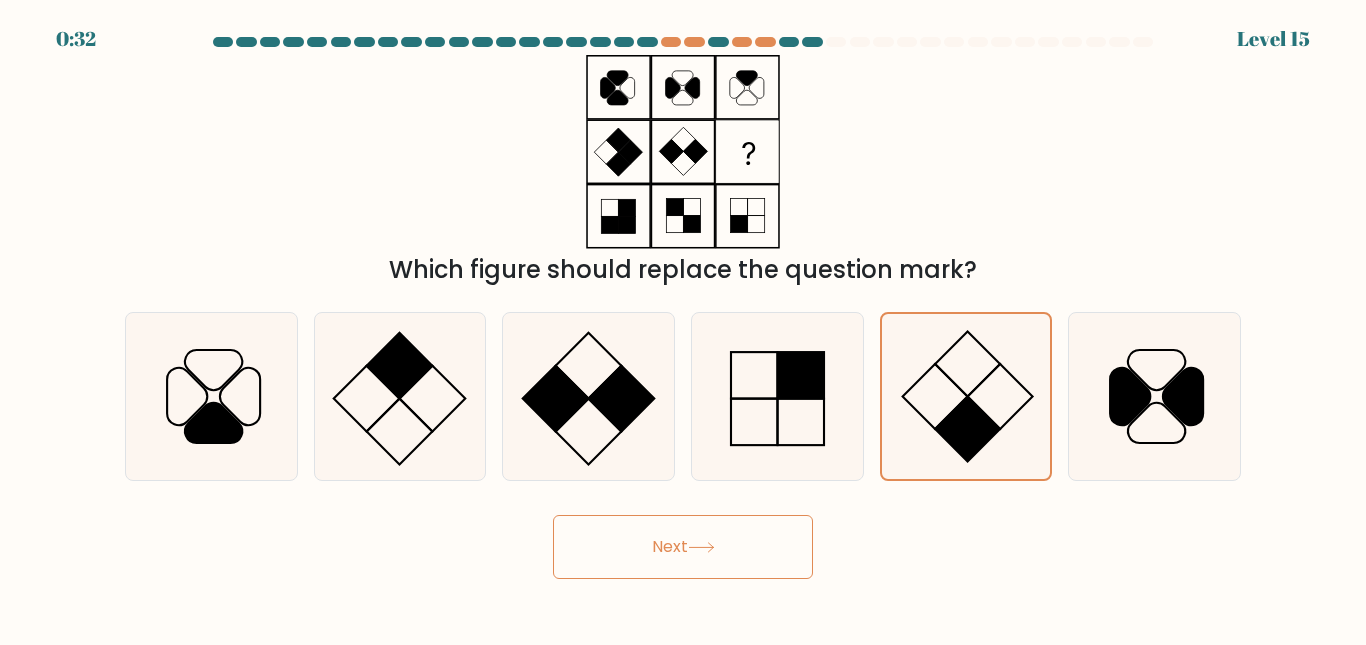 click on "Next" at bounding box center [683, 547] 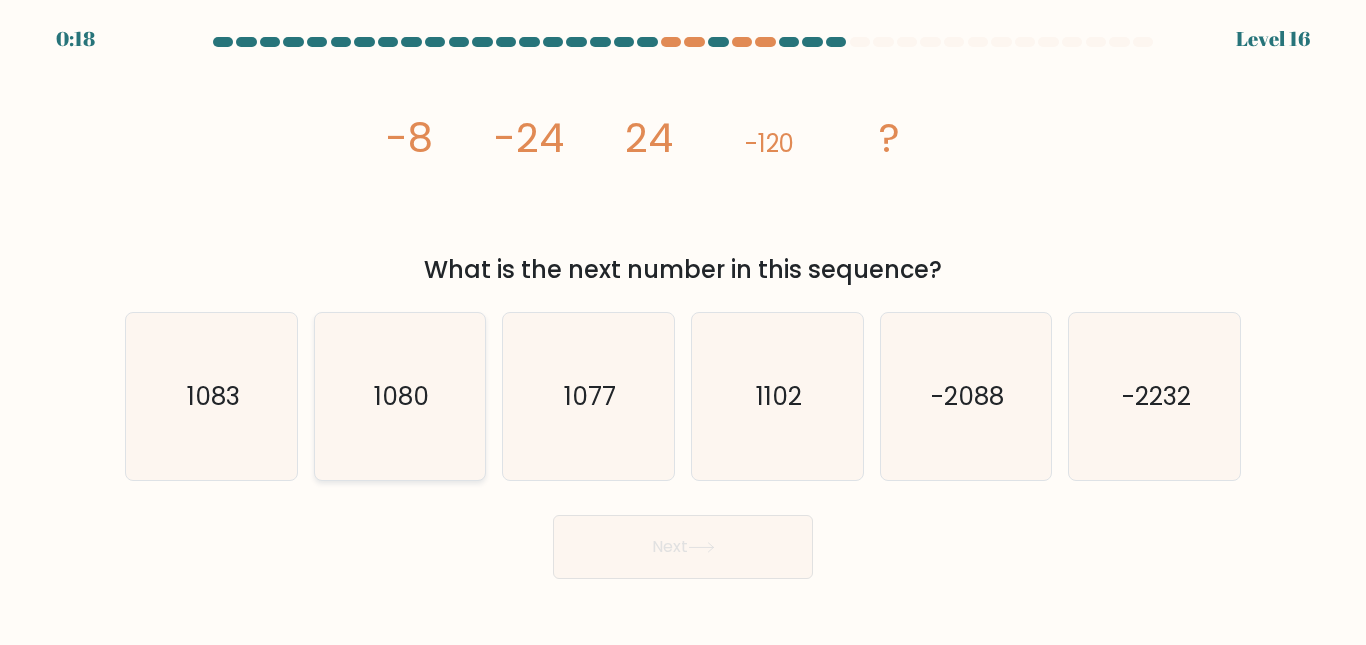 click on "1080" 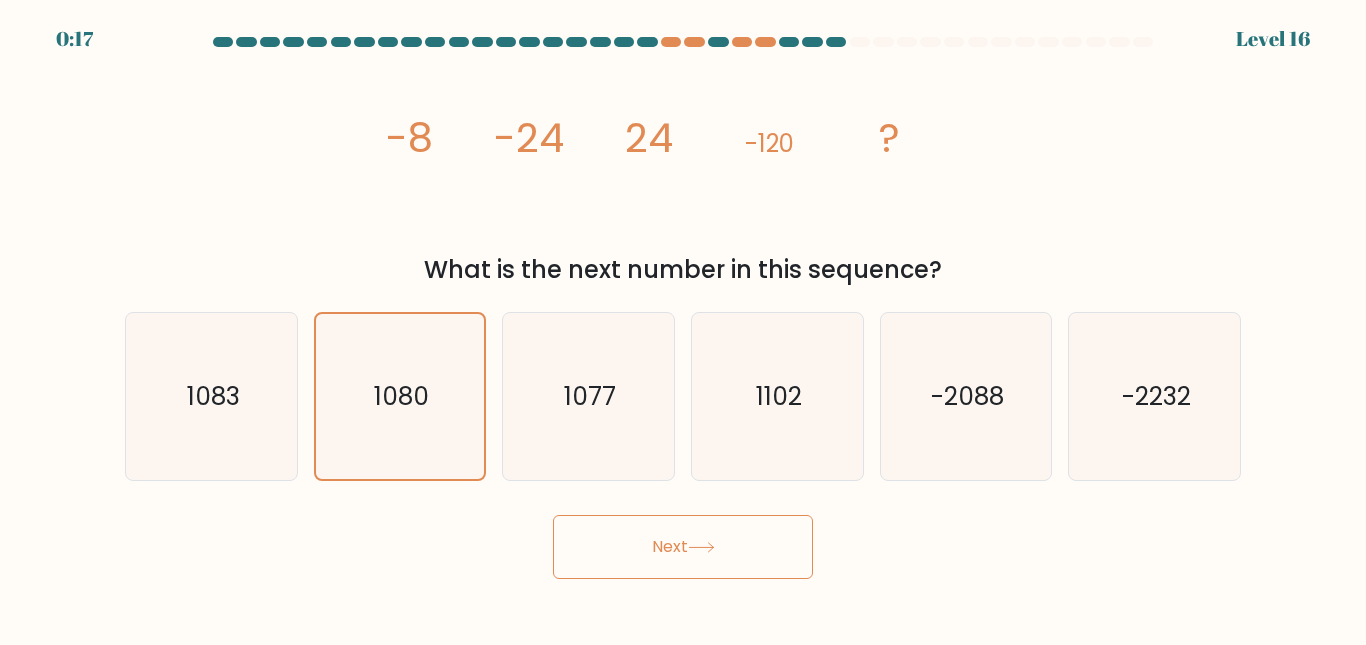 click on "Next" at bounding box center [683, 547] 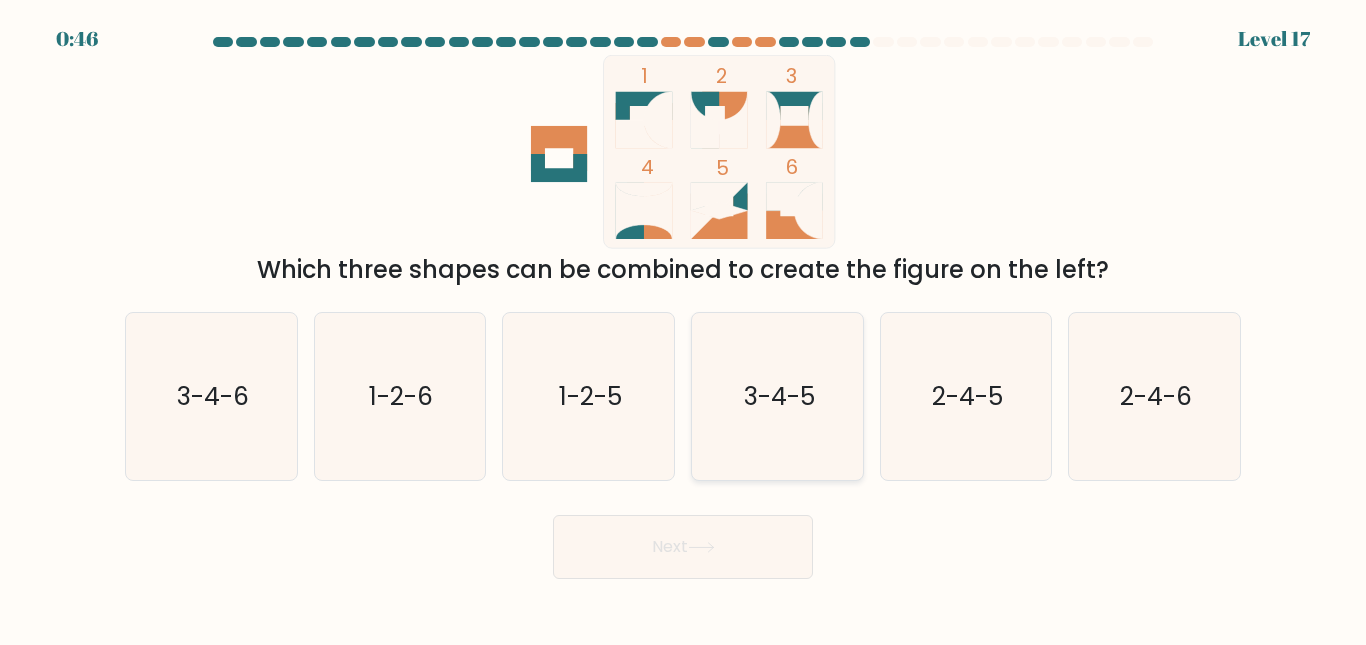 click on "3-4-5" 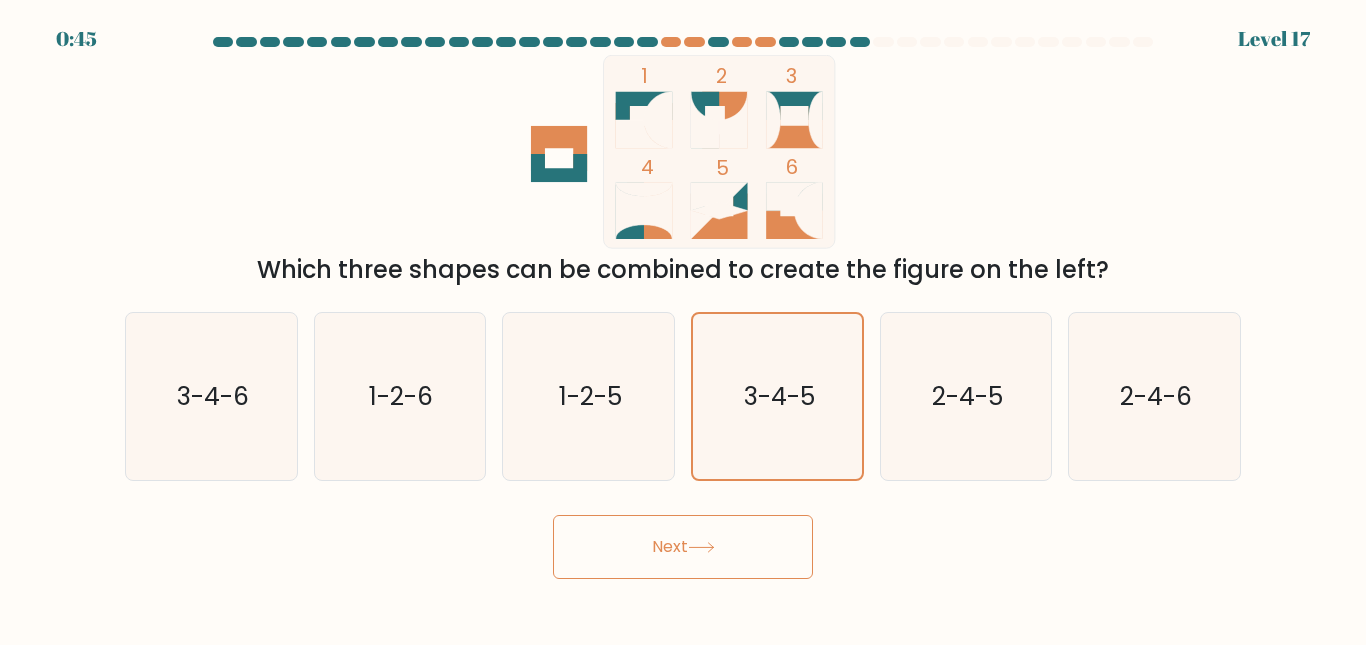 click on "Next" at bounding box center [683, 547] 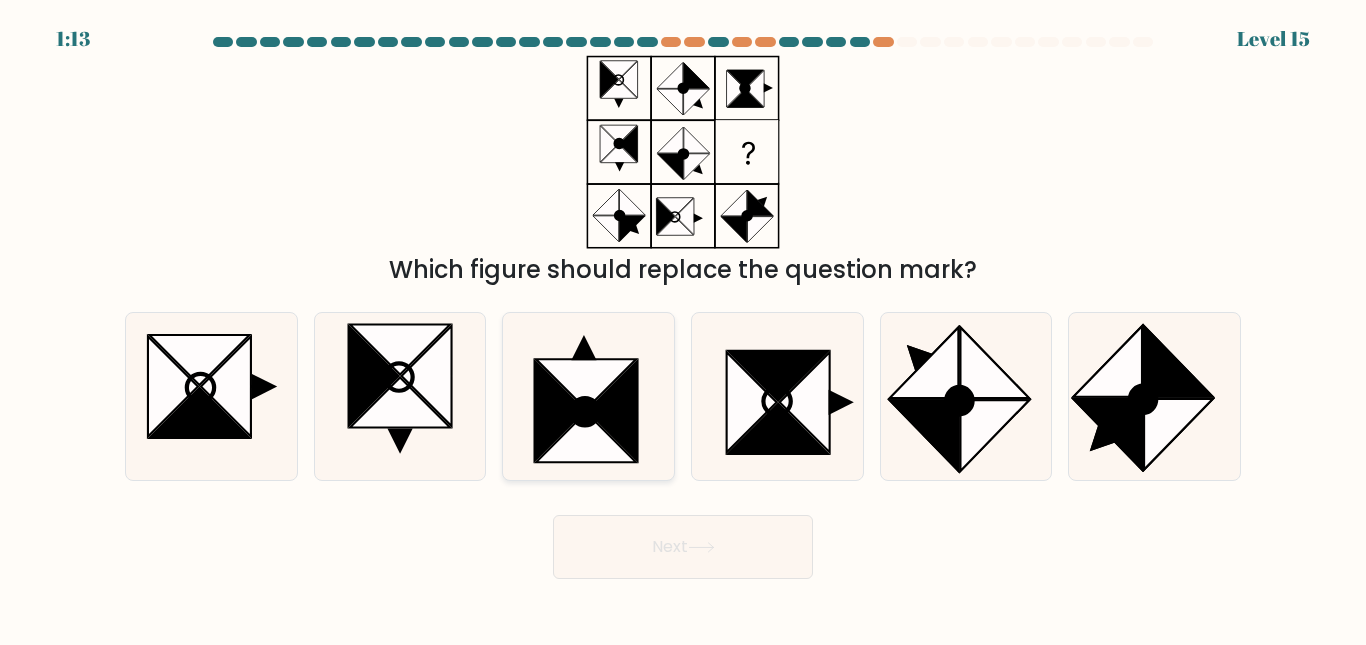 click 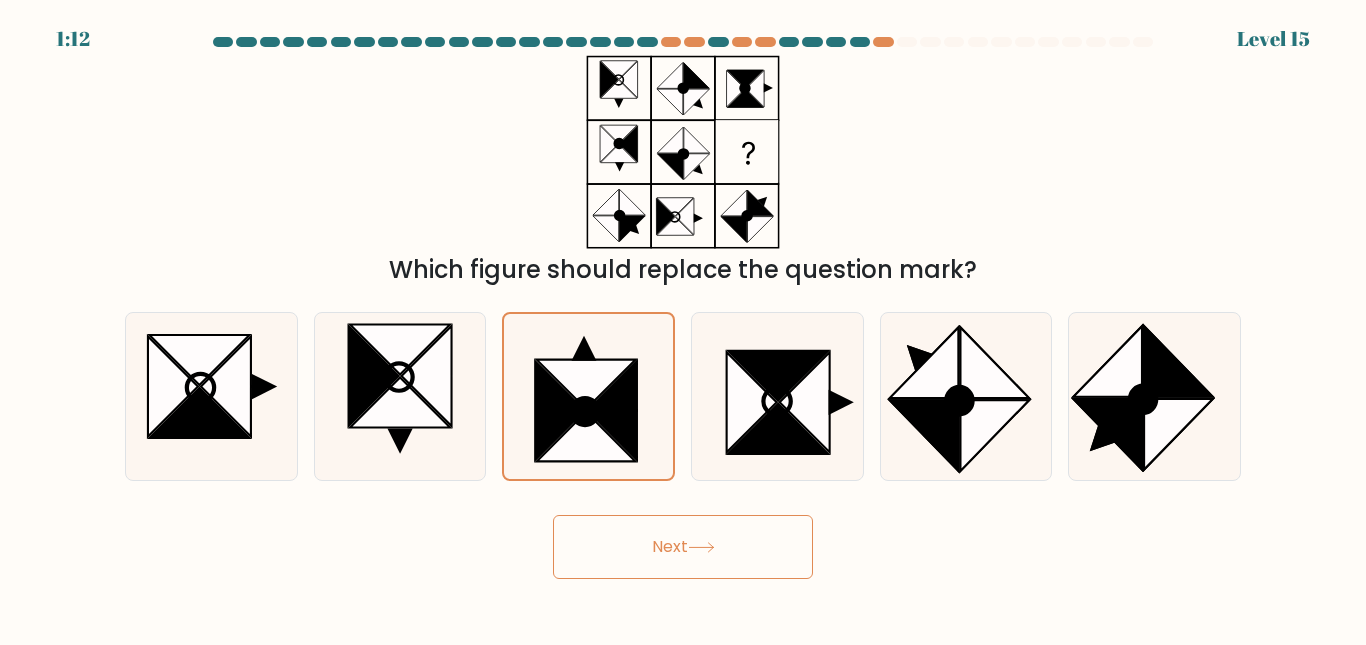 click on "Next" at bounding box center [683, 547] 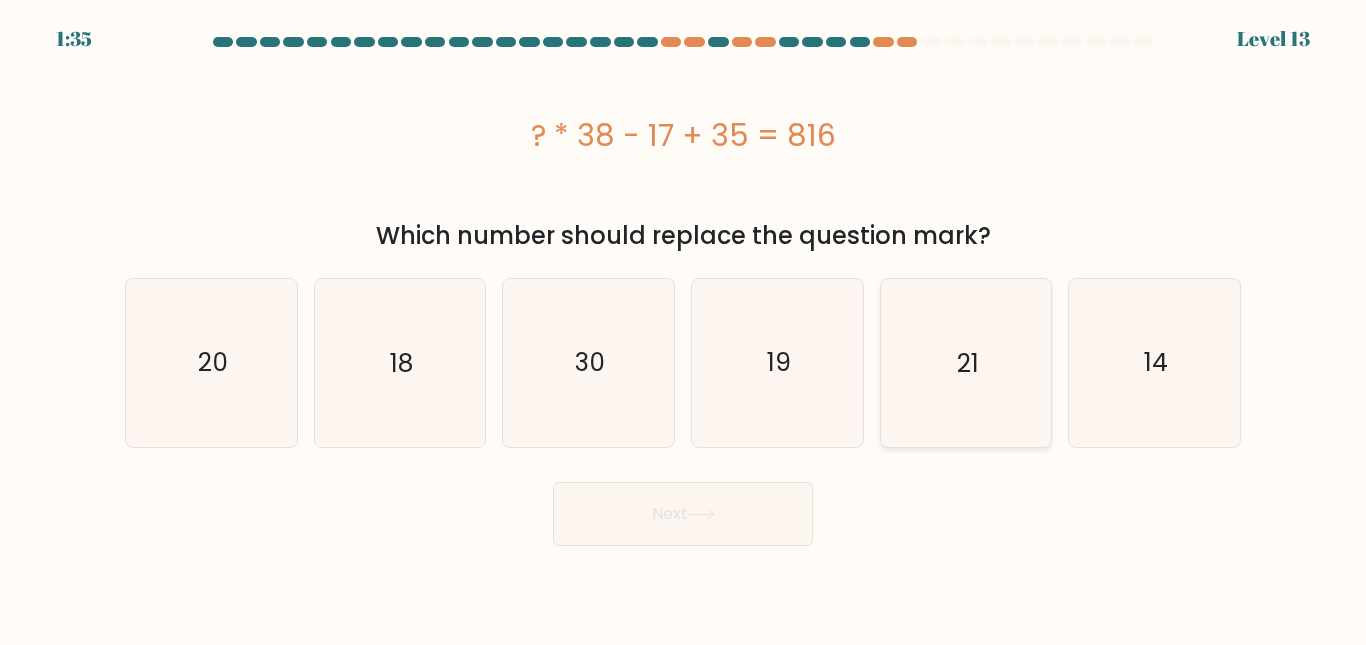 click on "21" 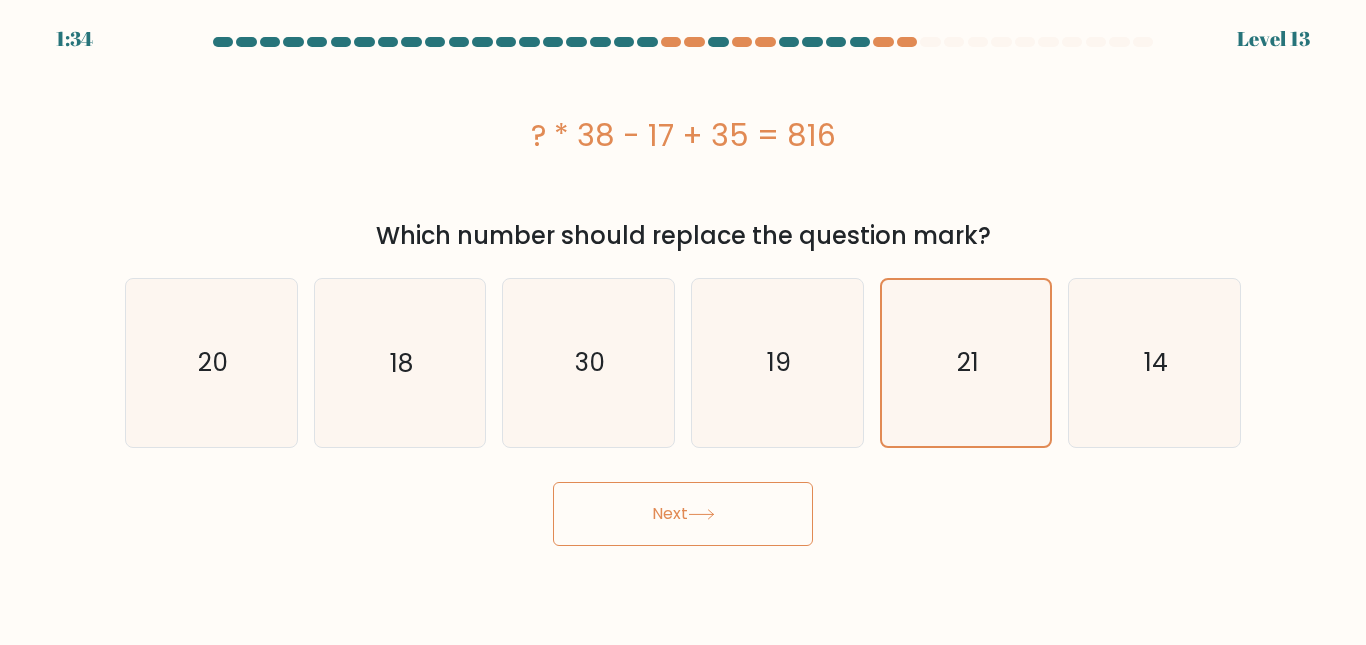 click on "Next" at bounding box center (683, 514) 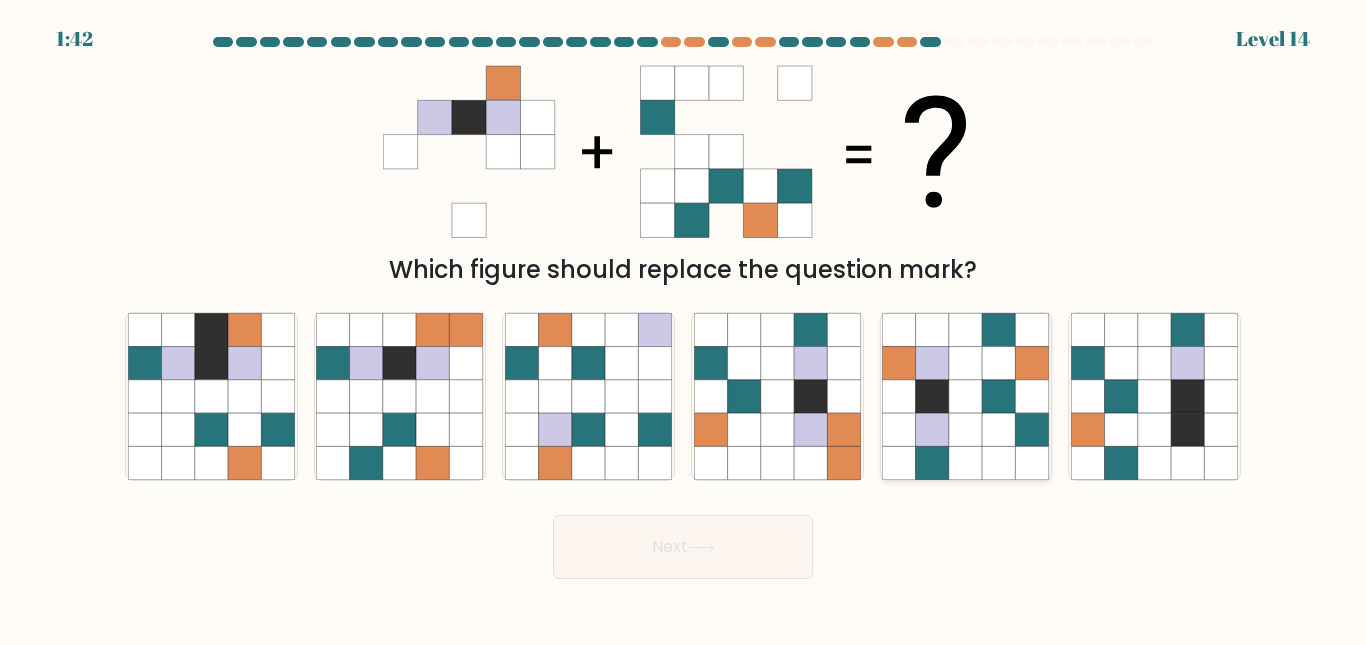 click 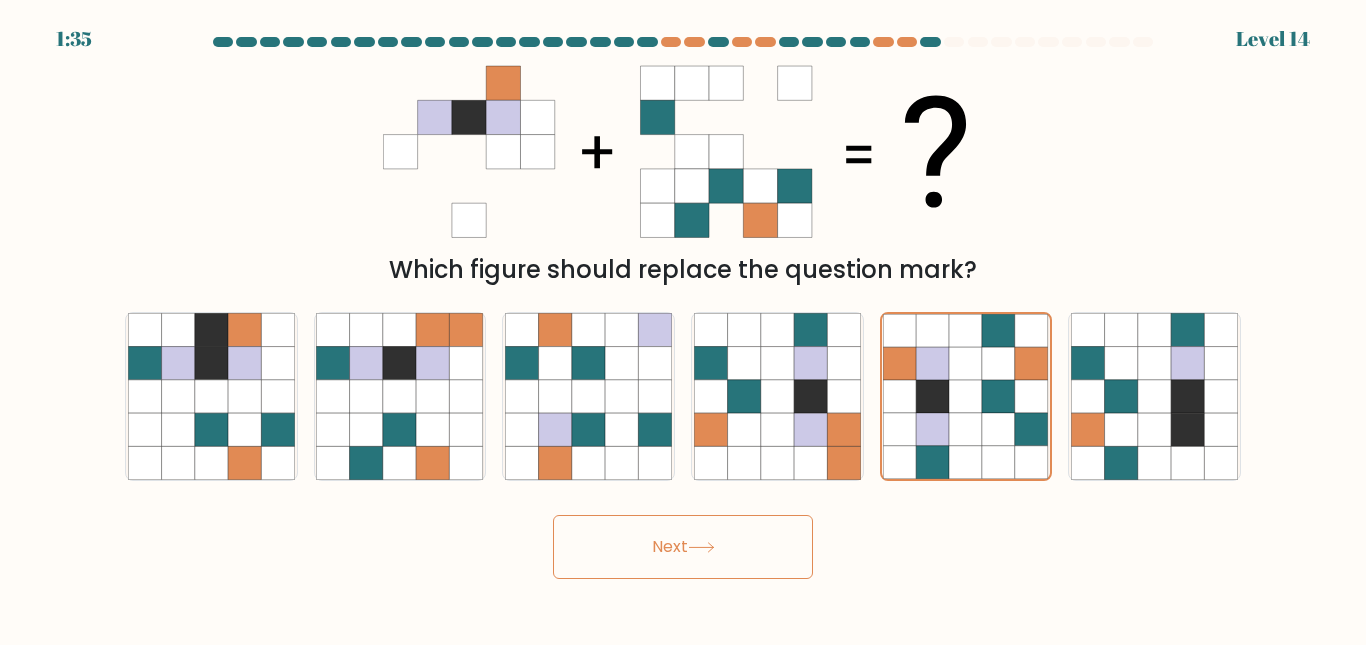click on "Next" at bounding box center (683, 547) 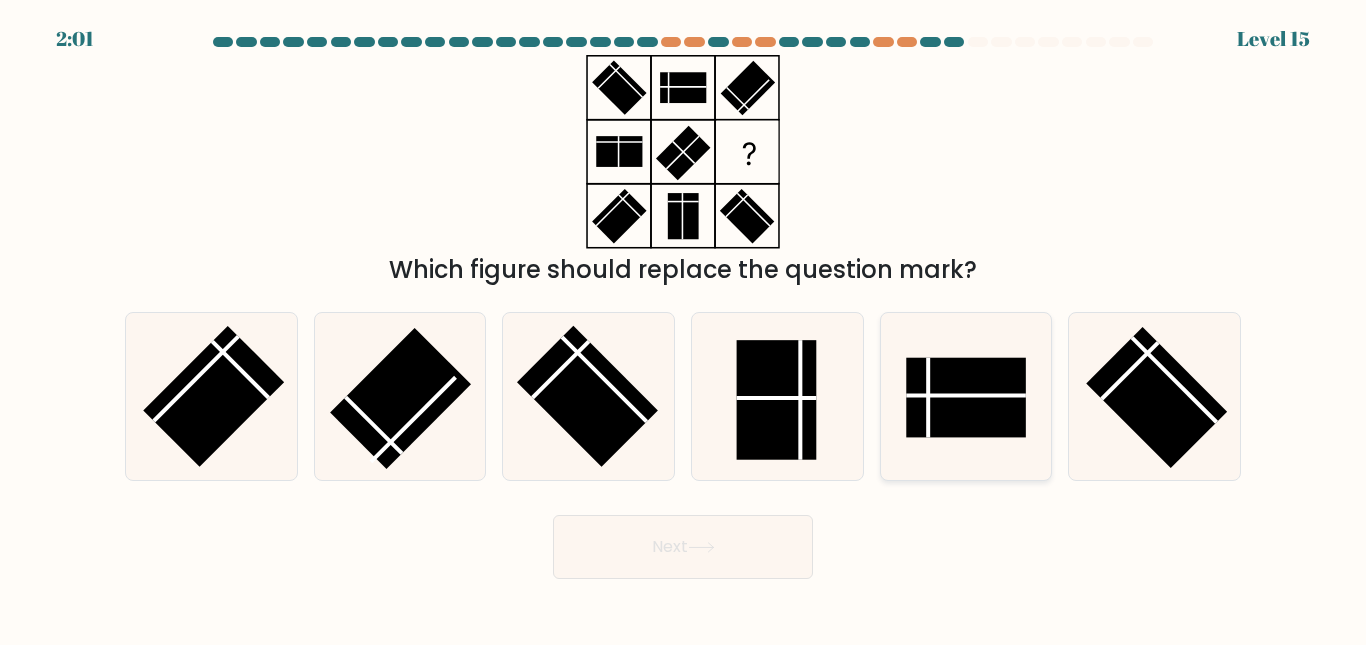 click 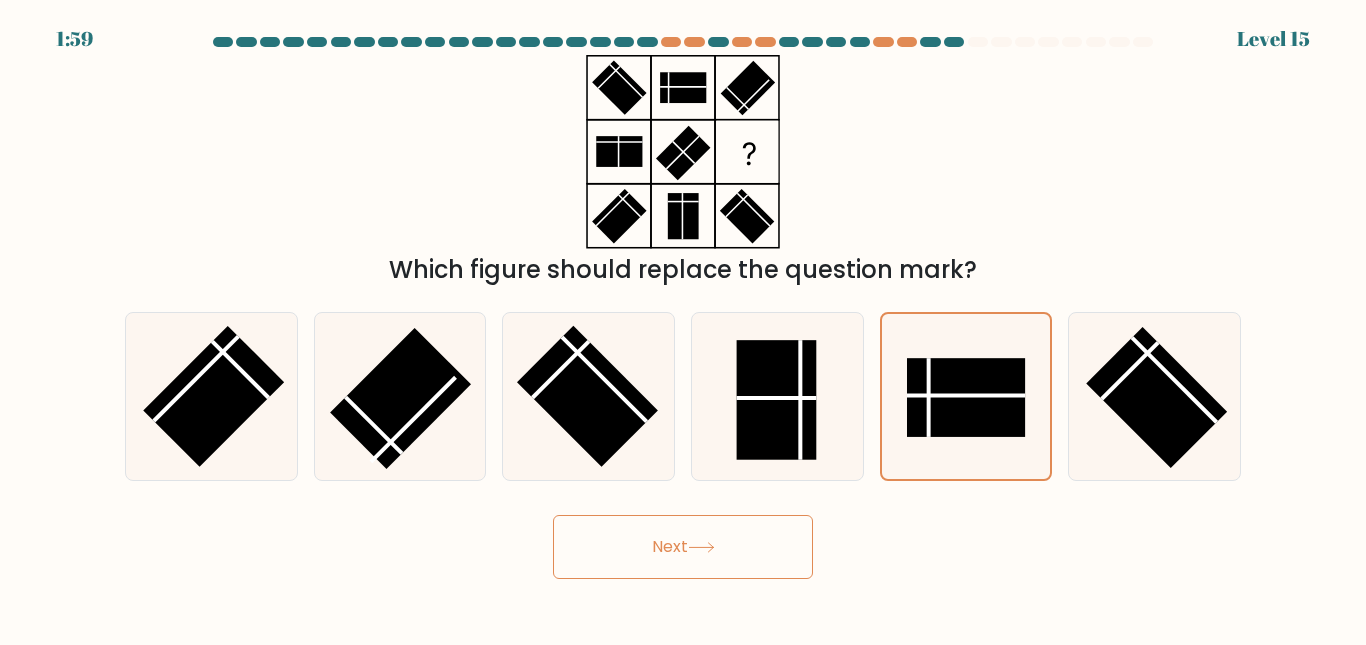 click on "Next" at bounding box center (683, 547) 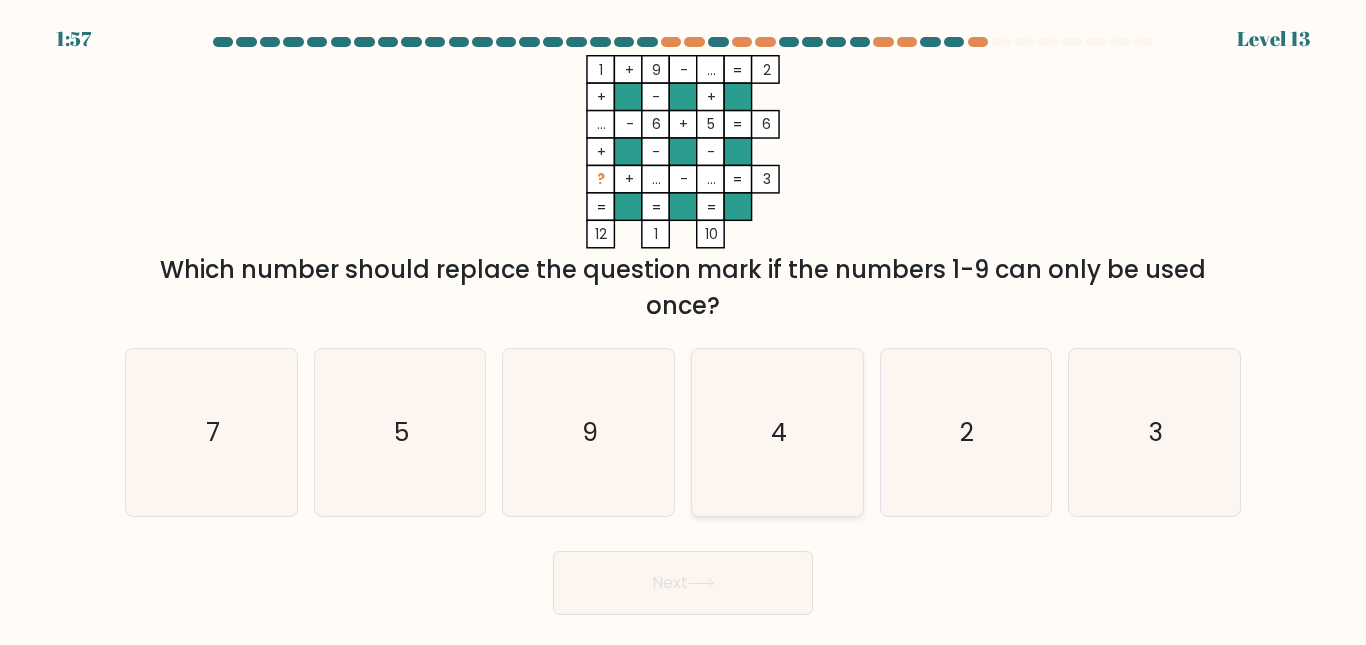 click on "4" 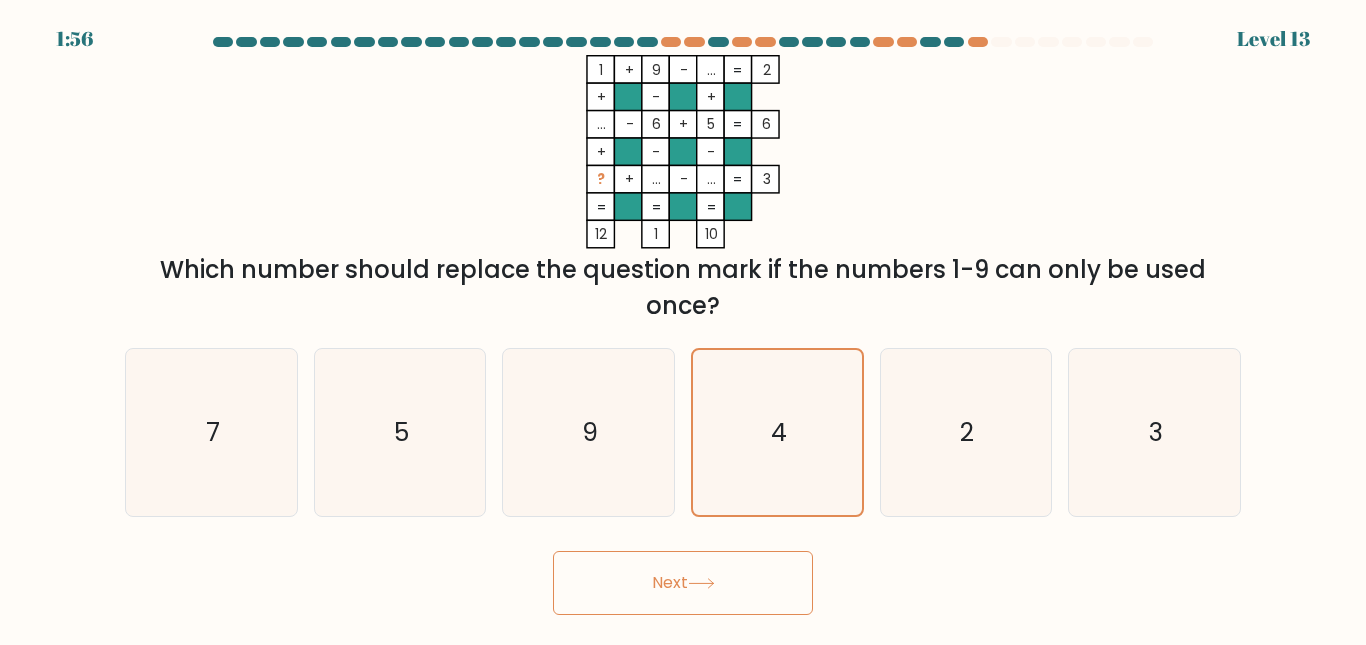 click 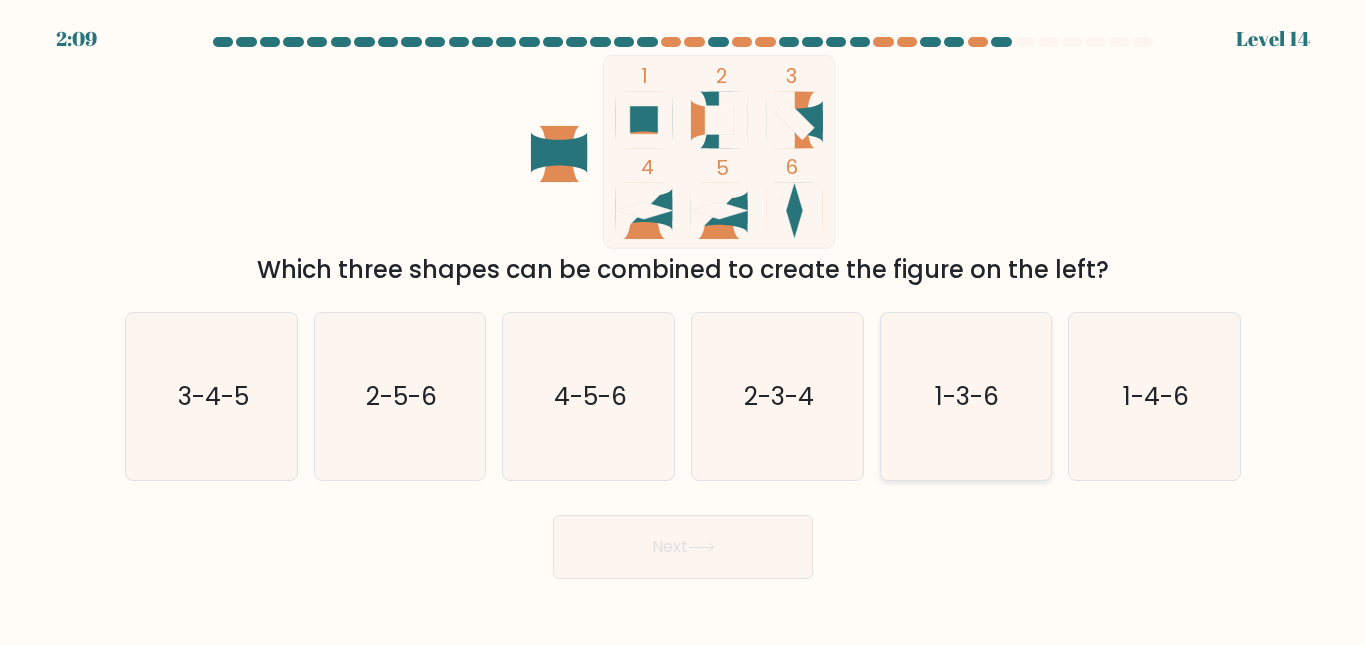 click on "1-3-6" 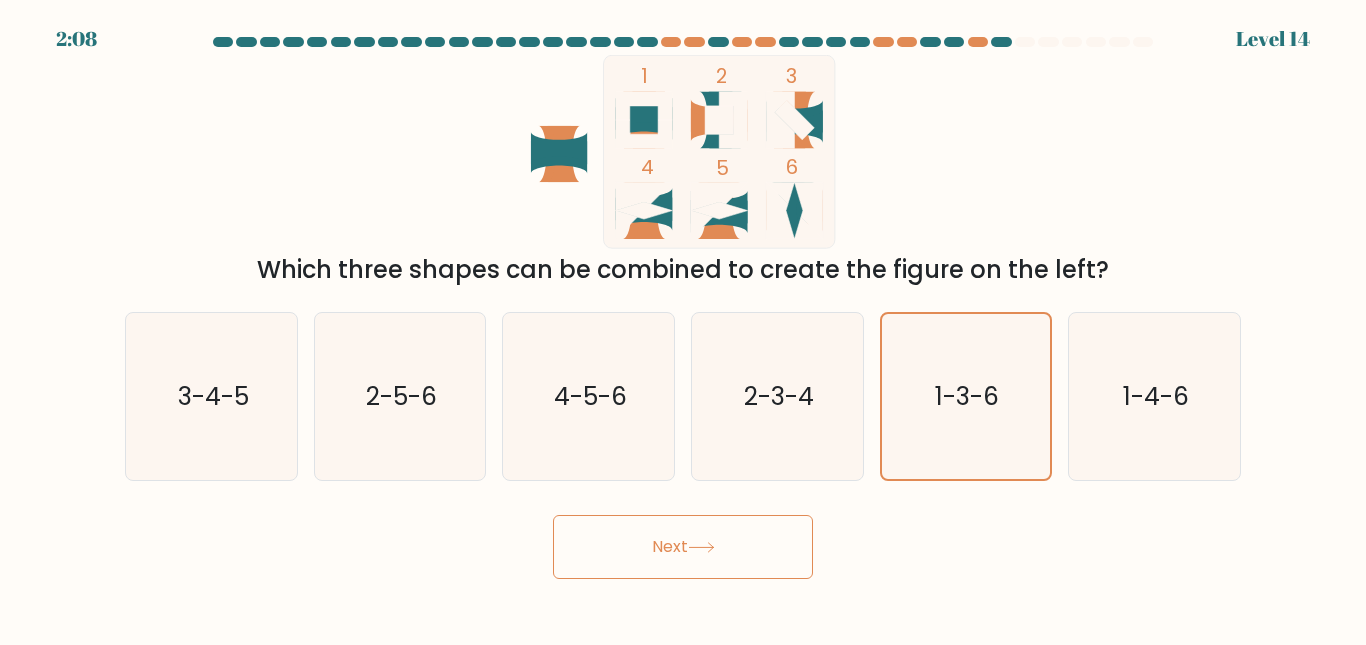 click on "Next" at bounding box center (683, 547) 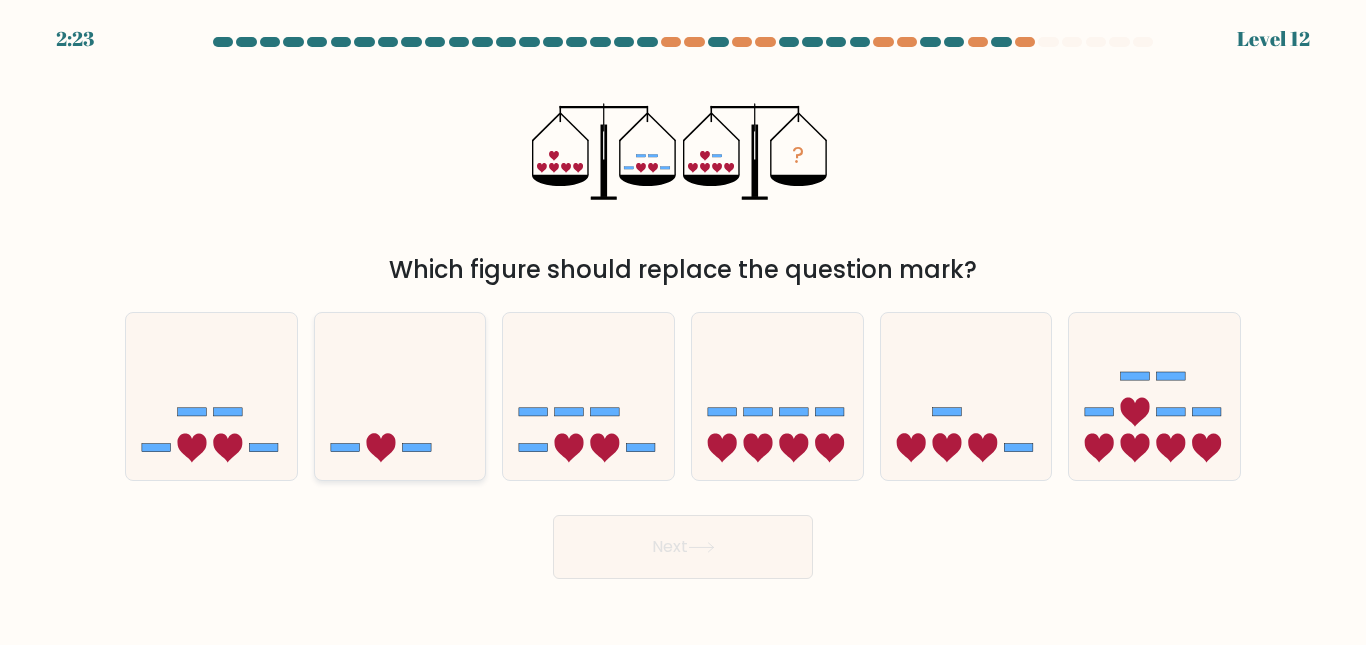 click 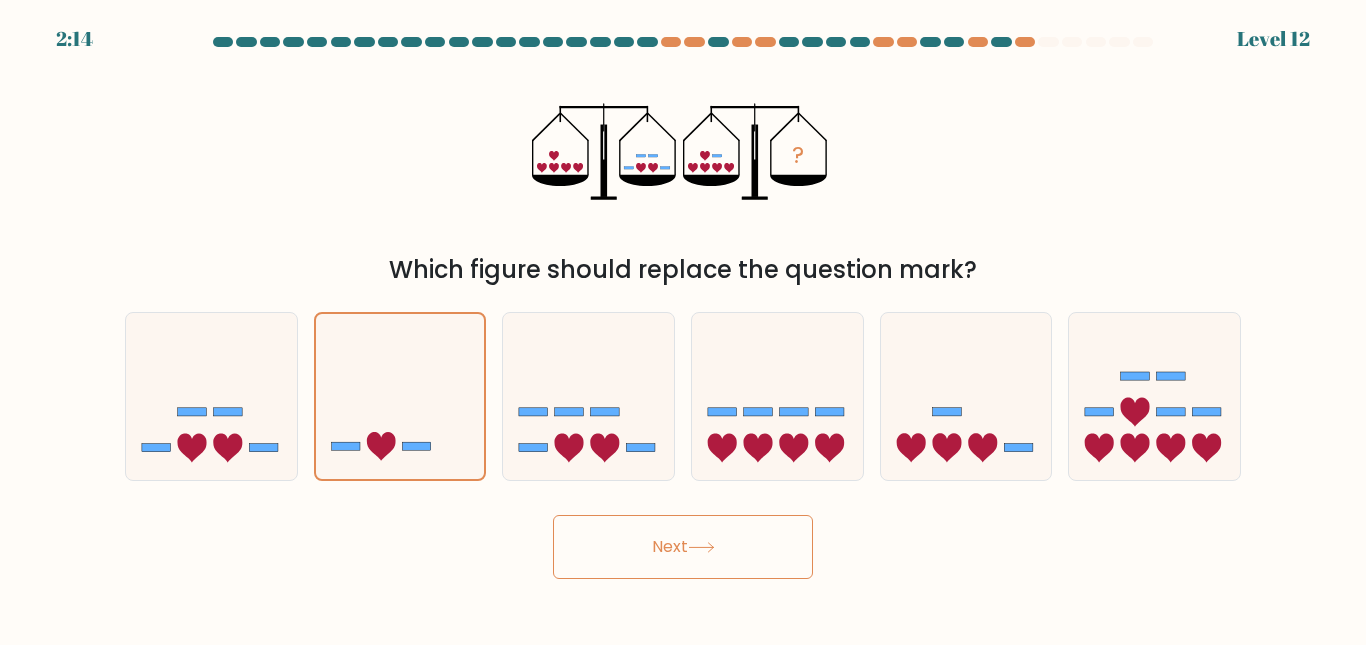 click on "Next" at bounding box center (683, 547) 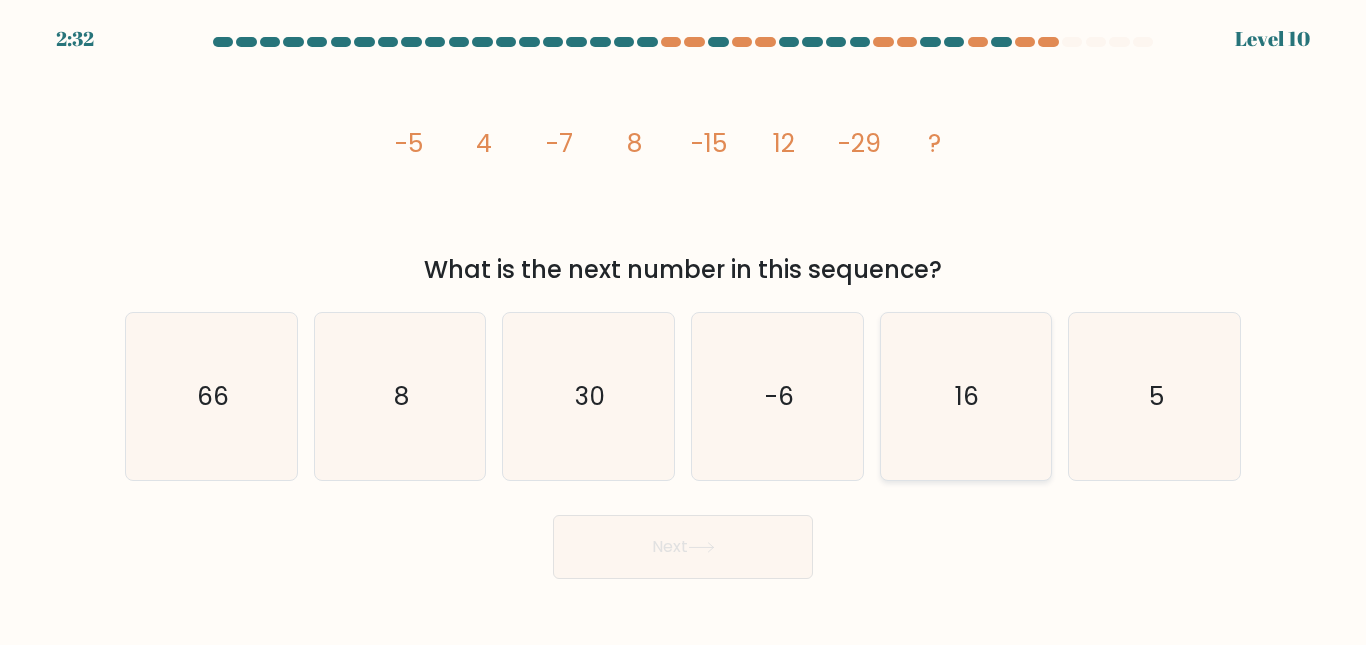 click on "16" 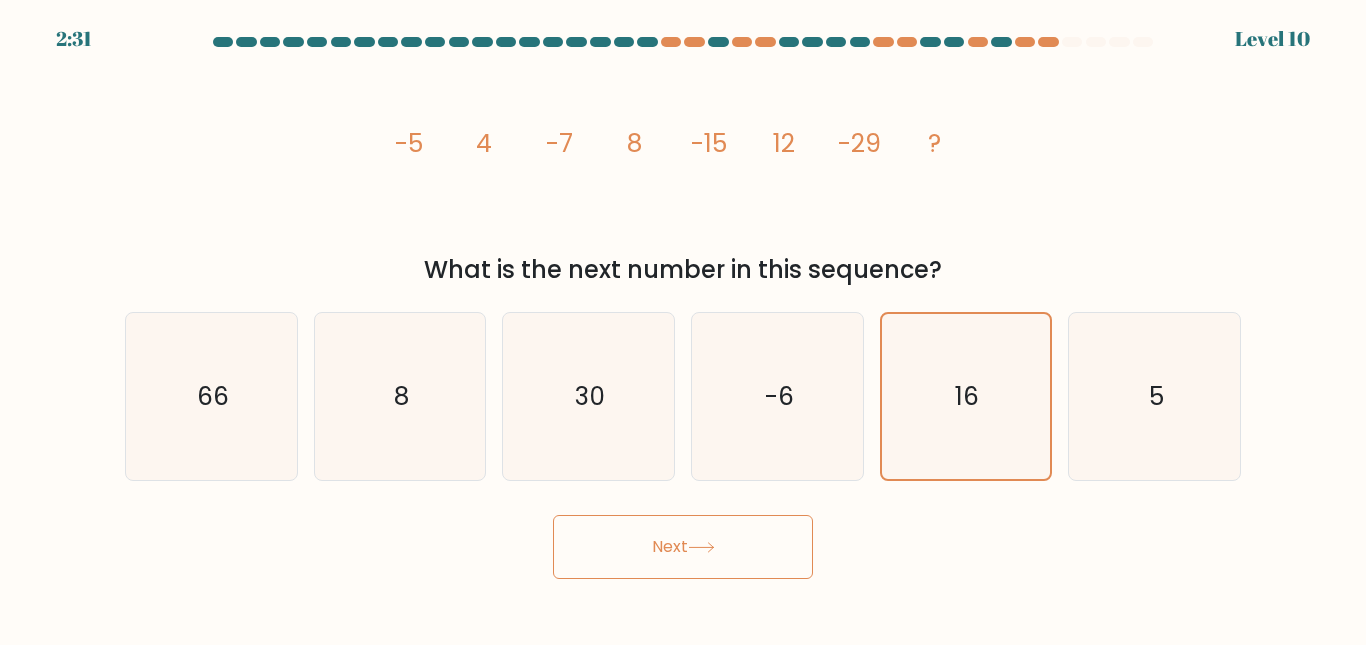 click on "Next" at bounding box center (683, 547) 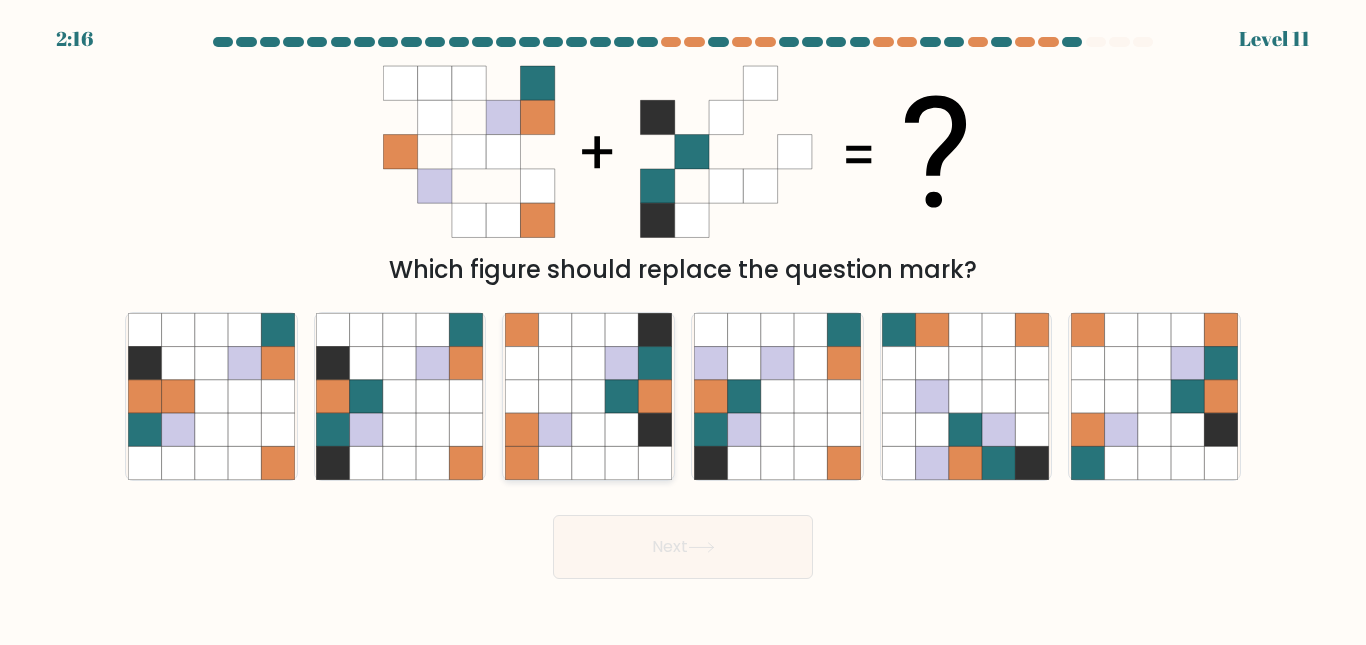 click 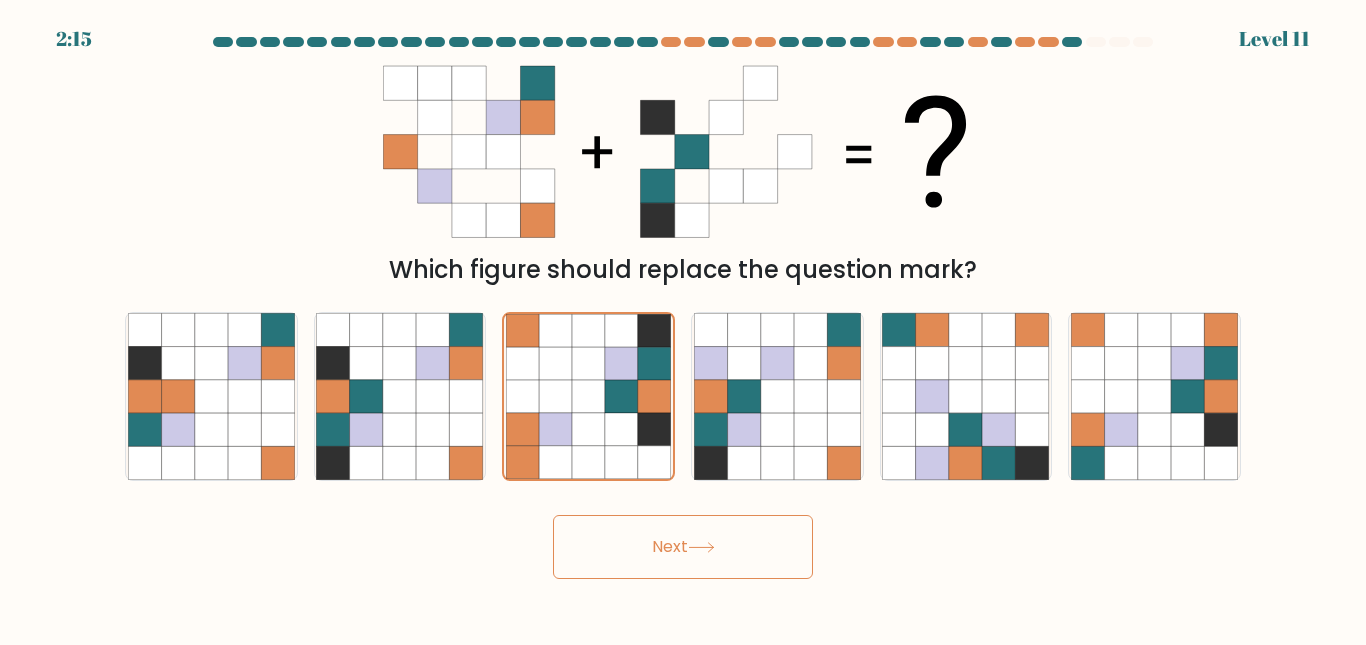 click on "Next" at bounding box center [683, 547] 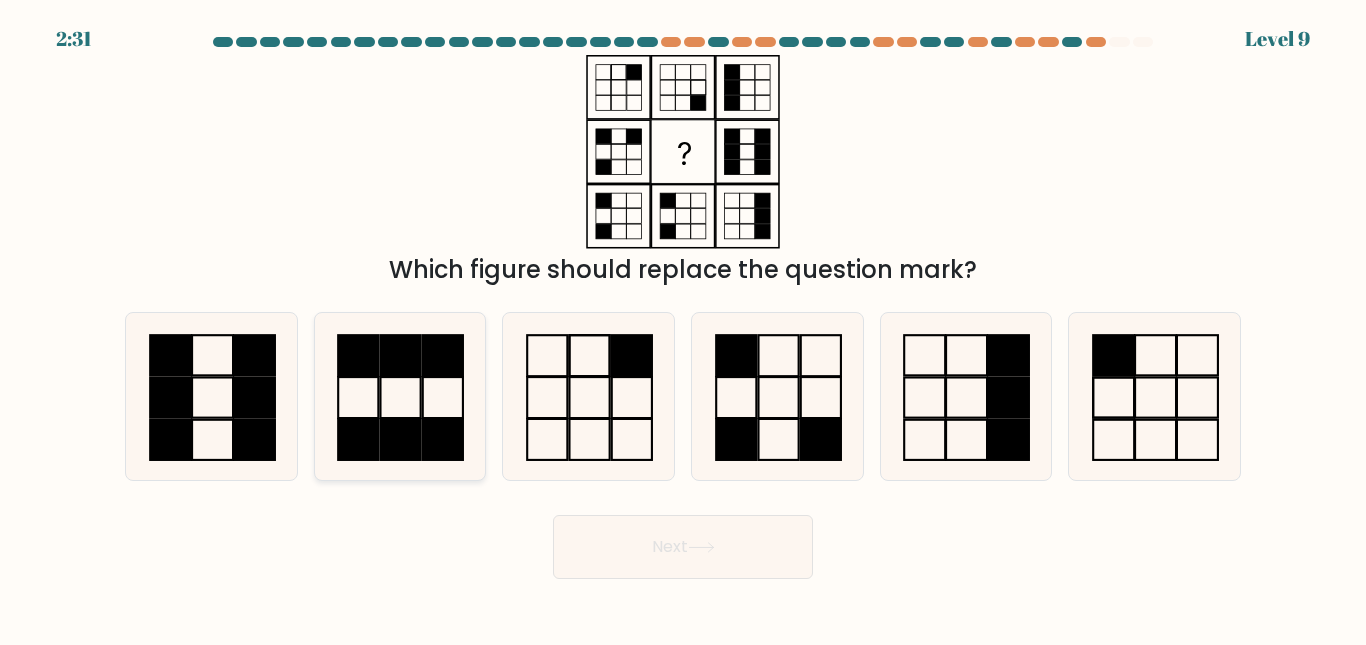 click 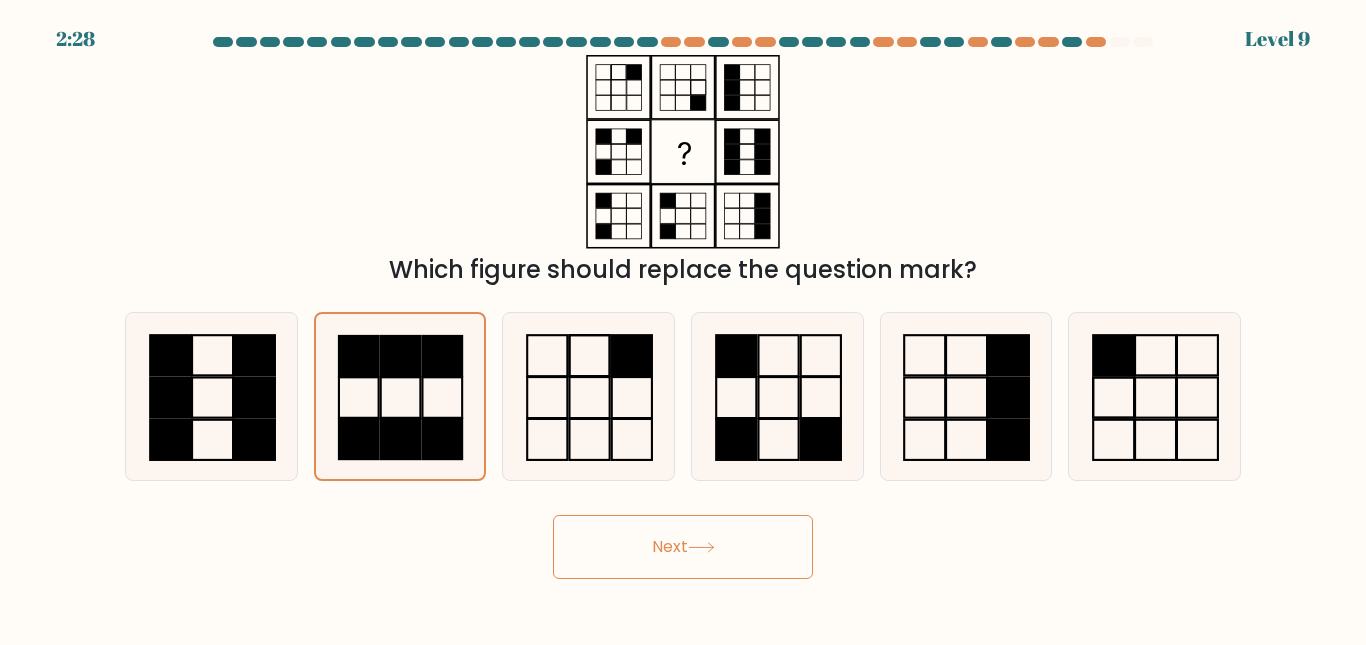 click on "Next" at bounding box center (683, 547) 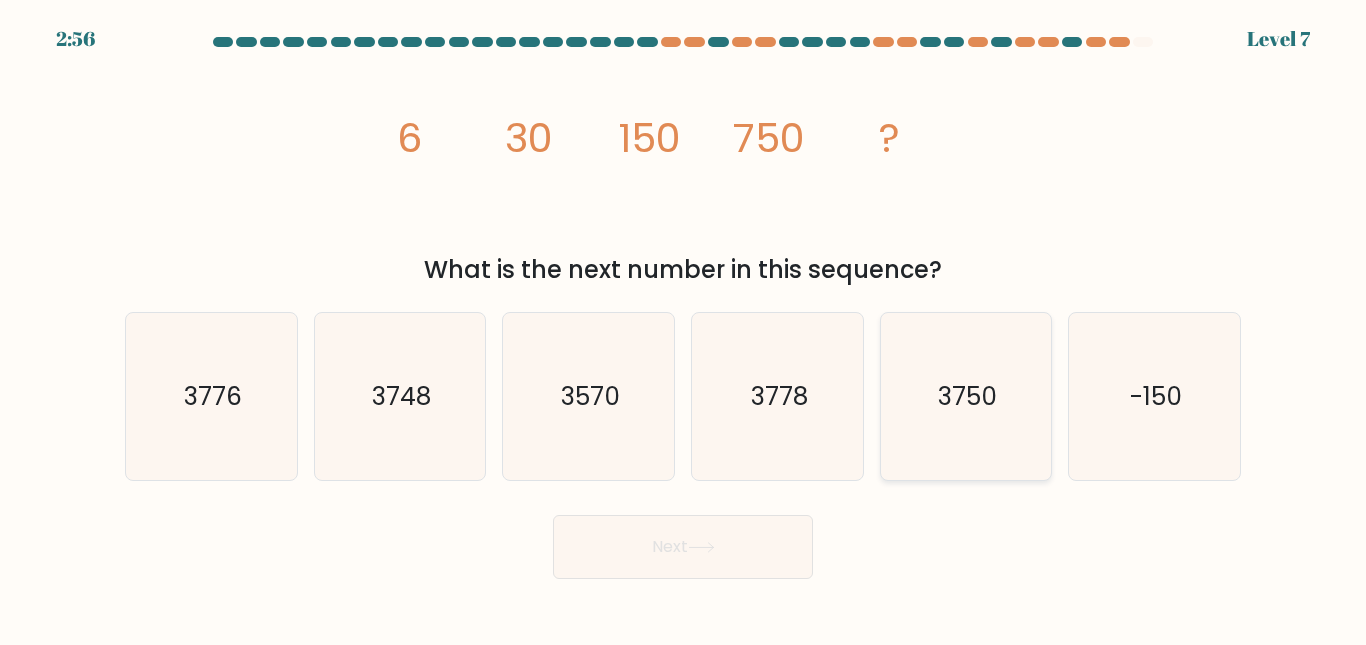 click on "3750" 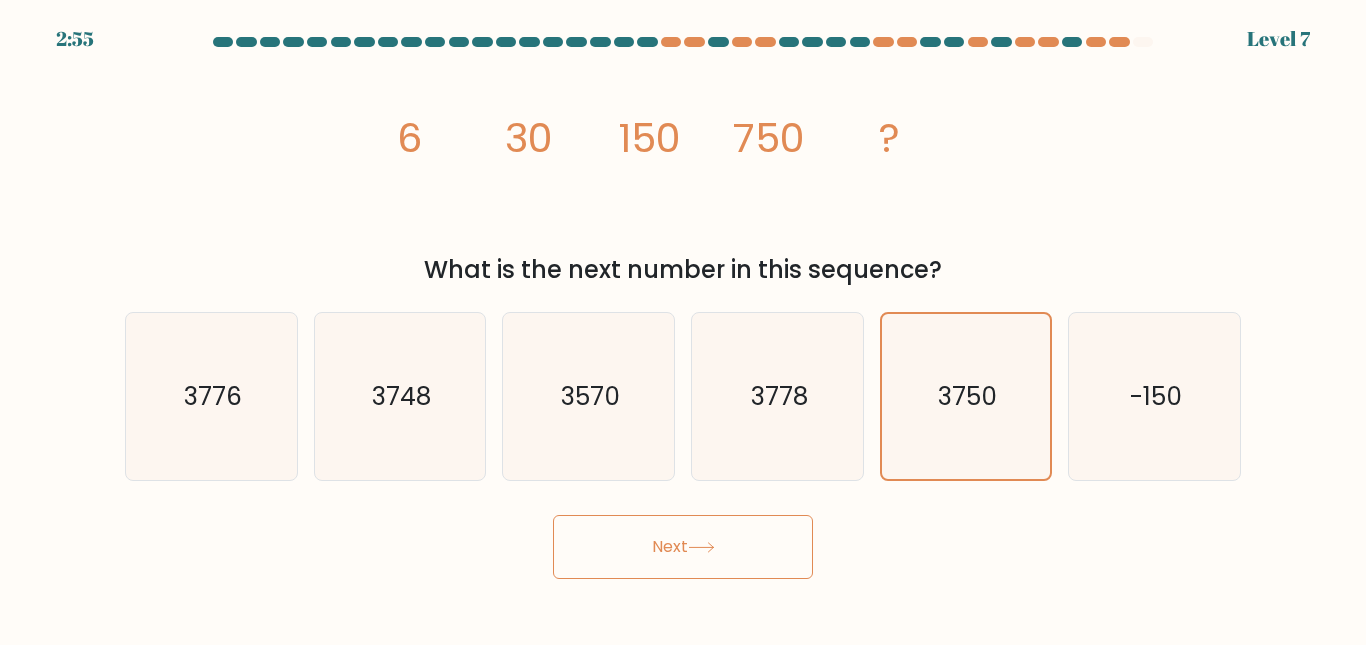 click on "Next" at bounding box center [683, 547] 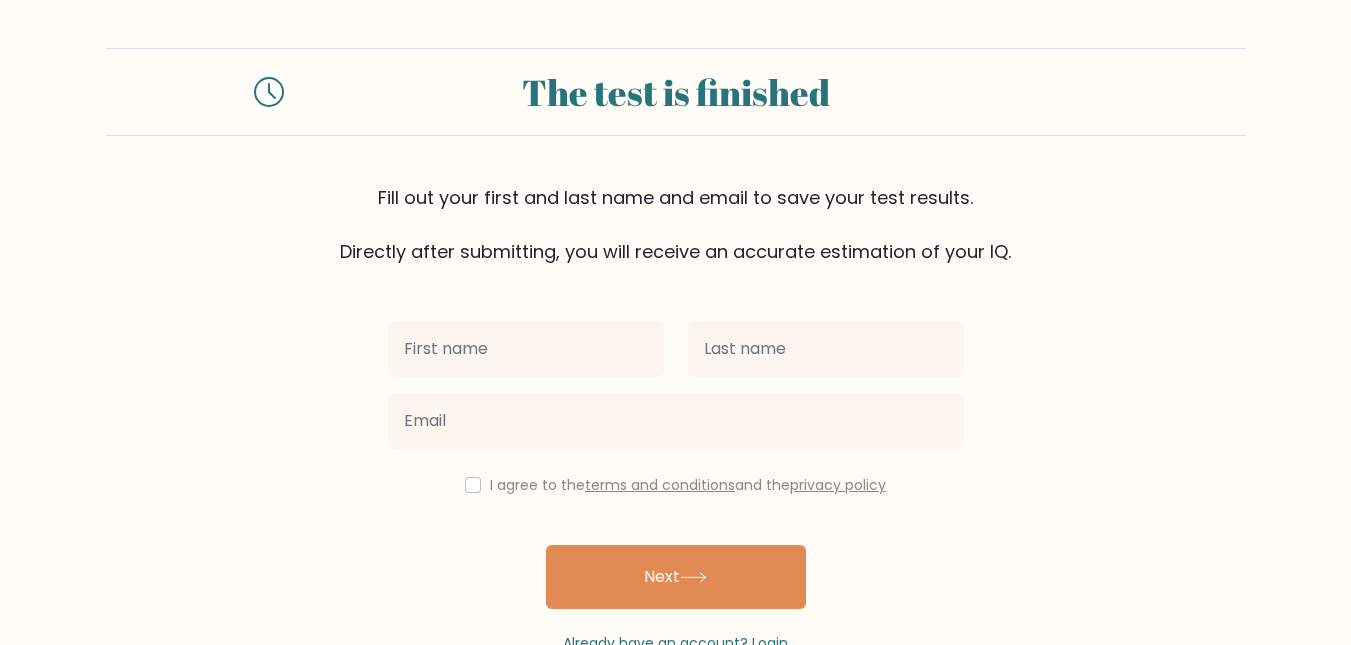 scroll, scrollTop: 0, scrollLeft: 0, axis: both 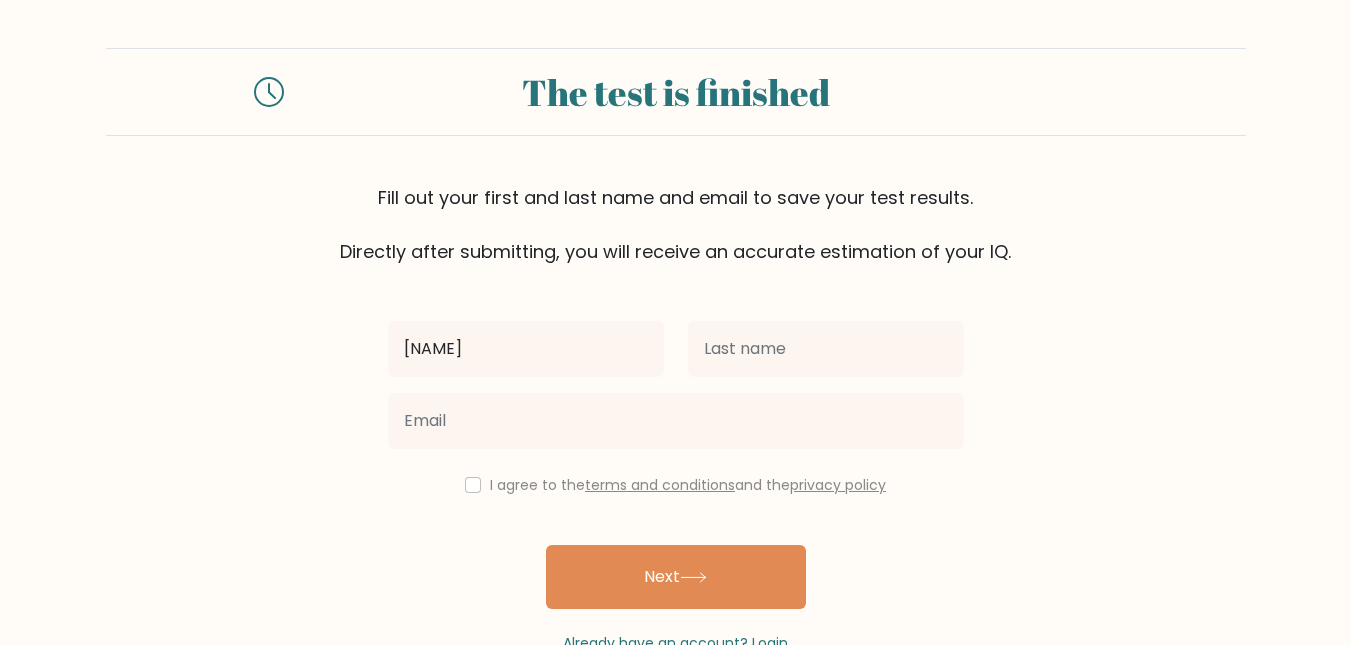 type on "Pia" 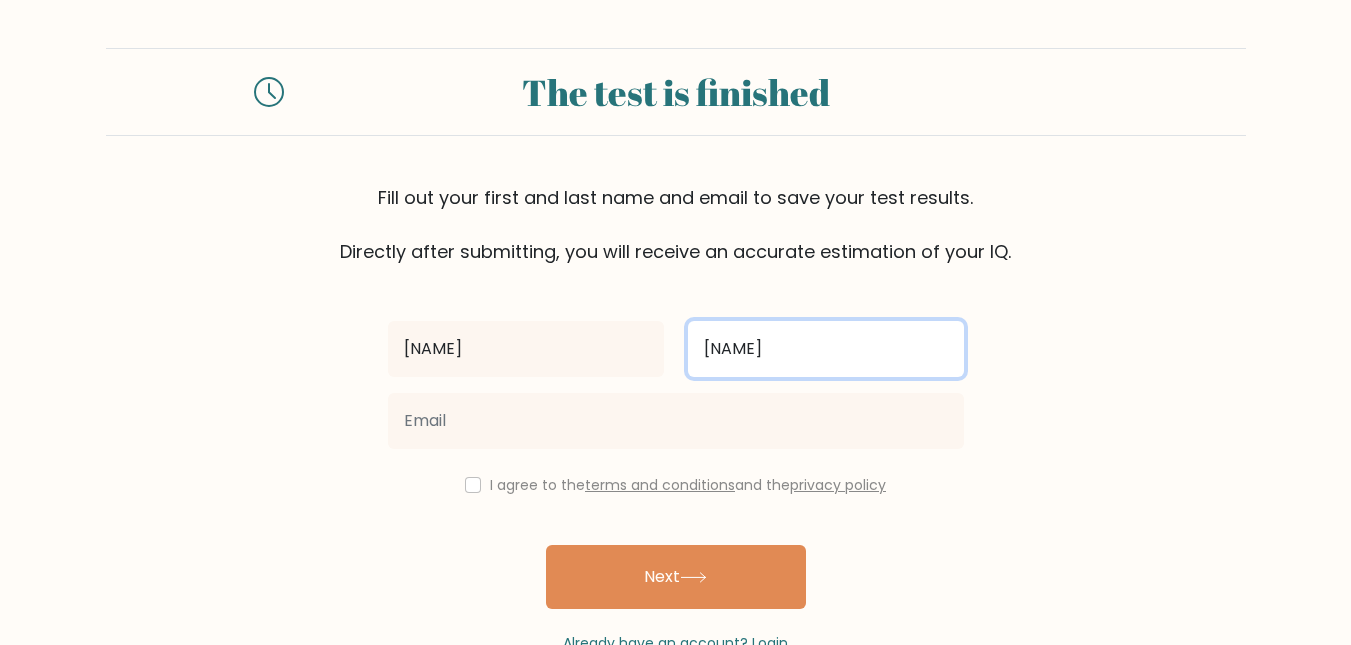 type on "Dizon" 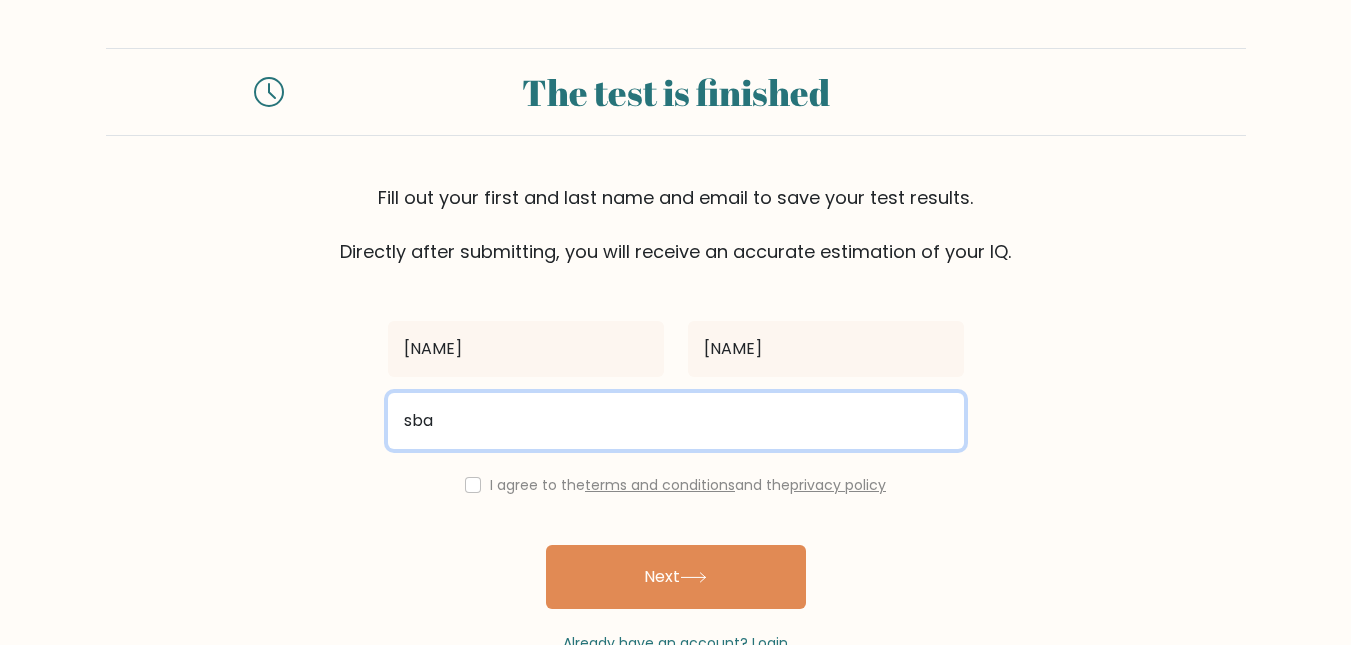 type on "sbannasui@yahoo.com" 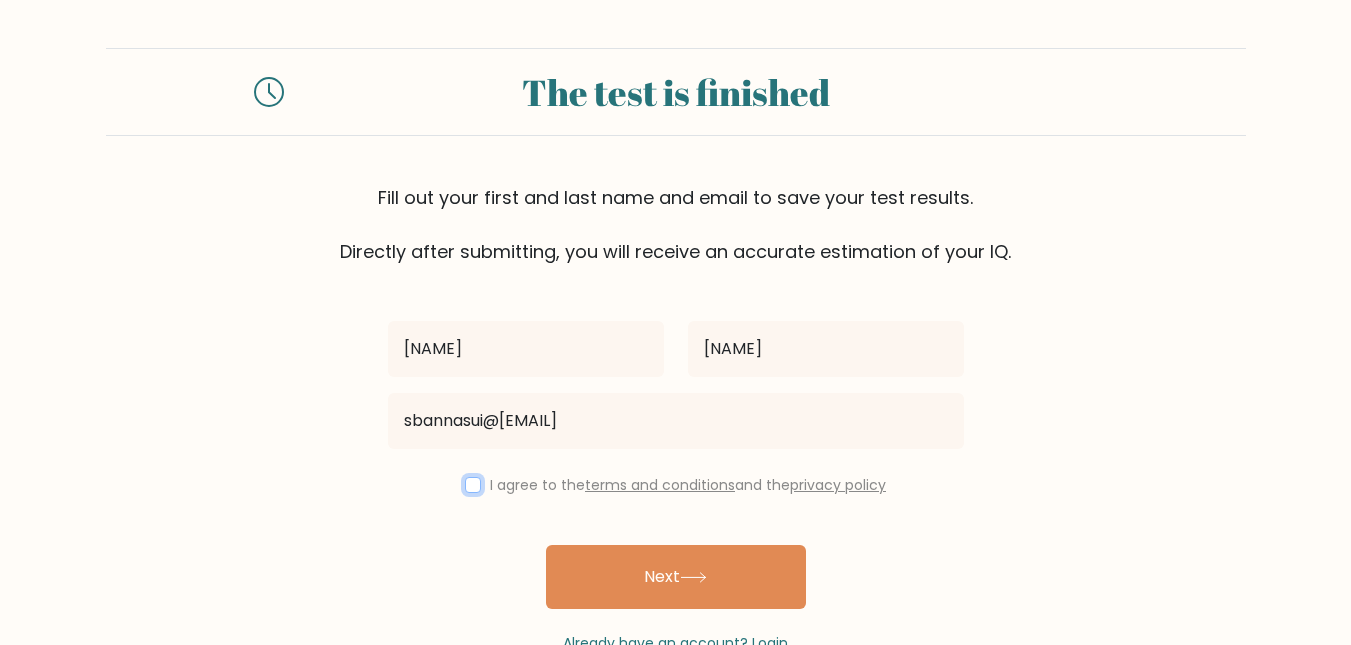 click at bounding box center (473, 485) 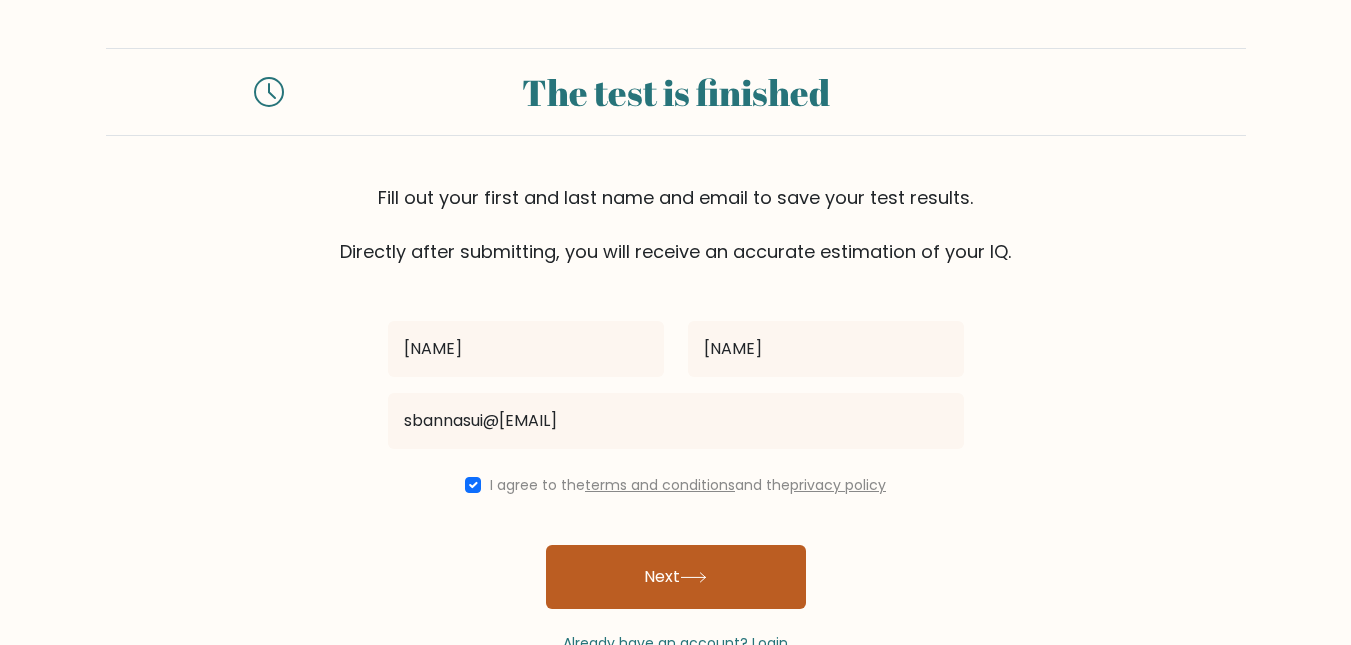 click on "Next" at bounding box center (676, 577) 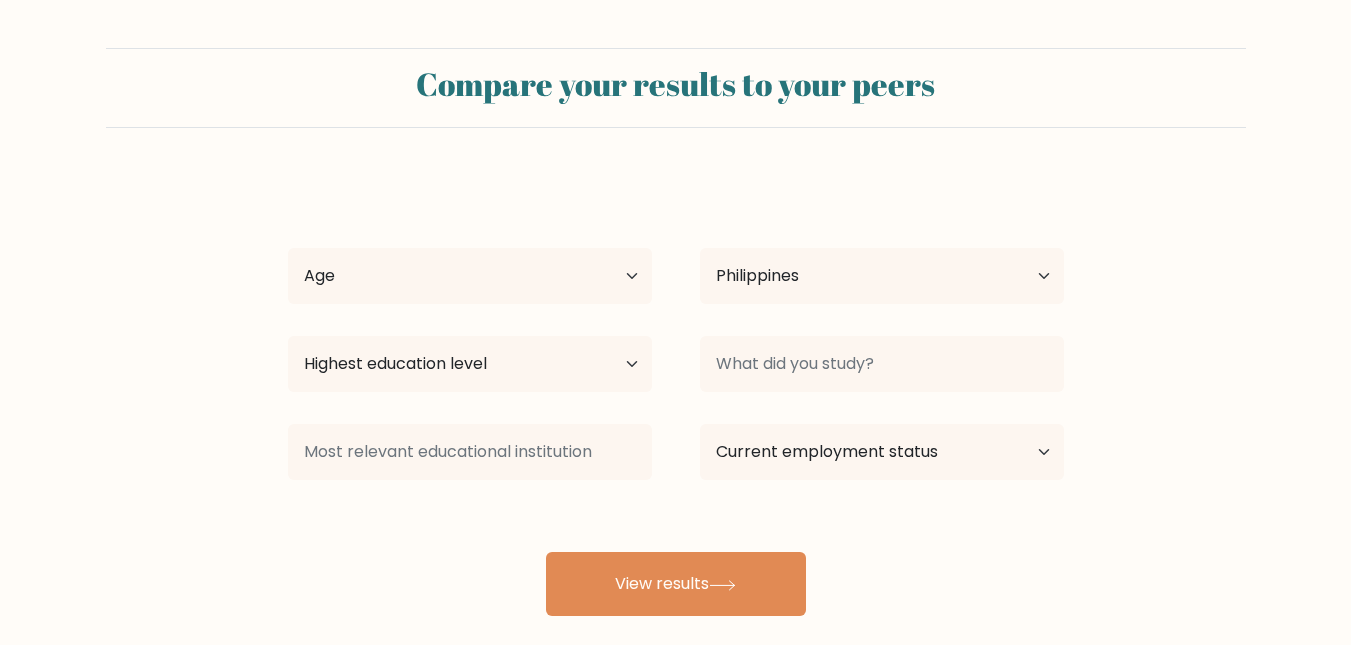 select on "PH" 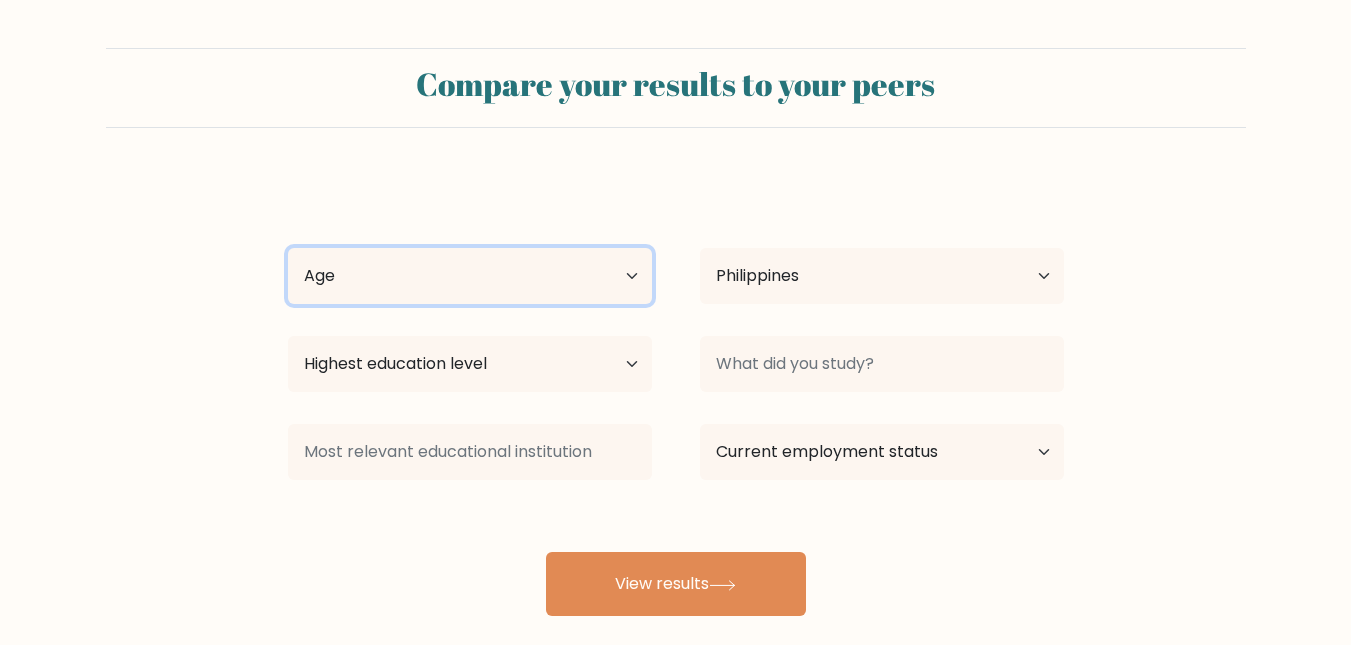 click on "Age
Under 18 years old
18-24 years old
25-34 years old
35-44 years old
45-54 years old
55-64 years old
65 years old and above" at bounding box center (470, 276) 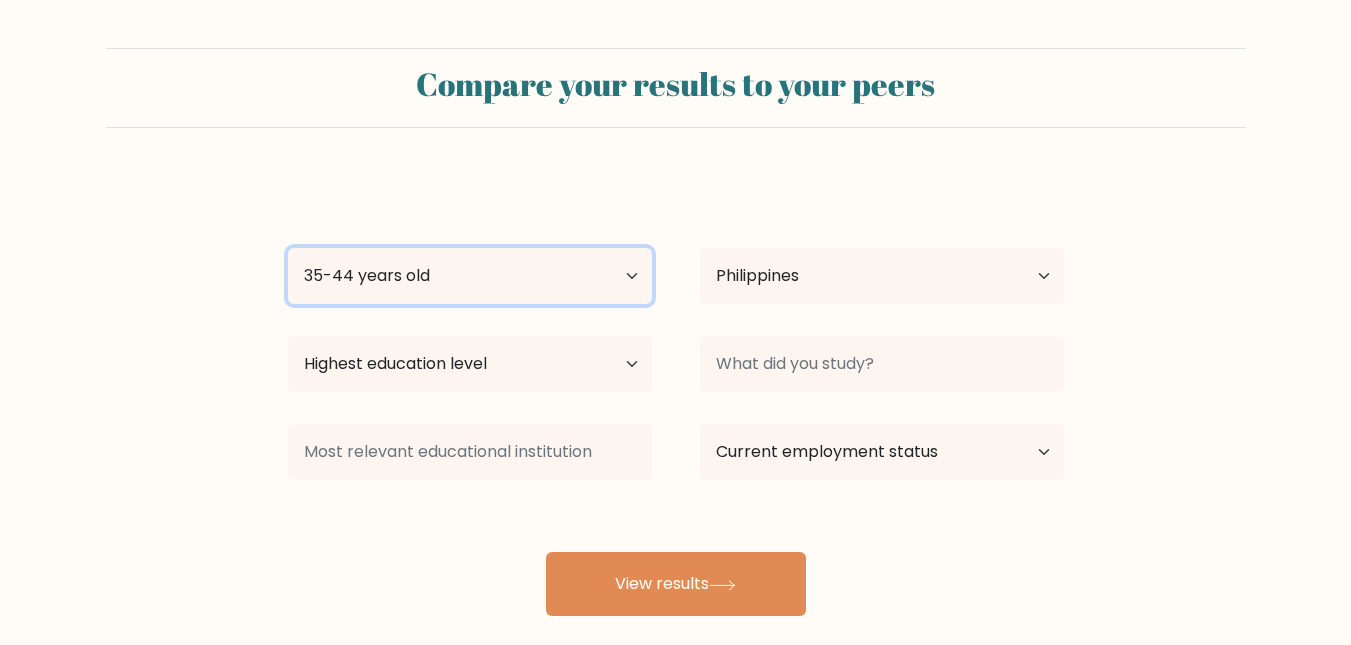 click on "Age
Under 18 years old
18-24 years old
25-34 years old
35-44 years old
45-54 years old
55-64 years old
65 years old and above" at bounding box center (470, 276) 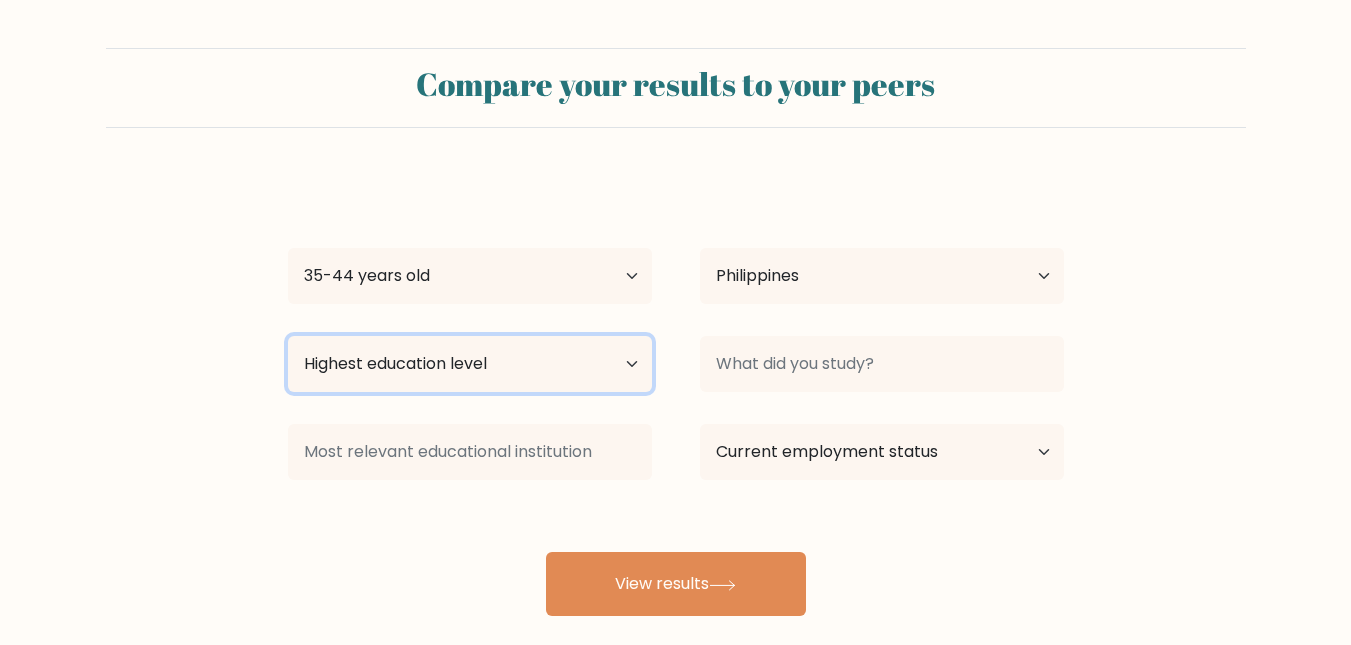 click on "Highest education level
No schooling
Primary
Lower Secondary
Upper Secondary
Occupation Specific
Bachelor's degree
Master's degree
Doctoral degree" at bounding box center (470, 364) 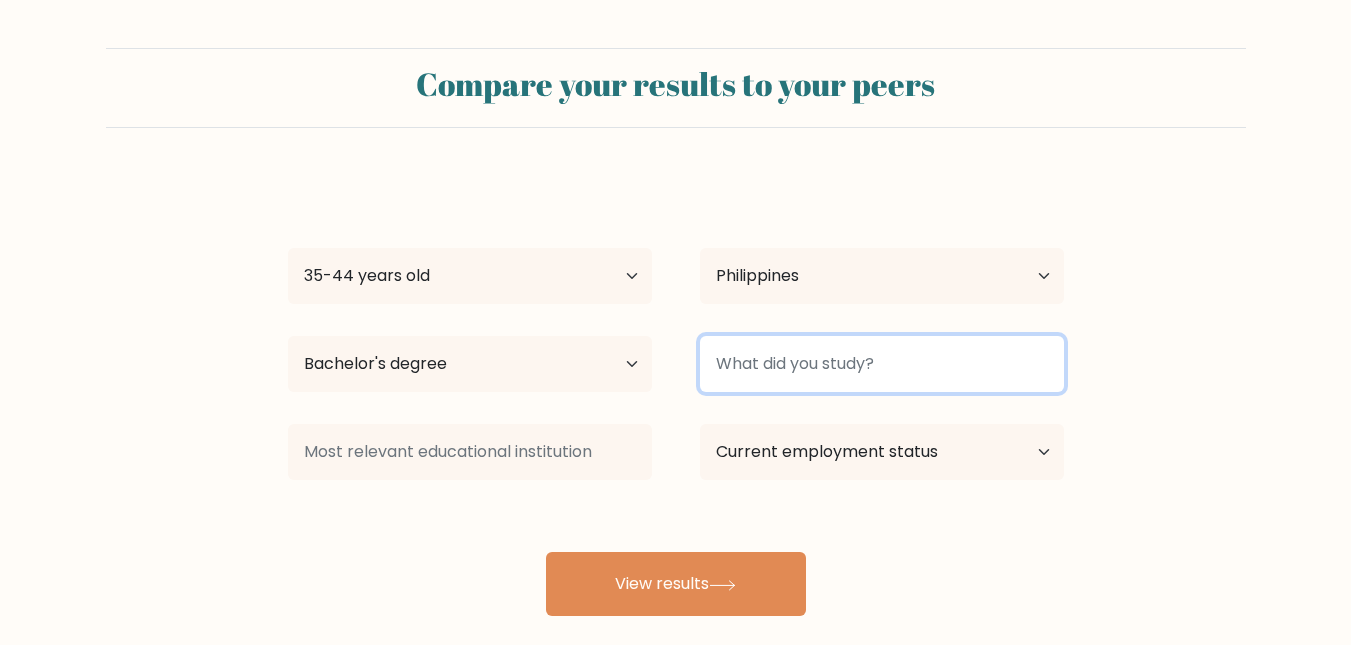 click at bounding box center (882, 364) 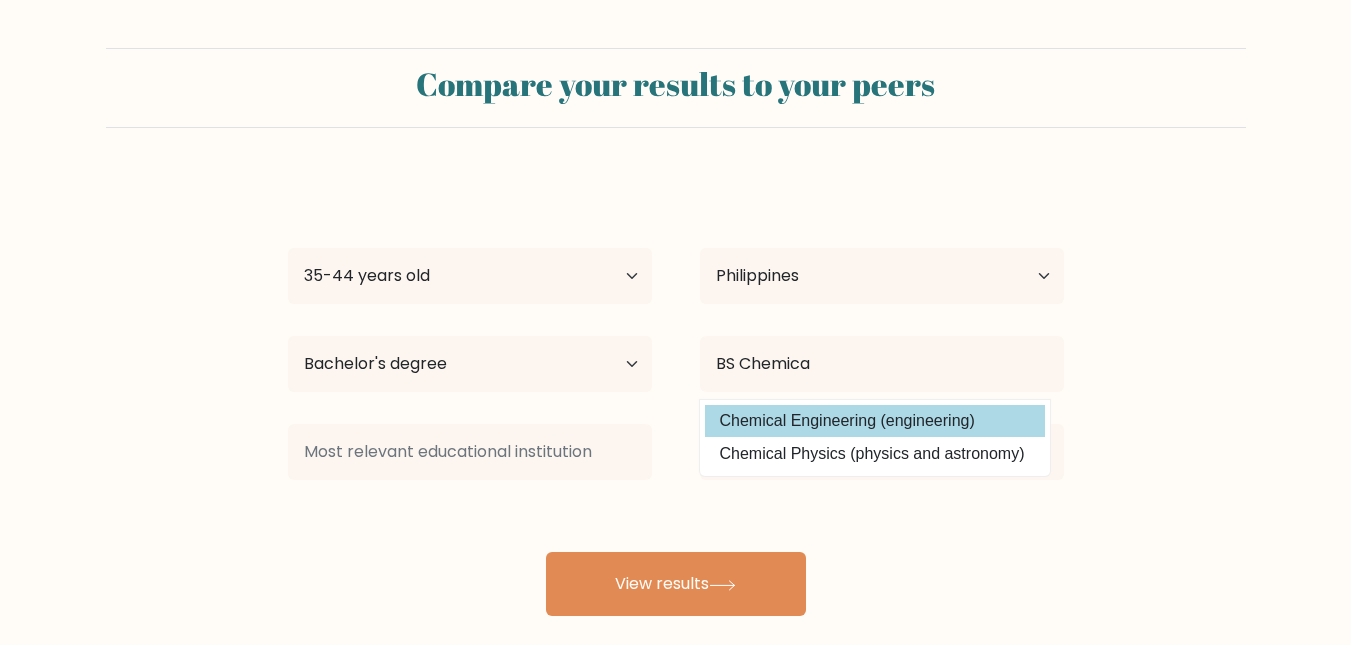 click on "Chemical Engineering (engineering)" at bounding box center (875, 421) 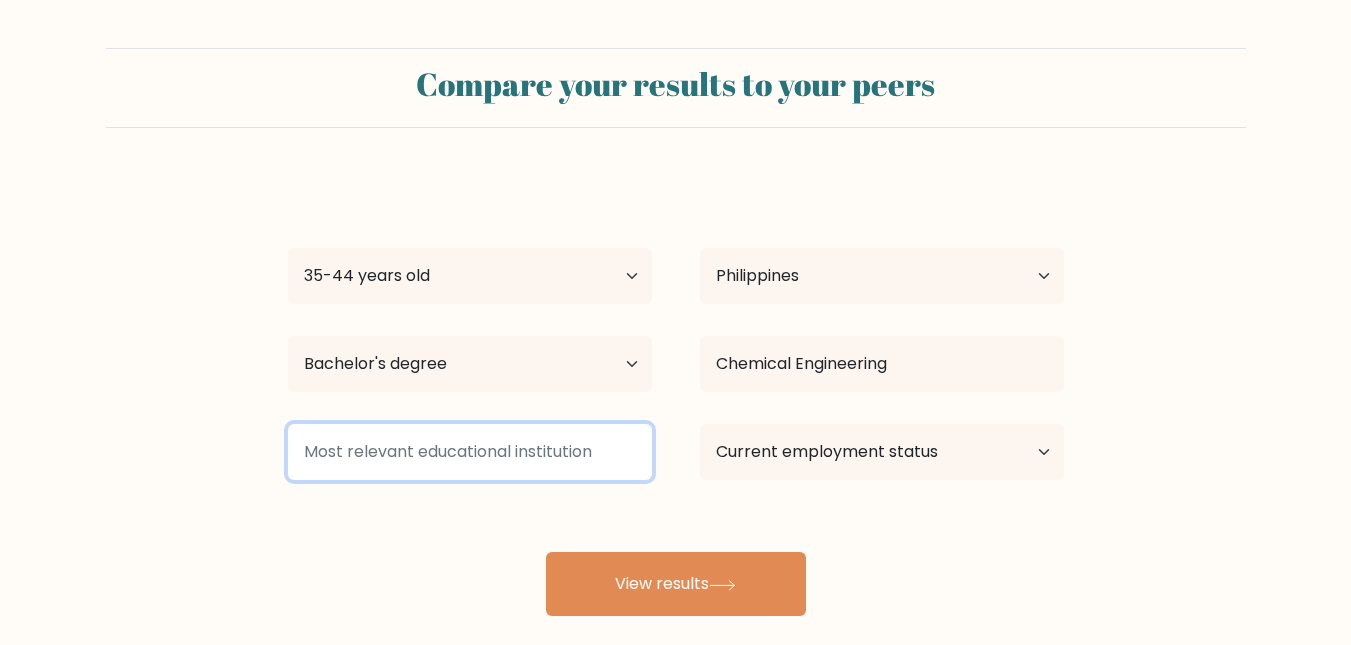 click at bounding box center [470, 452] 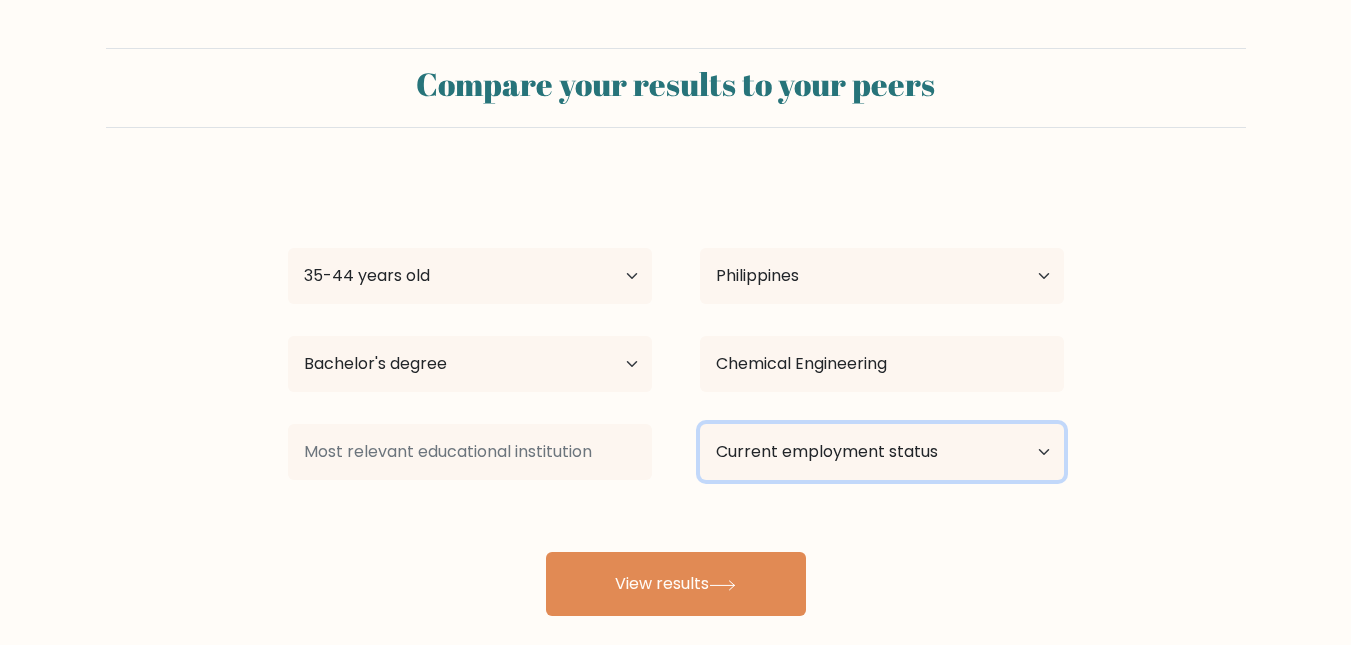 click on "Current employment status
Employed
Student
Retired
Other / prefer not to answer" at bounding box center [882, 452] 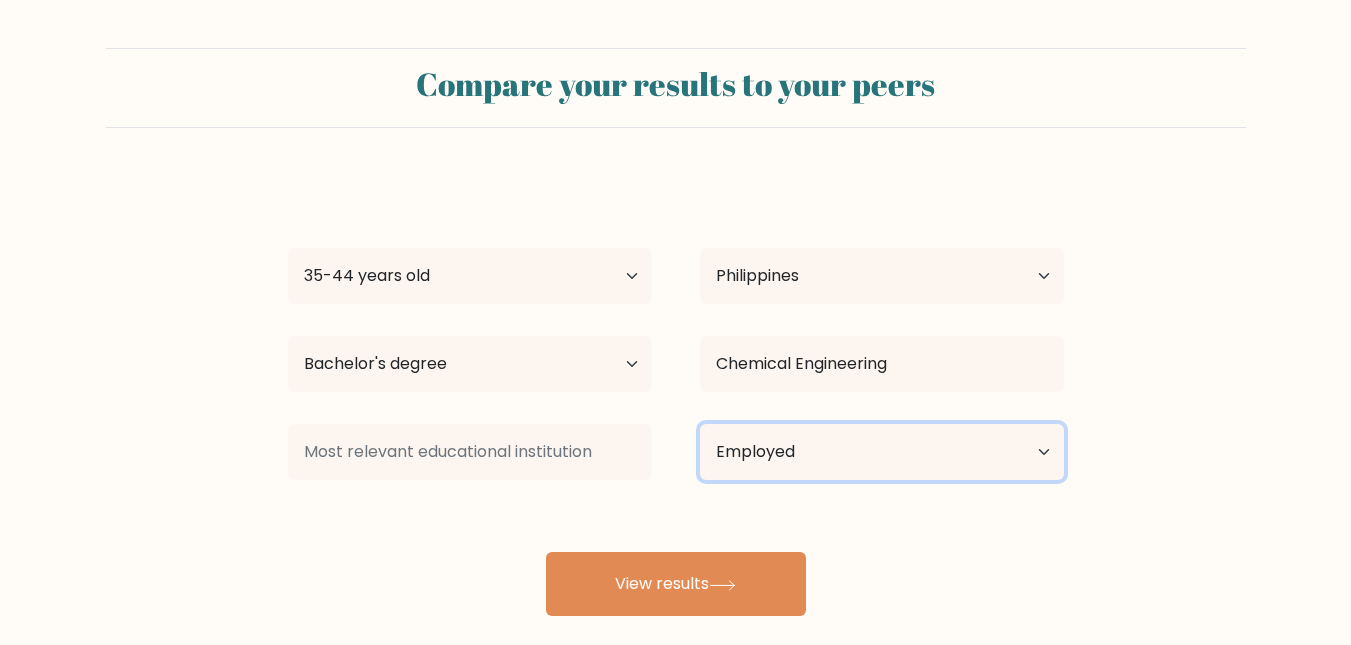 click on "Current employment status
Employed
Student
Retired
Other / prefer not to answer" at bounding box center [882, 452] 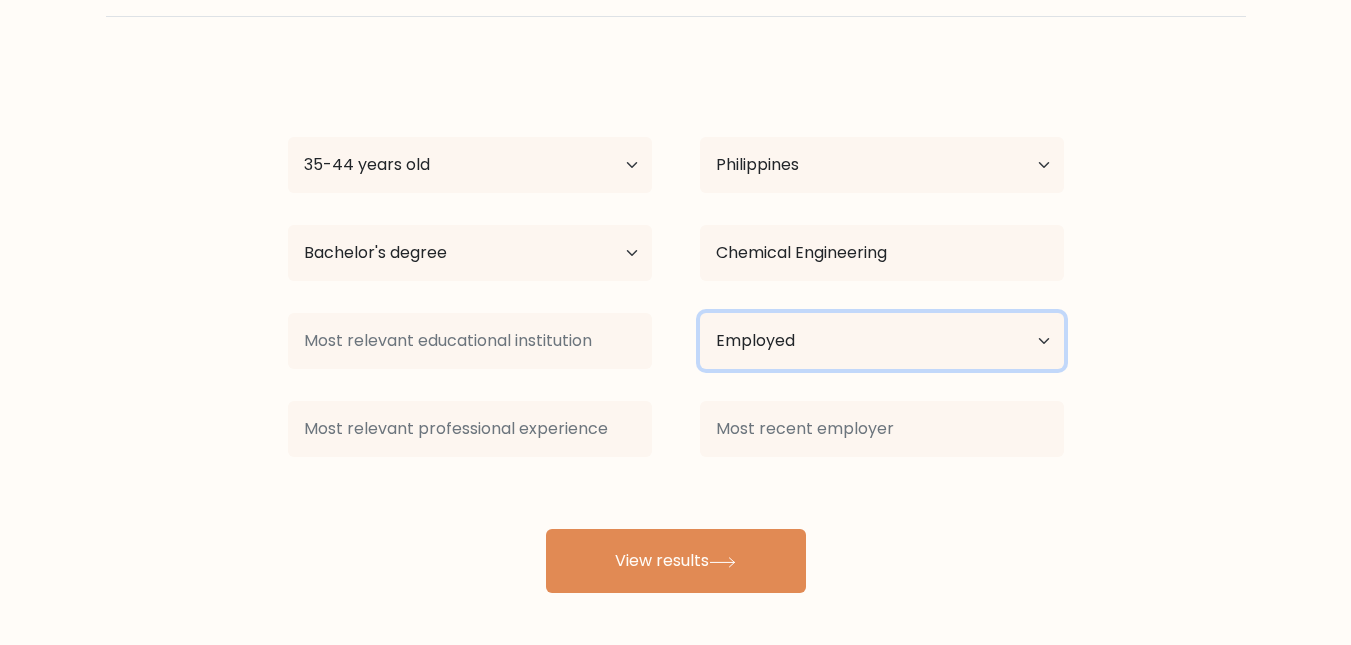 scroll, scrollTop: 113, scrollLeft: 0, axis: vertical 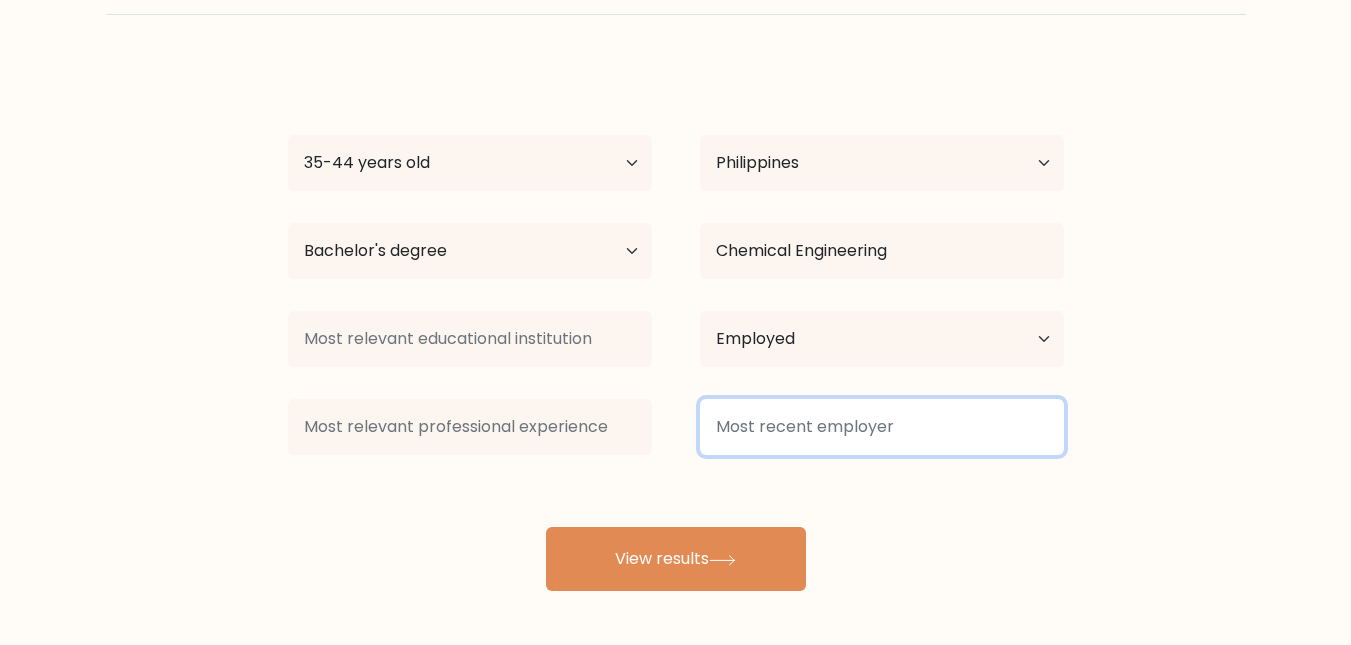 click at bounding box center (882, 427) 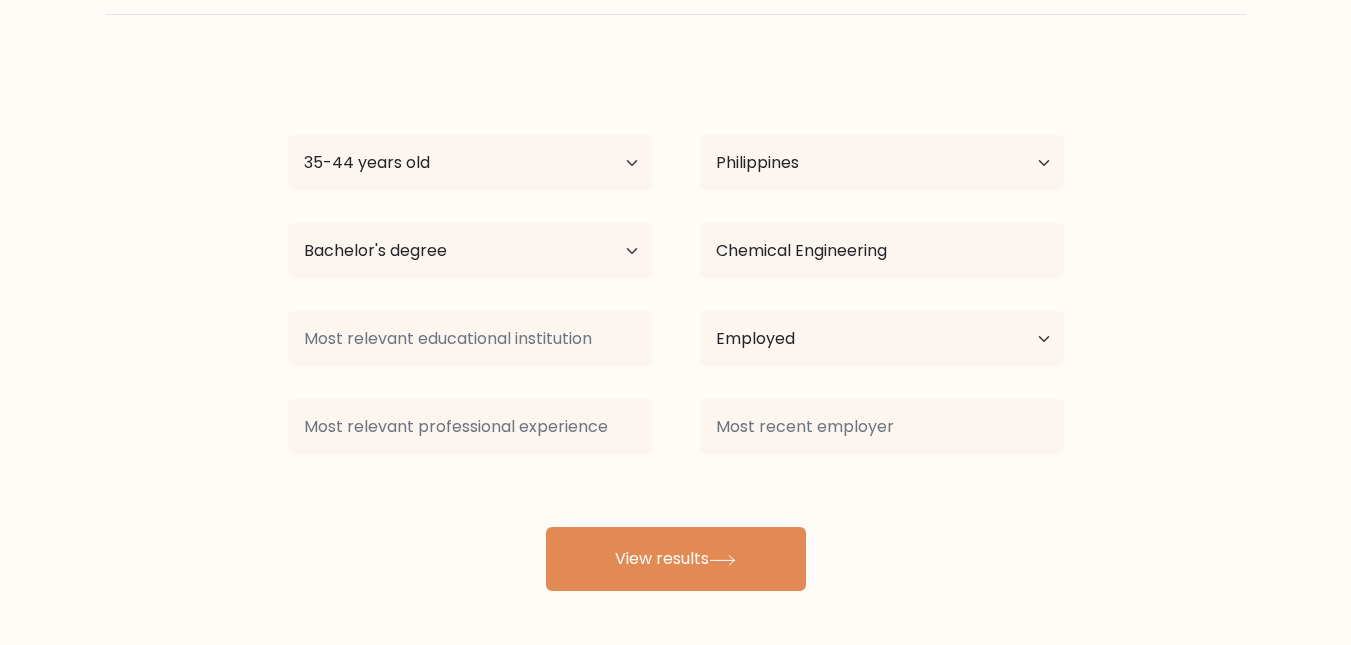 click on "Pia
Dizon
Age
Under 18 years old
18-24 years old
25-34 years old
35-44 years old
45-54 years old
55-64 years old
65 years old and above
Country
Afghanistan
Albania
Algeria
American Samoa
Andorra
Angola
Anguilla
Antarctica
Antigua and Barbuda
Argentina
Armenia
Aruba
Australia
Austria
Azerbaijan
Bahamas
Bahrain
Bangladesh
Barbados
Belarus
Belgium
Belize
Benin
Bermuda
Bhutan
Bolivia
Bonaire, Sint Eustatius and Saba
Bosnia and Herzegovina
Botswana
Bouvet Island
Brazil
Brunei" at bounding box center (676, 327) 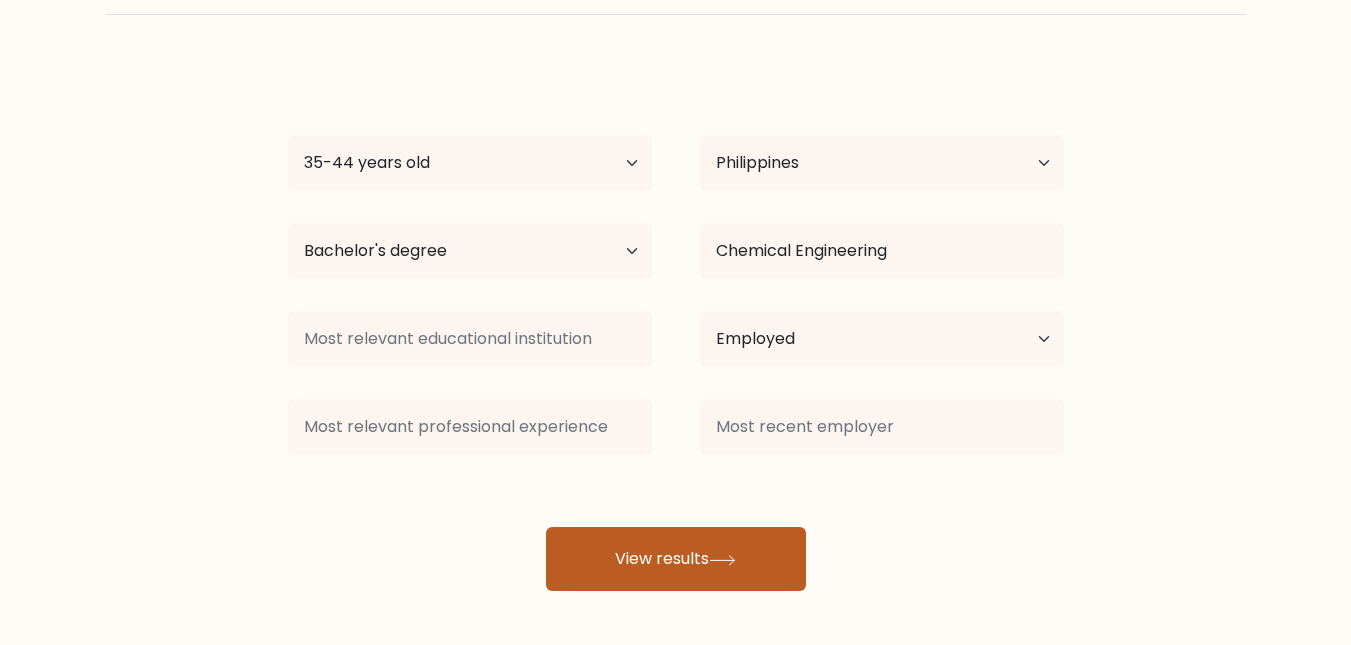 click on "View results" at bounding box center (676, 559) 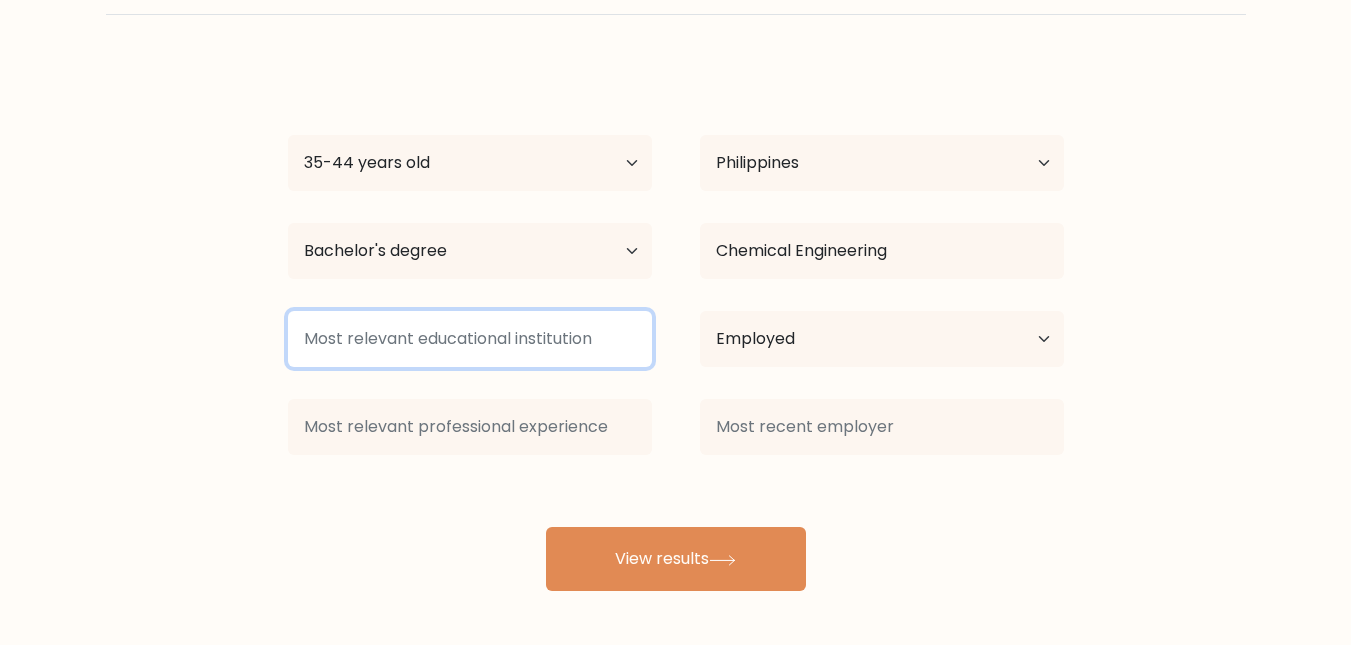 click at bounding box center (470, 339) 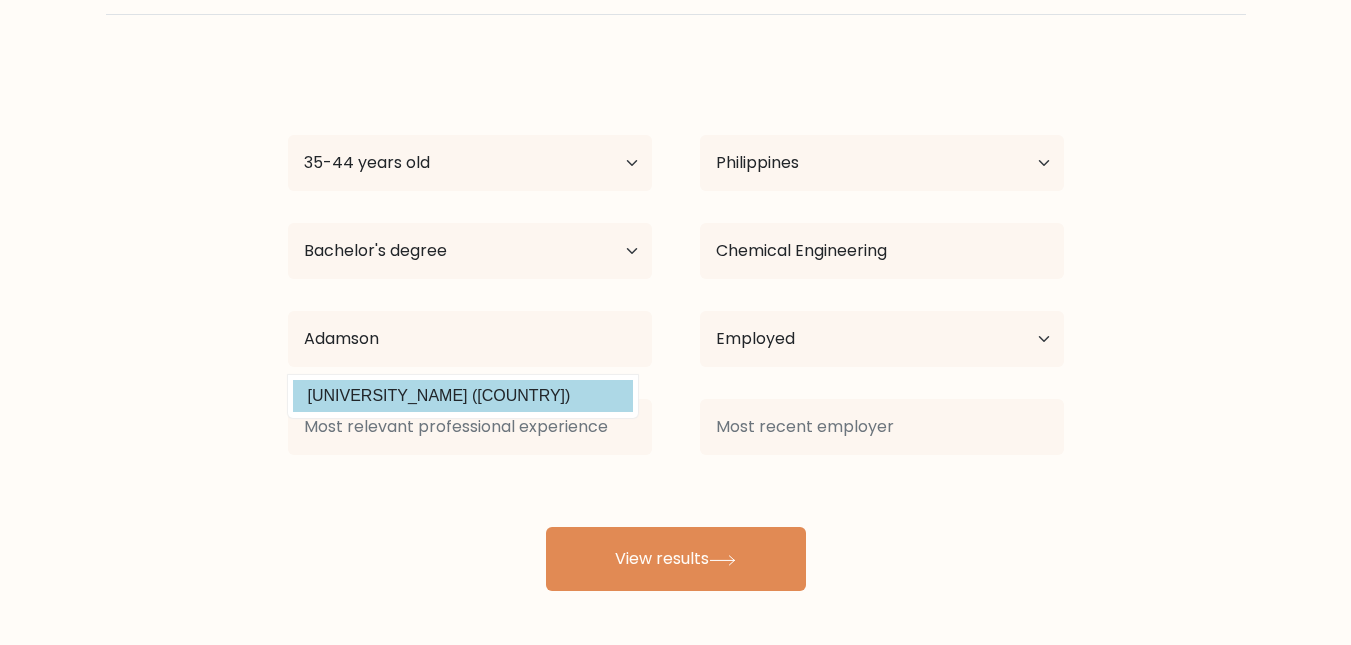 click on "Adamson University (Philippines)" at bounding box center (463, 396) 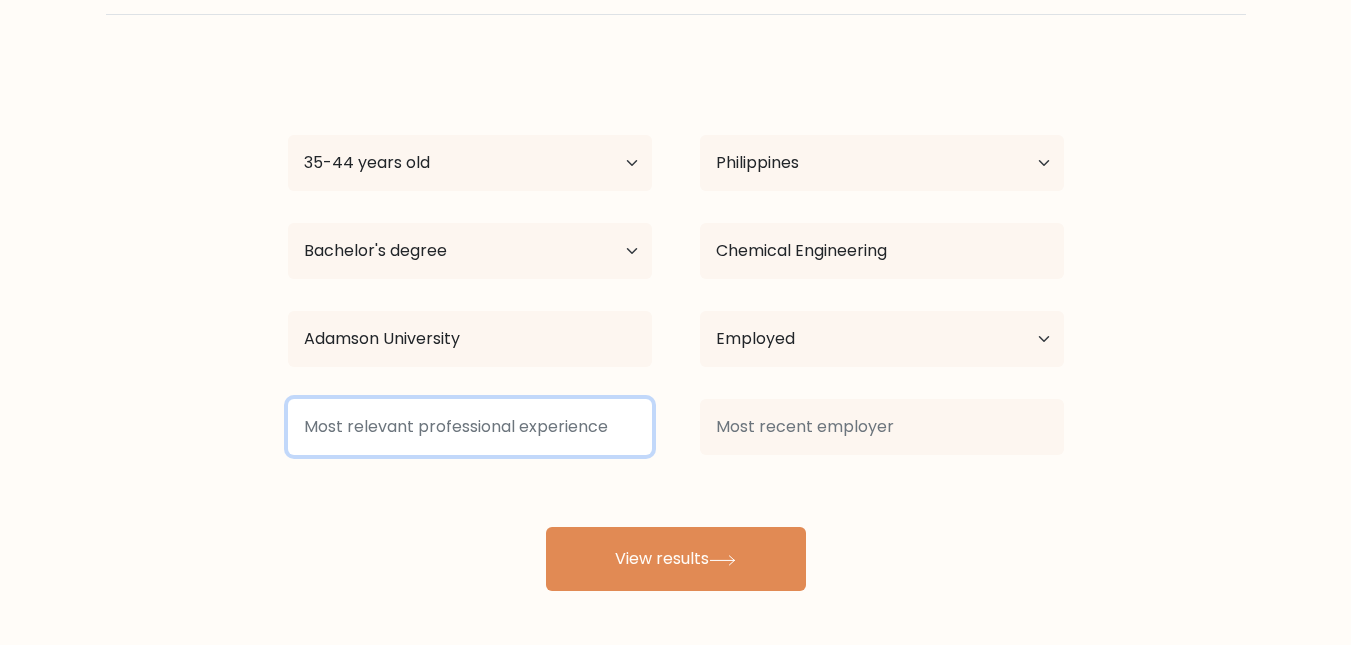 click at bounding box center (470, 427) 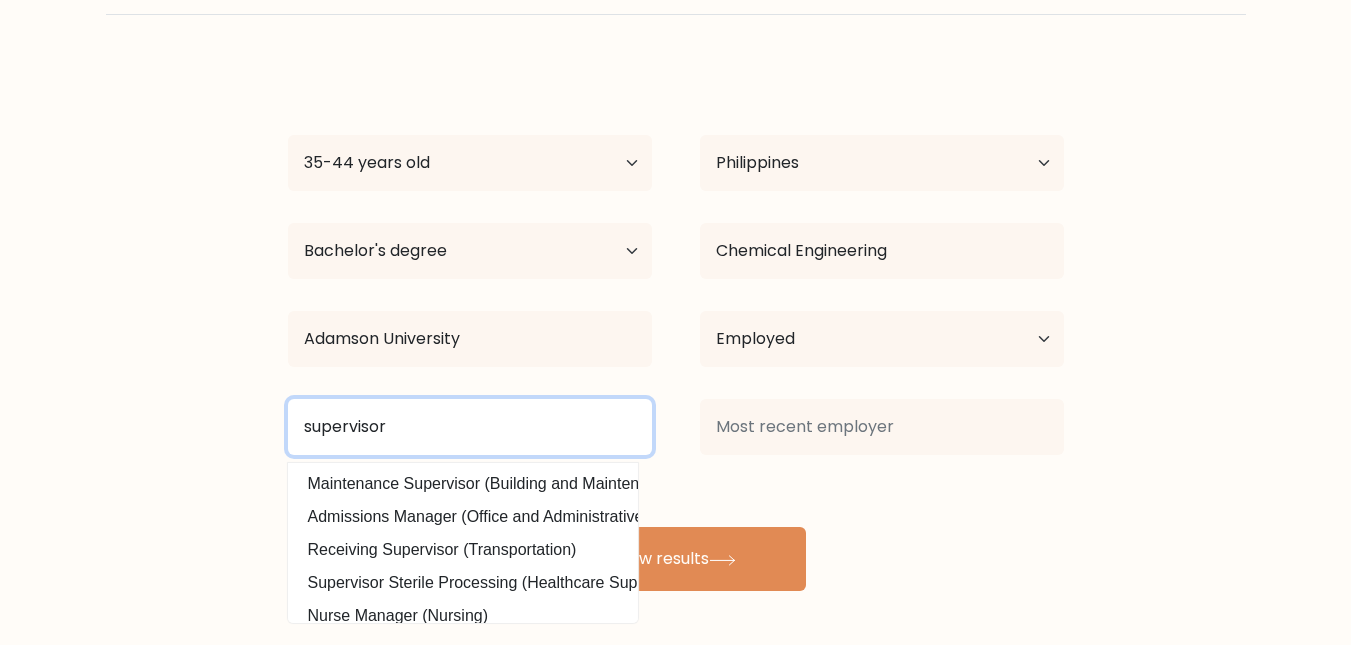 drag, startPoint x: 440, startPoint y: 434, endPoint x: 276, endPoint y: 439, distance: 164.0762 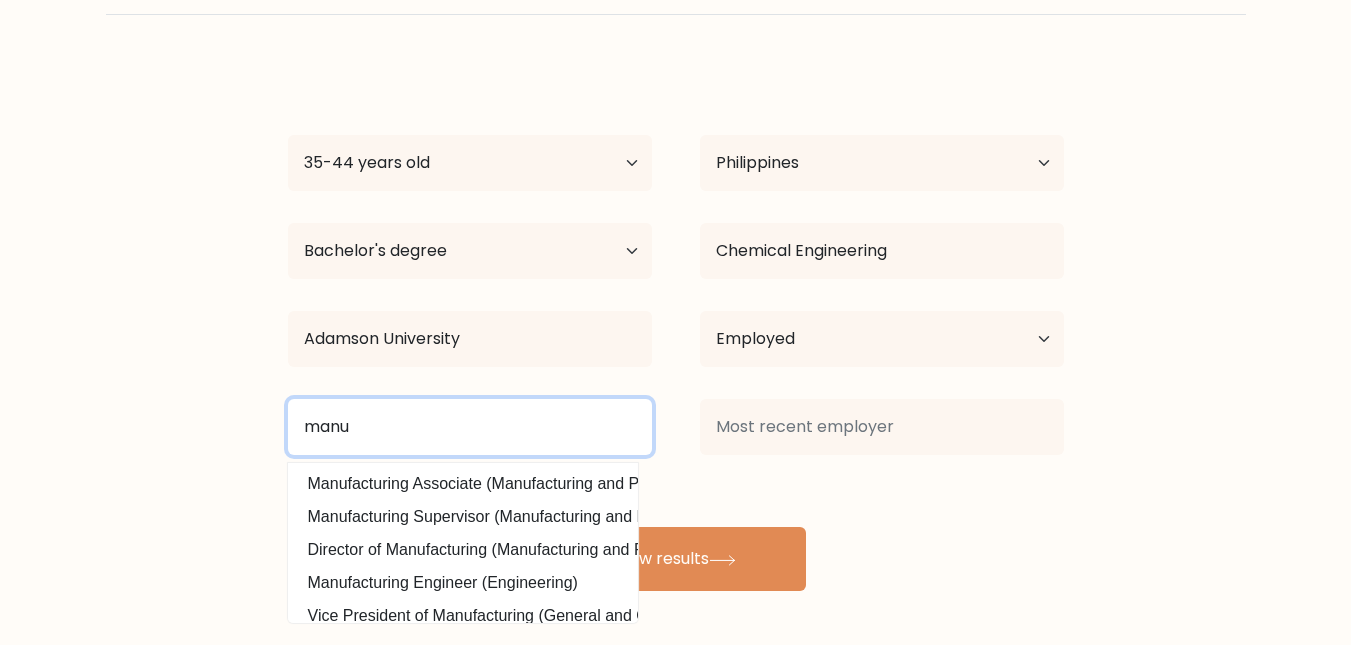 drag, startPoint x: 376, startPoint y: 434, endPoint x: 205, endPoint y: 437, distance: 171.0263 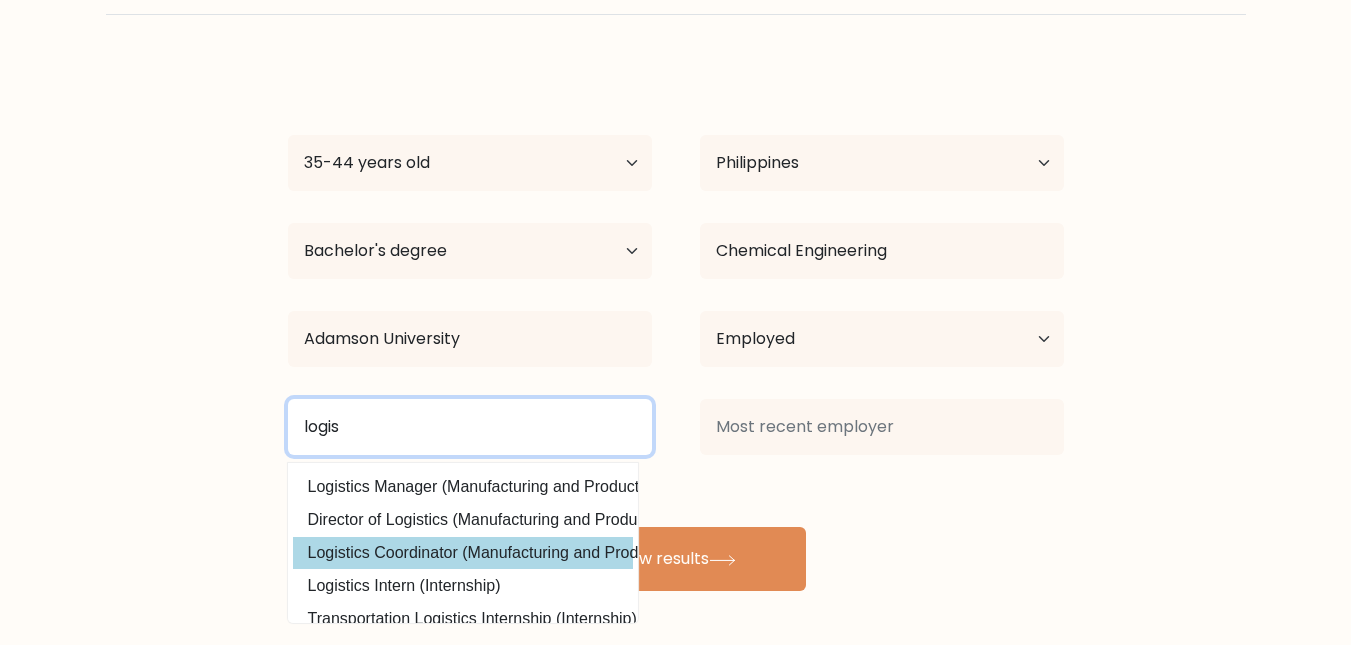 scroll, scrollTop: 29, scrollLeft: 0, axis: vertical 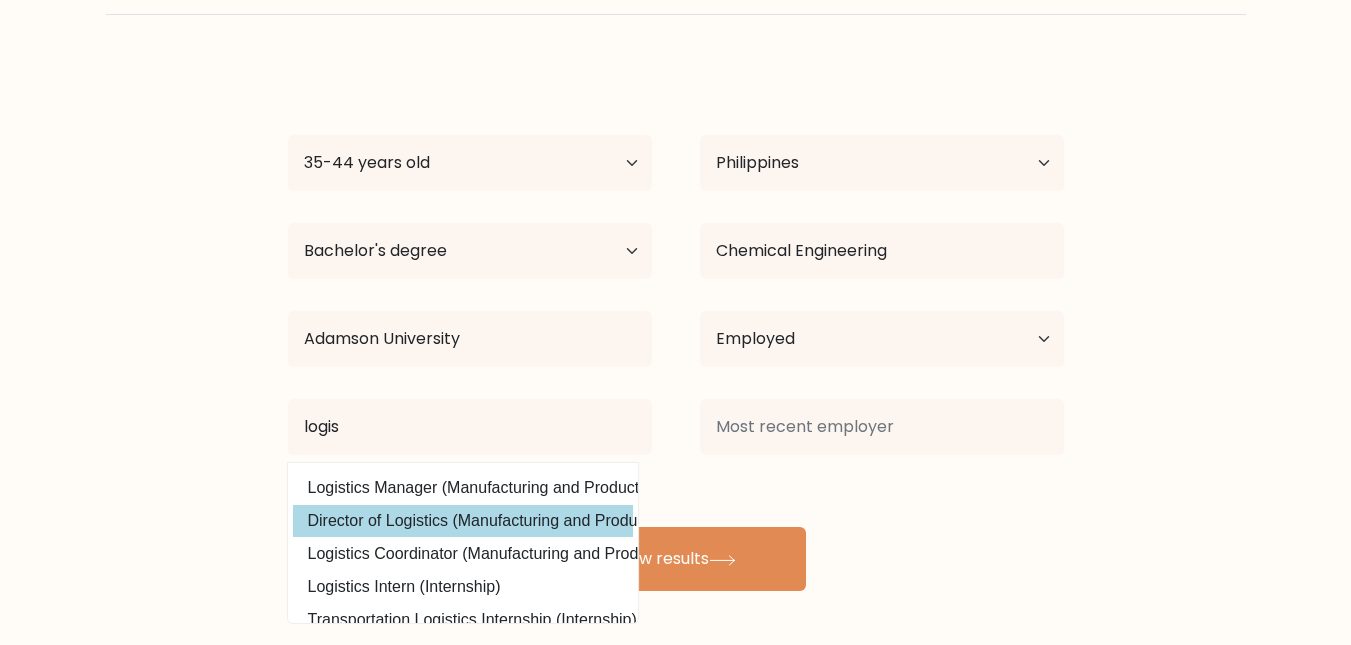 click on "Pia
Dizon
Age
Under 18 years old
18-24 years old
25-34 years old
35-44 years old
45-54 years old
55-64 years old
65 years old and above
Country
Afghanistan
Albania
Algeria
American Samoa
Andorra
Angola
Anguilla
Antarctica
Antigua and Barbuda
Argentina
Armenia
Aruba
Australia
Austria
Azerbaijan
Bahamas
Bahrain
Bangladesh
Barbados
Belarus
Belgium
Belize
Benin
Bermuda
Bhutan
Bolivia
Bonaire, Sint Eustatius and Saba
Bosnia and Herzegovina
Botswana
Bouvet Island
Brazil
Brunei" at bounding box center (676, 327) 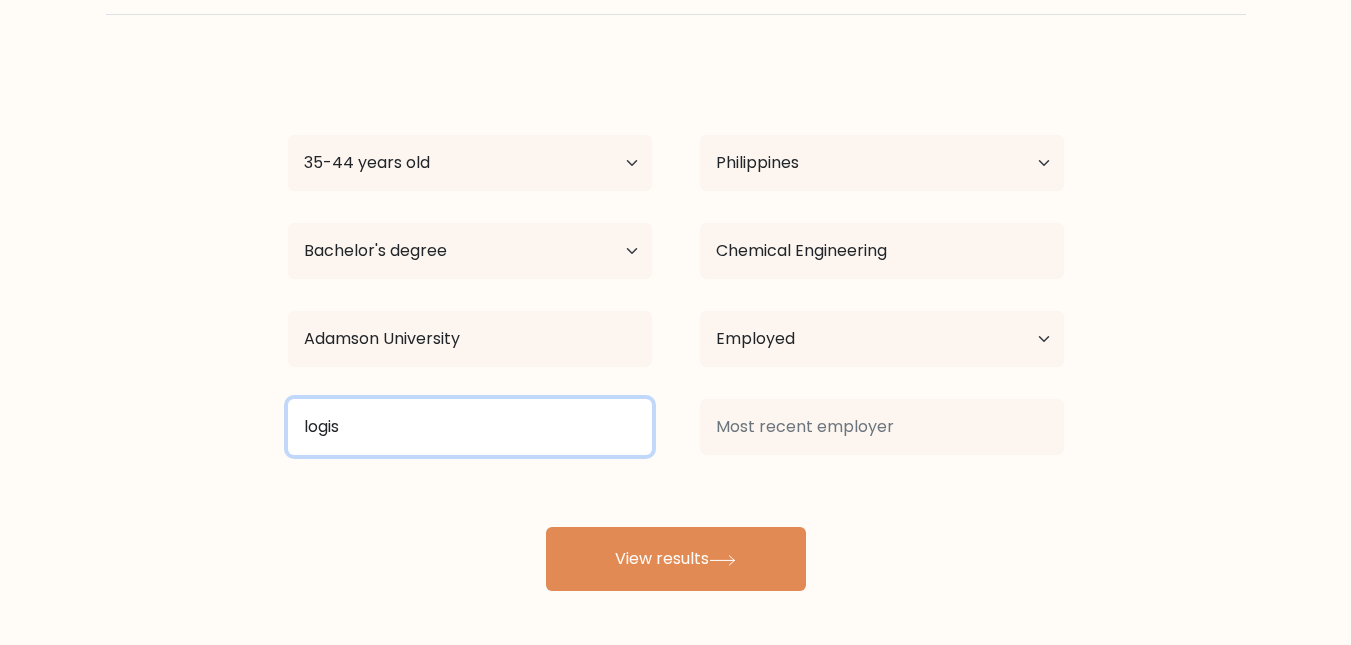 click on "logis" at bounding box center [470, 427] 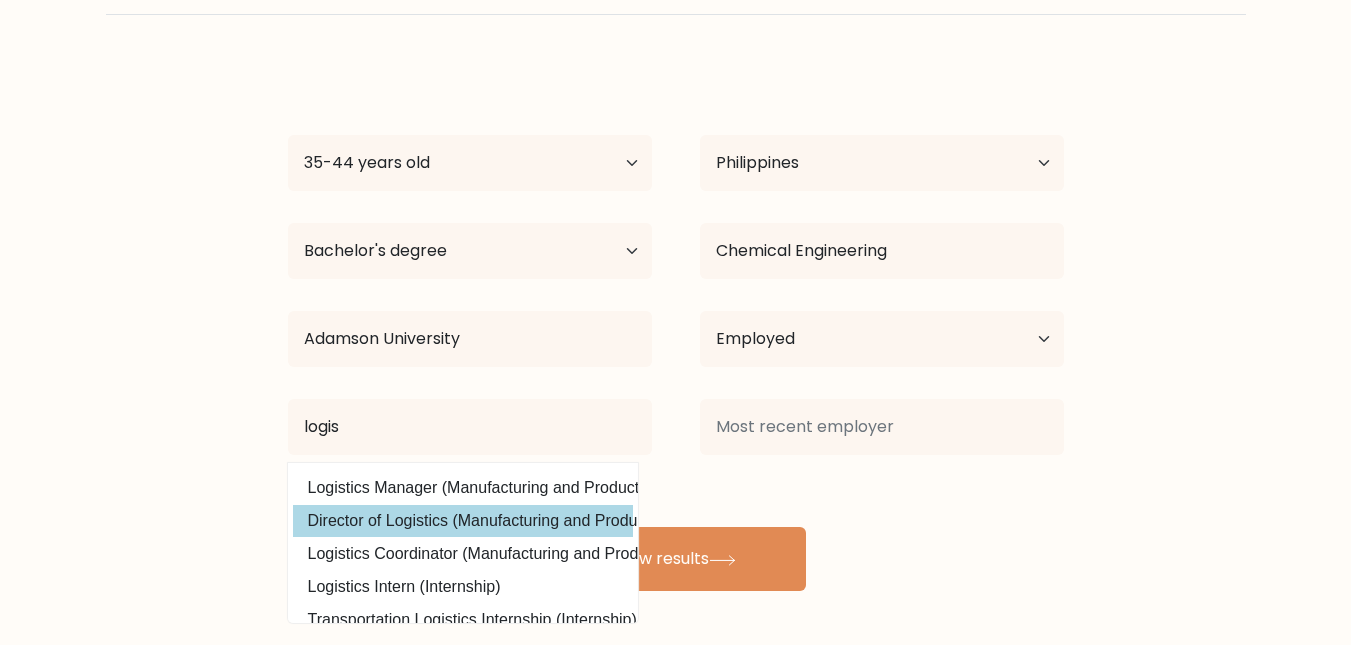 click on "Pia
Dizon
Age
Under 18 years old
18-24 years old
25-34 years old
35-44 years old
45-54 years old
55-64 years old
65 years old and above
Country
Afghanistan
Albania
Algeria
American Samoa
Andorra
Angola
Anguilla
Antarctica
Antigua and Barbuda
Argentina
Armenia
Aruba
Australia
Austria
Azerbaijan
Bahamas
Bahrain
Bangladesh
Barbados
Belarus
Belgium
Belize
Benin
Bermuda
Bhutan
Bolivia
Bonaire, Sint Eustatius and Saba
Bosnia and Herzegovina
Botswana
Bouvet Island
Brazil
Brunei" at bounding box center [676, 327] 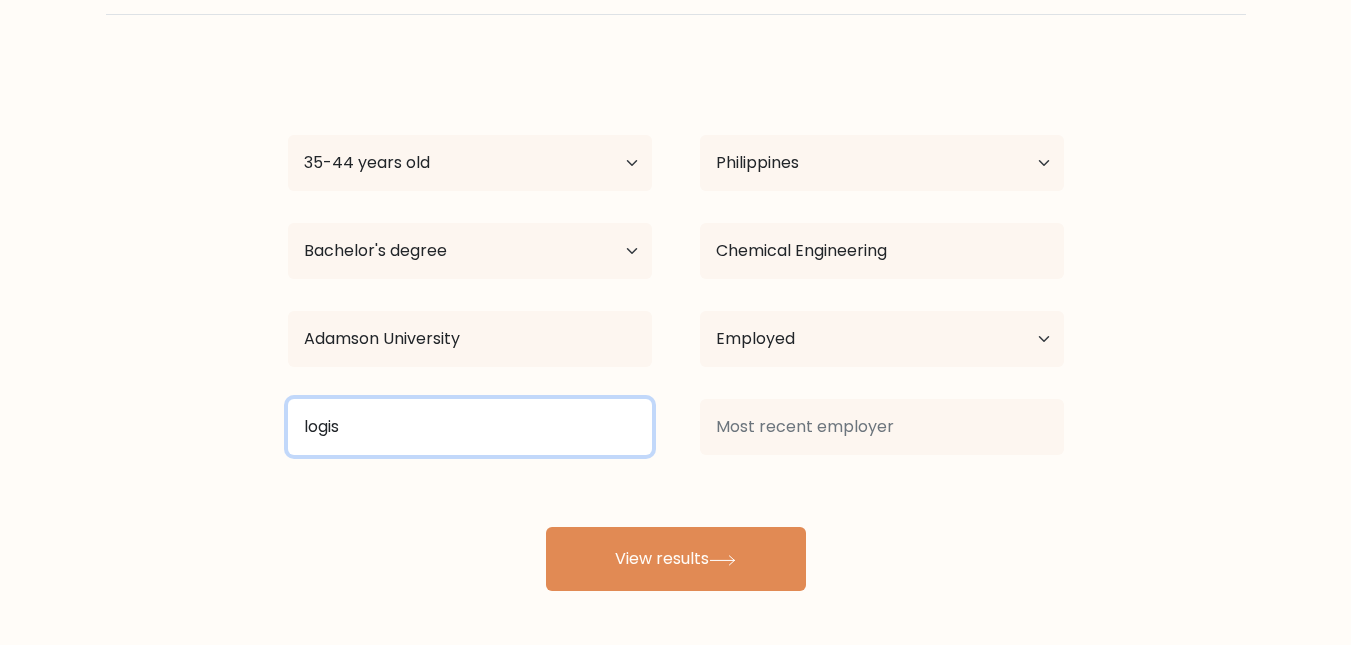 click on "logis" at bounding box center [470, 427] 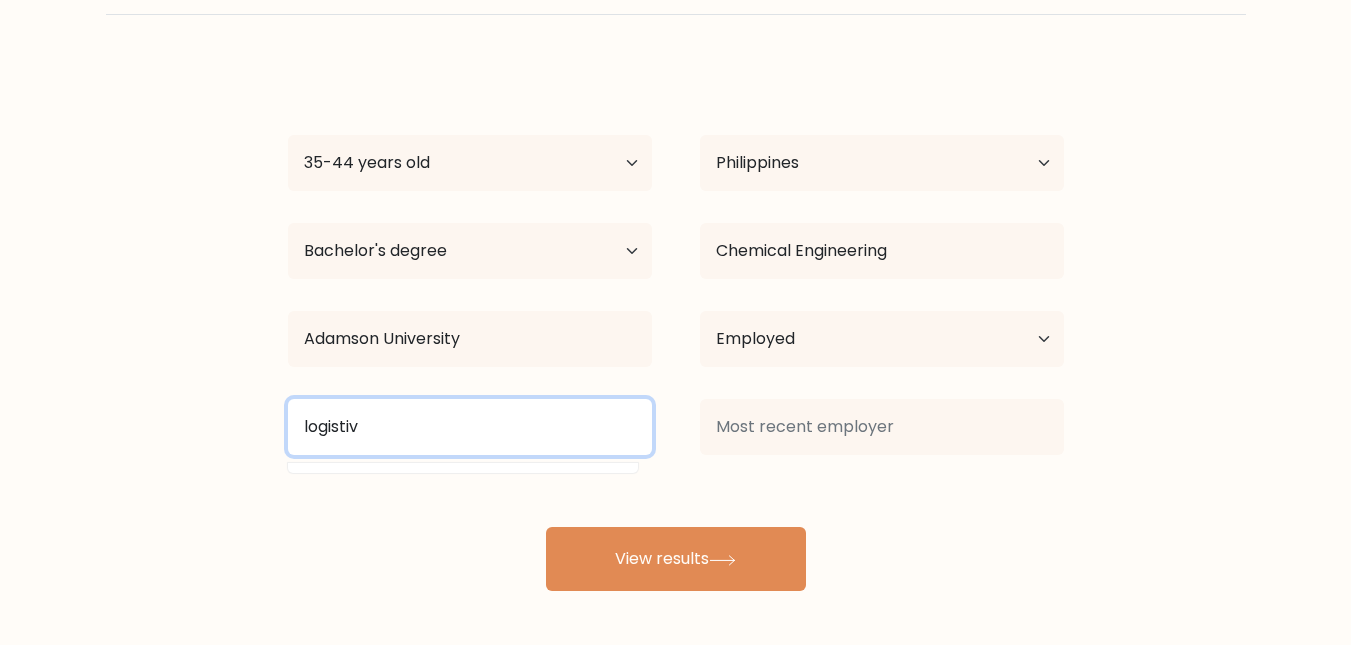 scroll, scrollTop: 0, scrollLeft: 0, axis: both 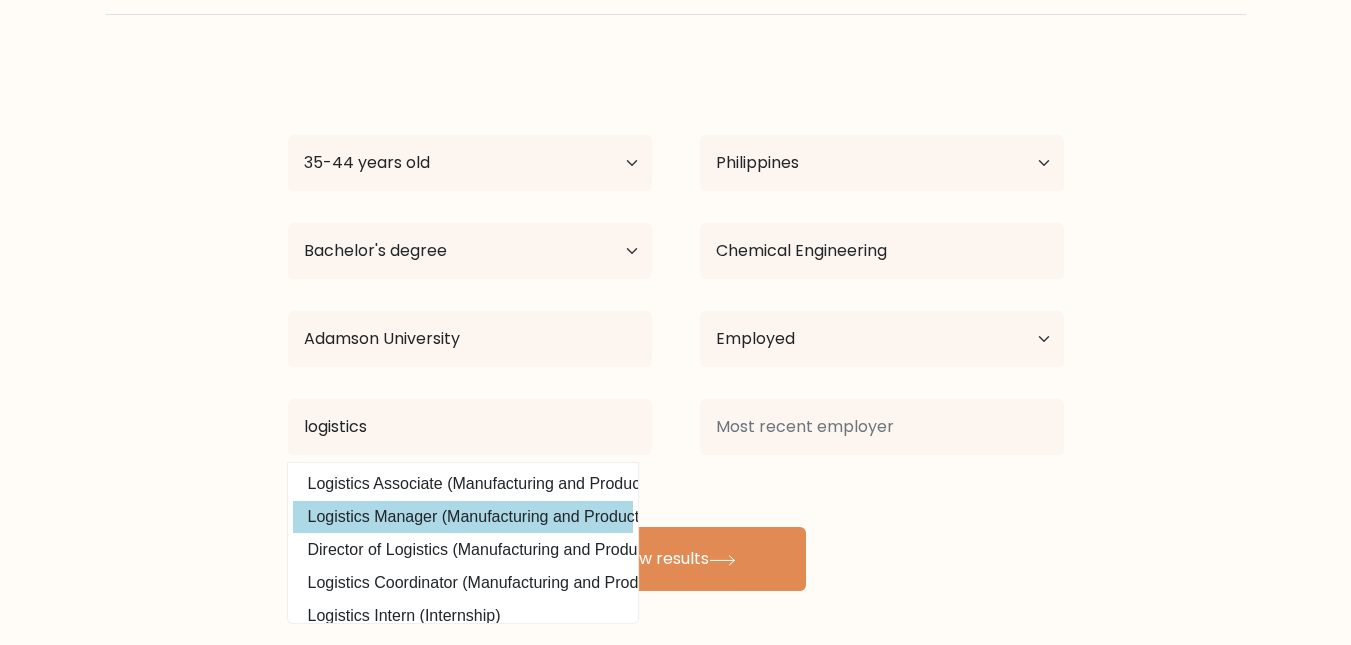 click on "Logistics Manager (Manufacturing and Production)" at bounding box center (463, 517) 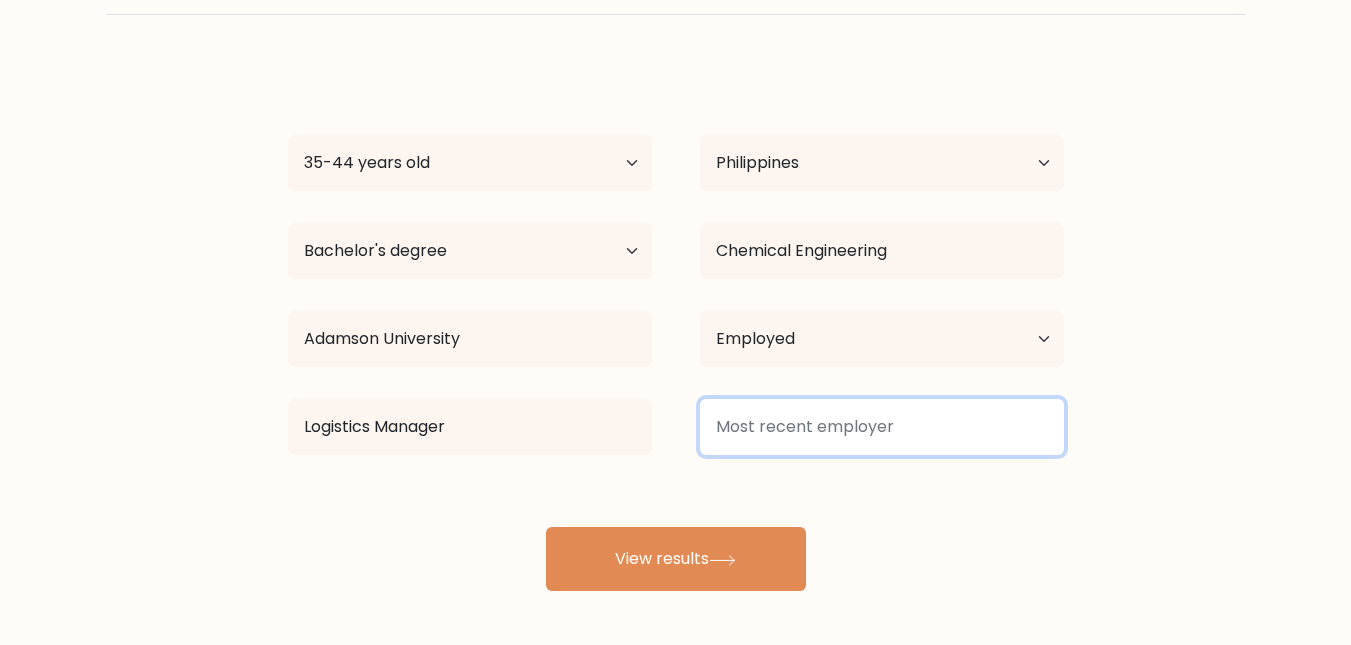 click at bounding box center (882, 427) 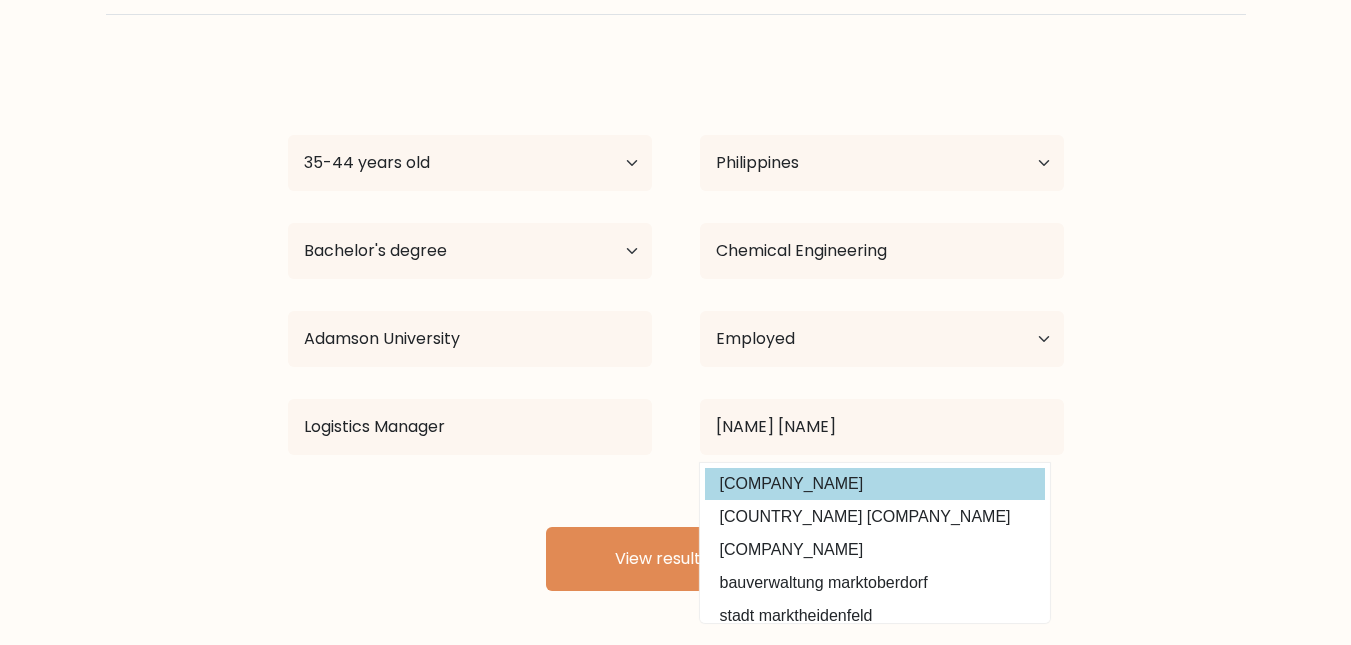 click on "liwayway marketing corporation" at bounding box center (875, 484) 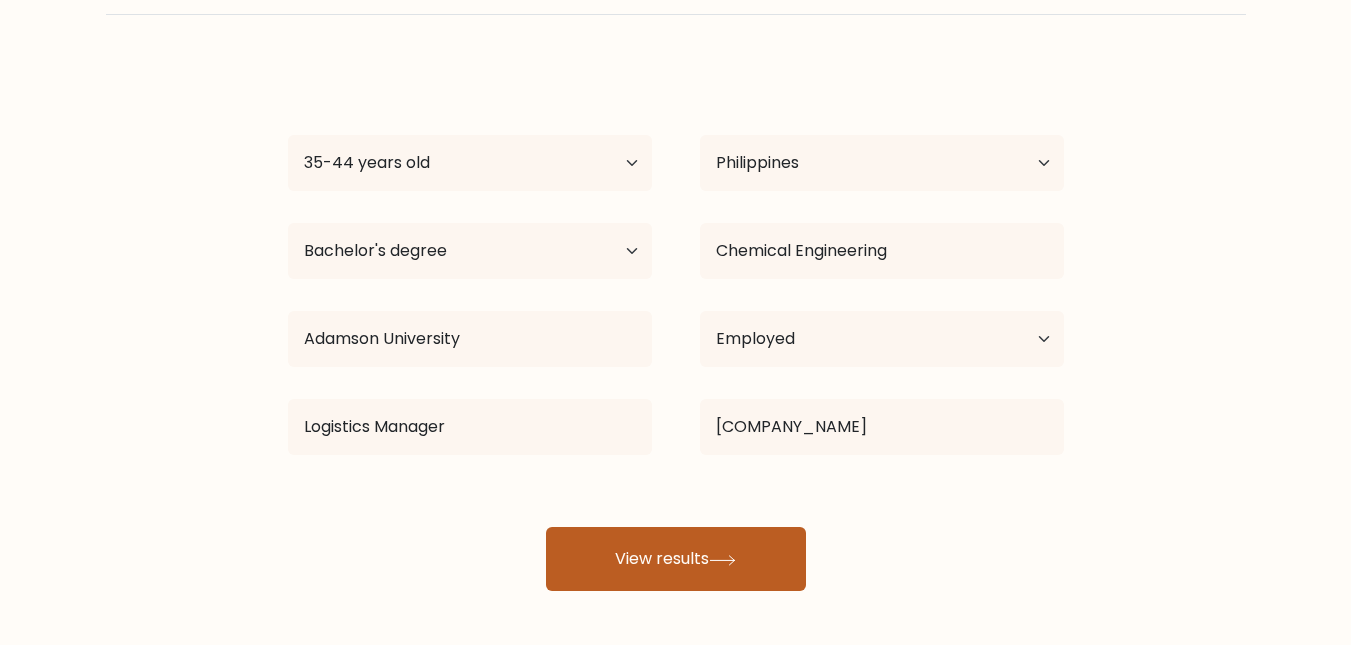 click on "View results" at bounding box center (676, 559) 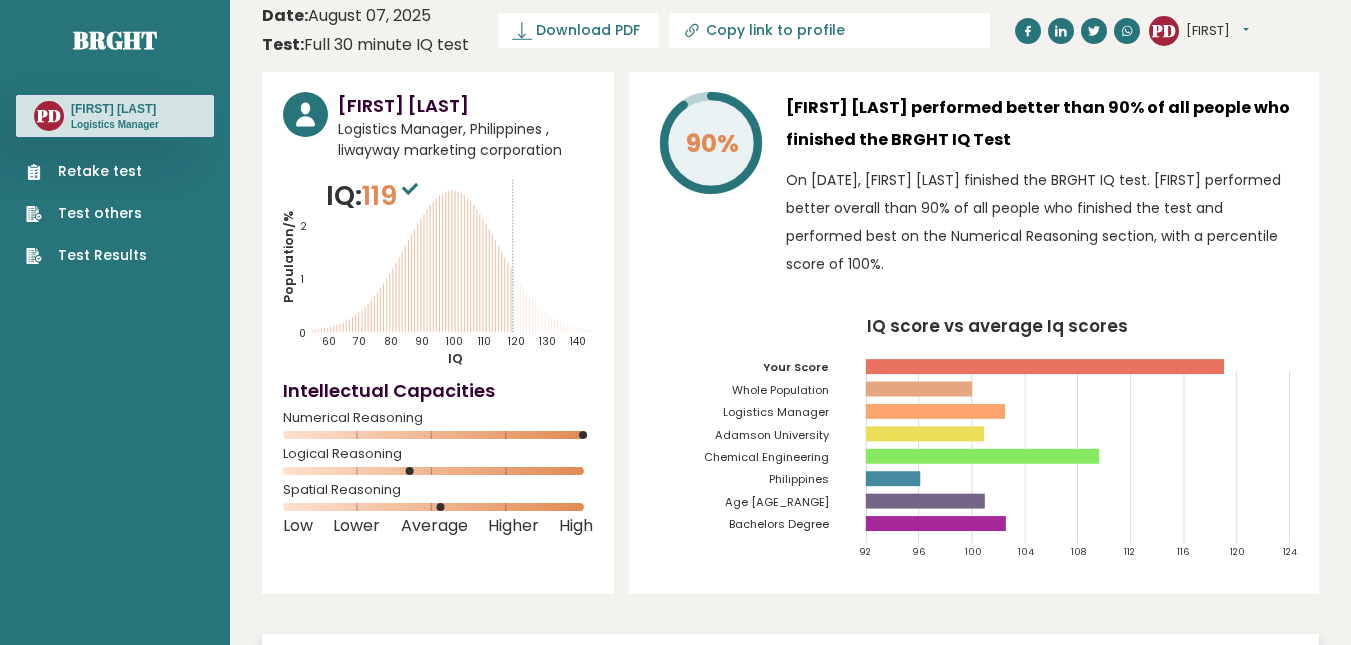 scroll, scrollTop: 0, scrollLeft: 0, axis: both 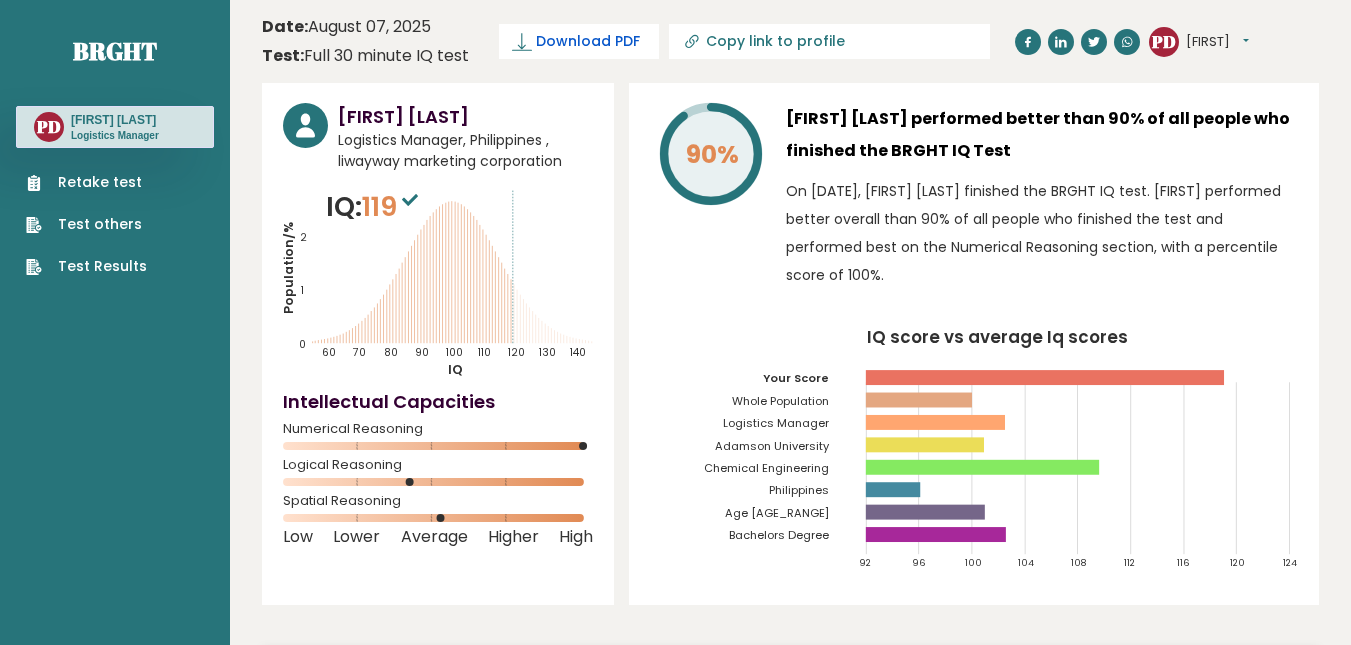 click 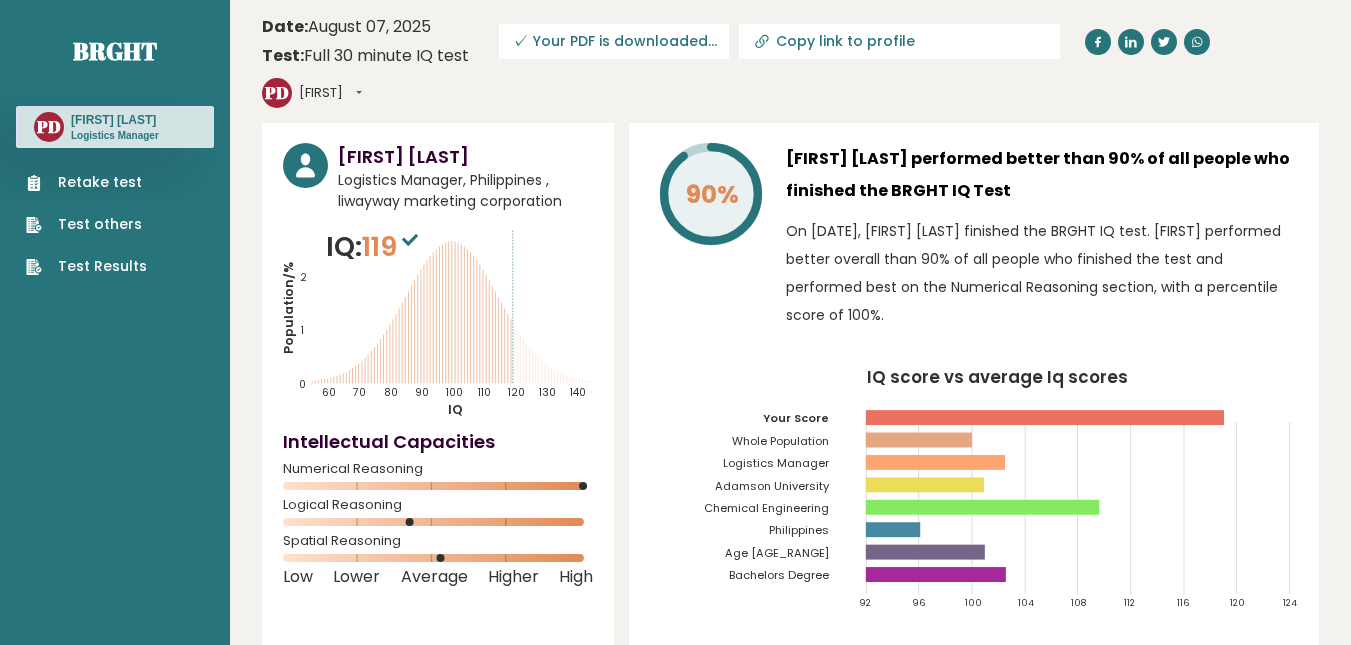 click on "Copy link to profile" at bounding box center (912, 41) 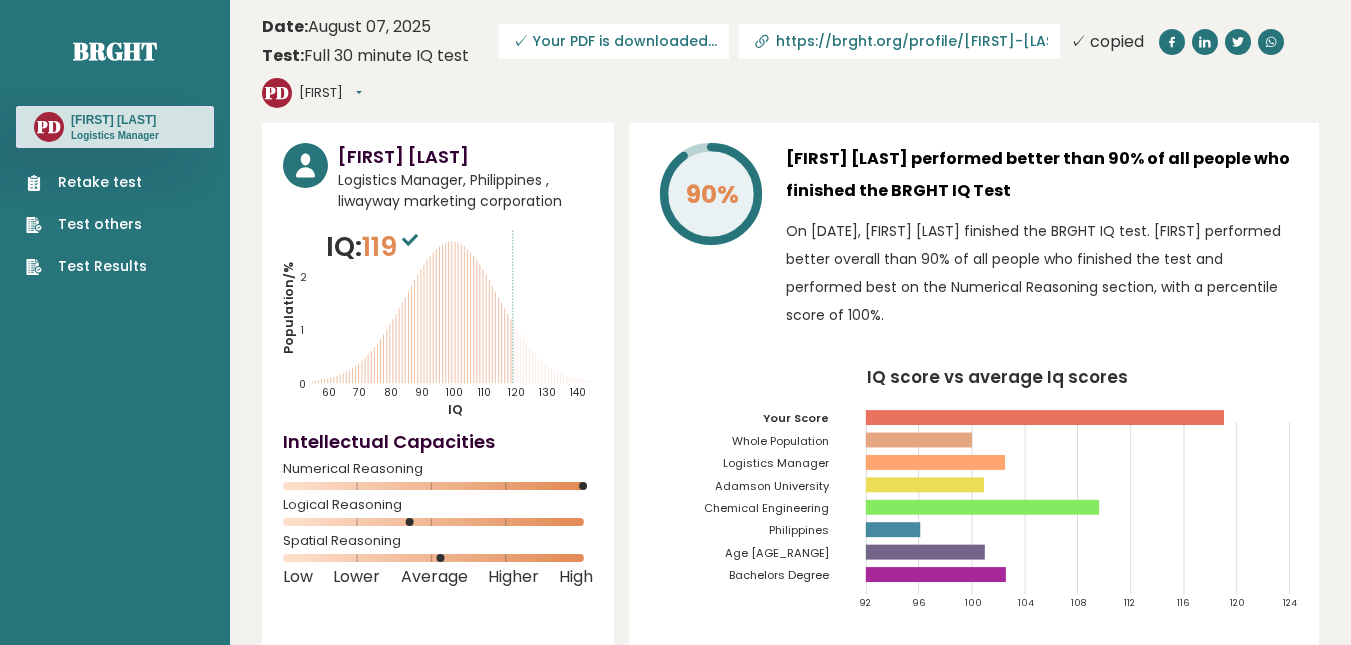click on "IQ score vs average Iq scores
92
96
100
104
108
112
116
120
124
Your Score
Whole Population
Logistics Manager
Adamson University
Chemical Engineering
Philippines" 